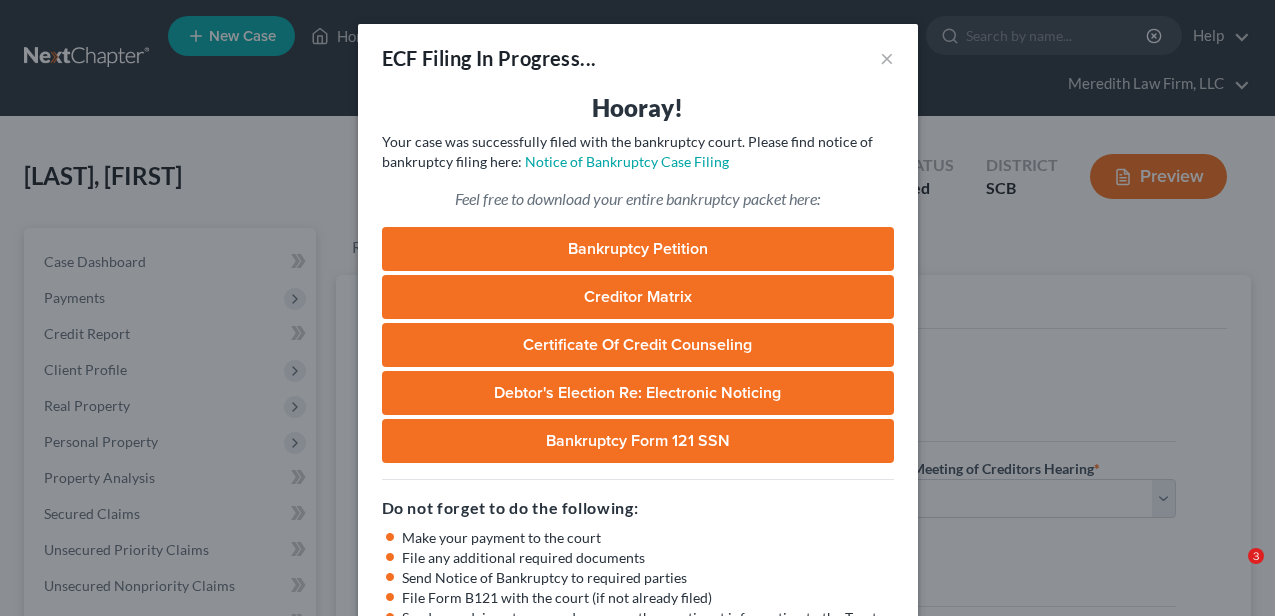 select on "0" 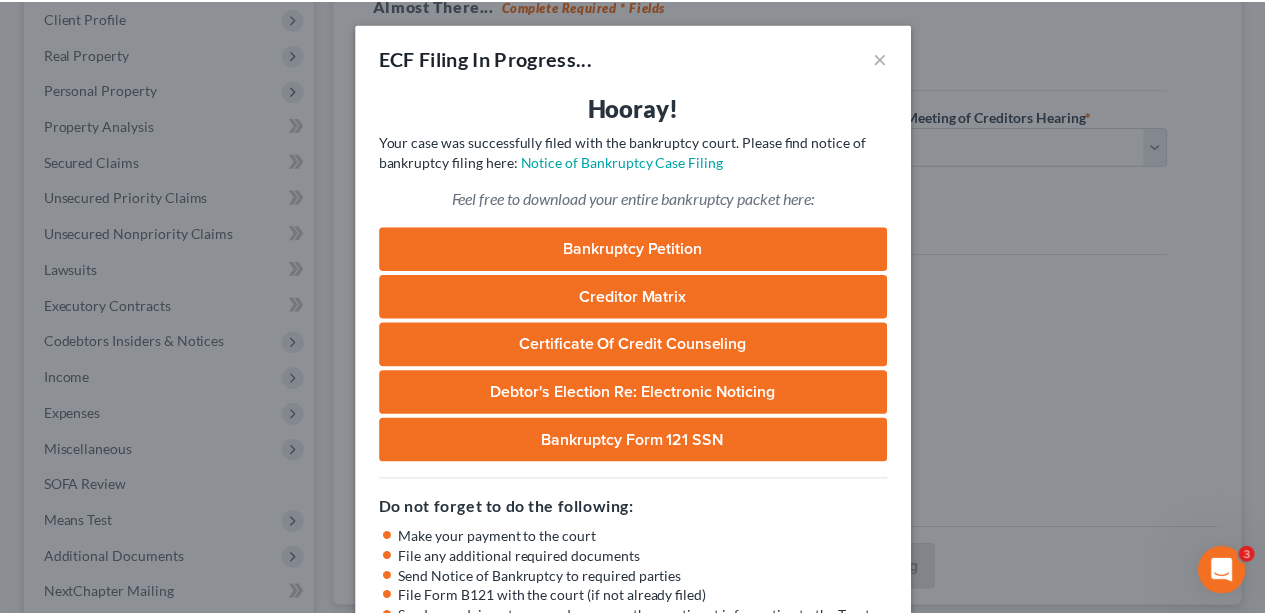 scroll, scrollTop: 0, scrollLeft: 0, axis: both 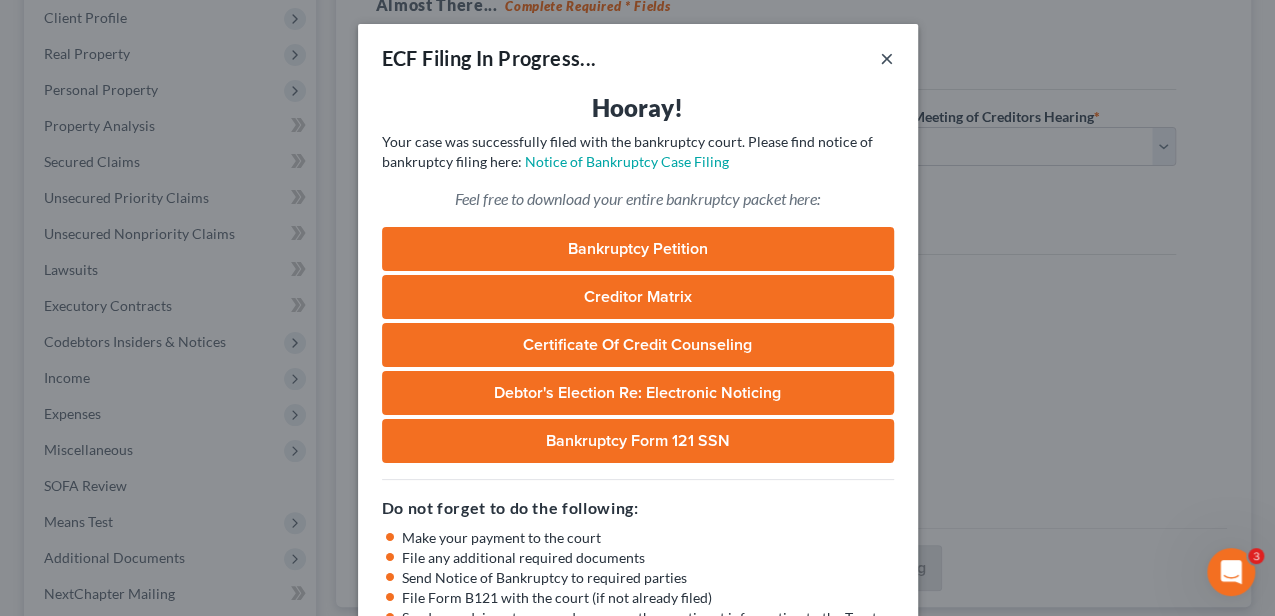 click on "×" at bounding box center [887, 58] 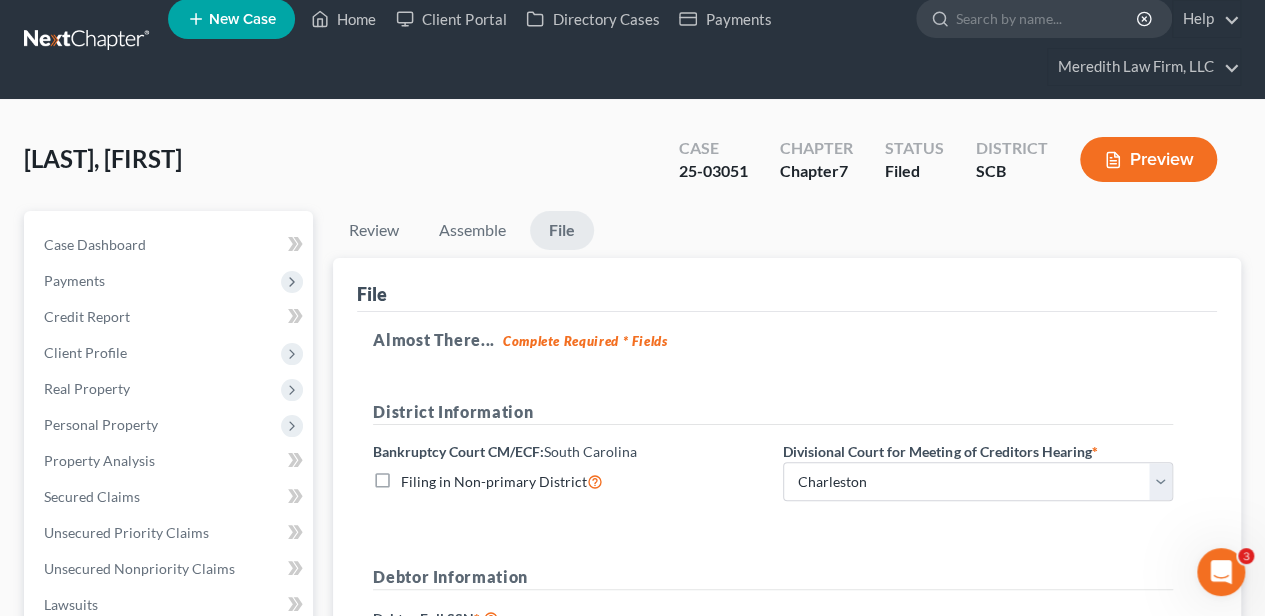 scroll, scrollTop: 0, scrollLeft: 0, axis: both 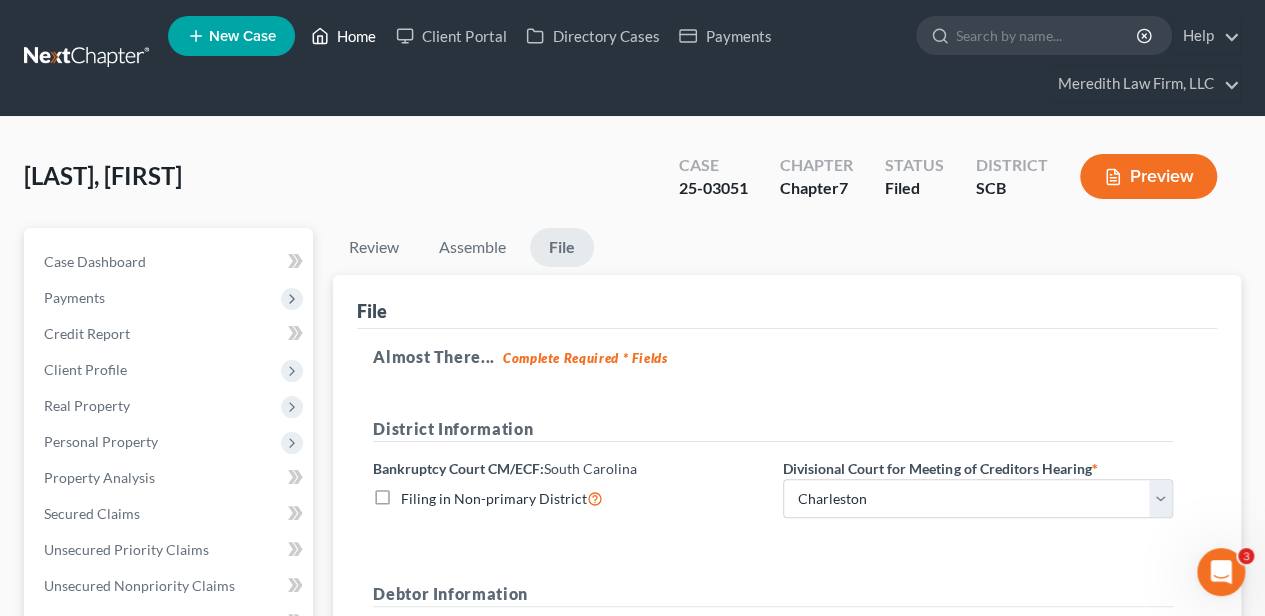 click on "Home" at bounding box center (343, 36) 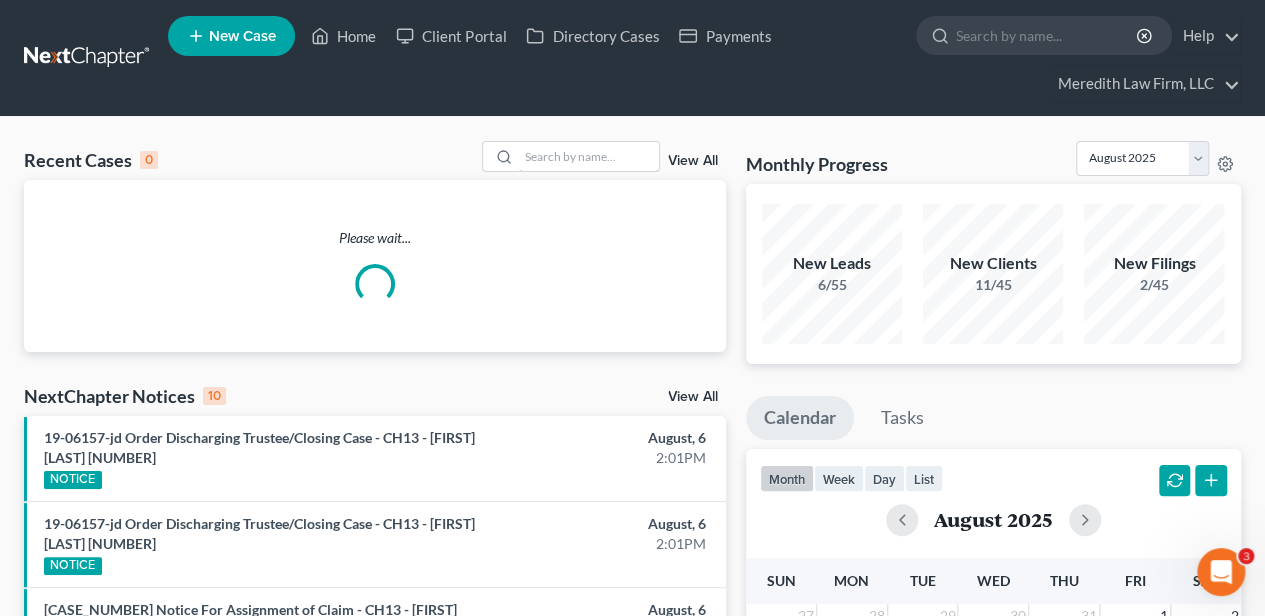 click at bounding box center [589, 156] 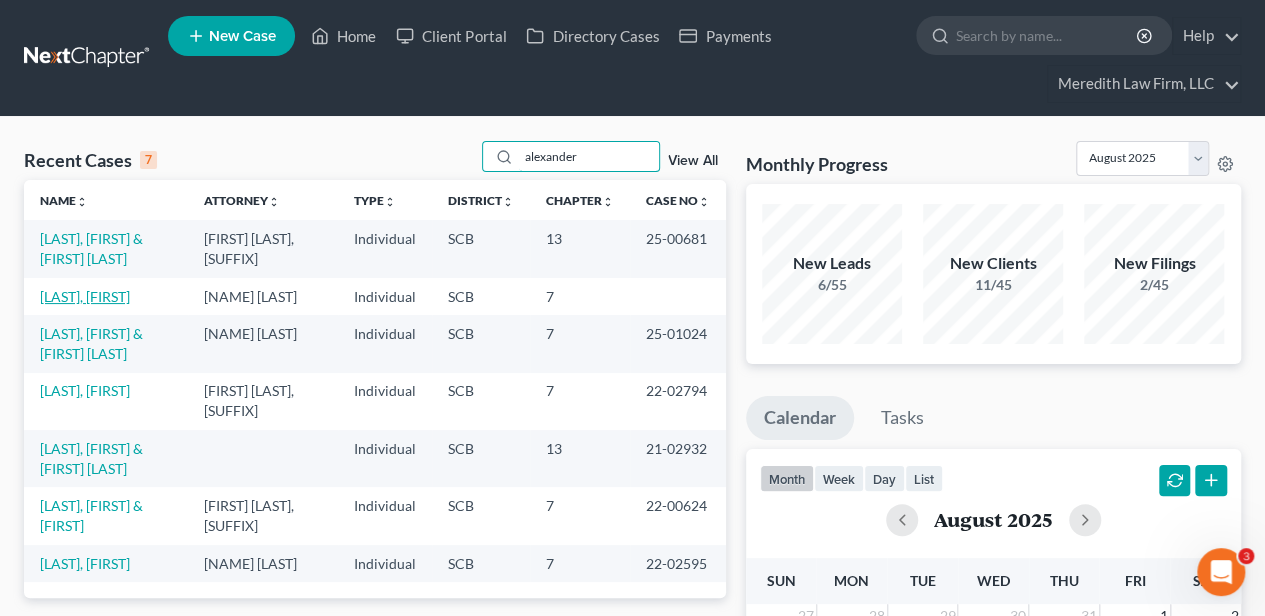 type on "alexander" 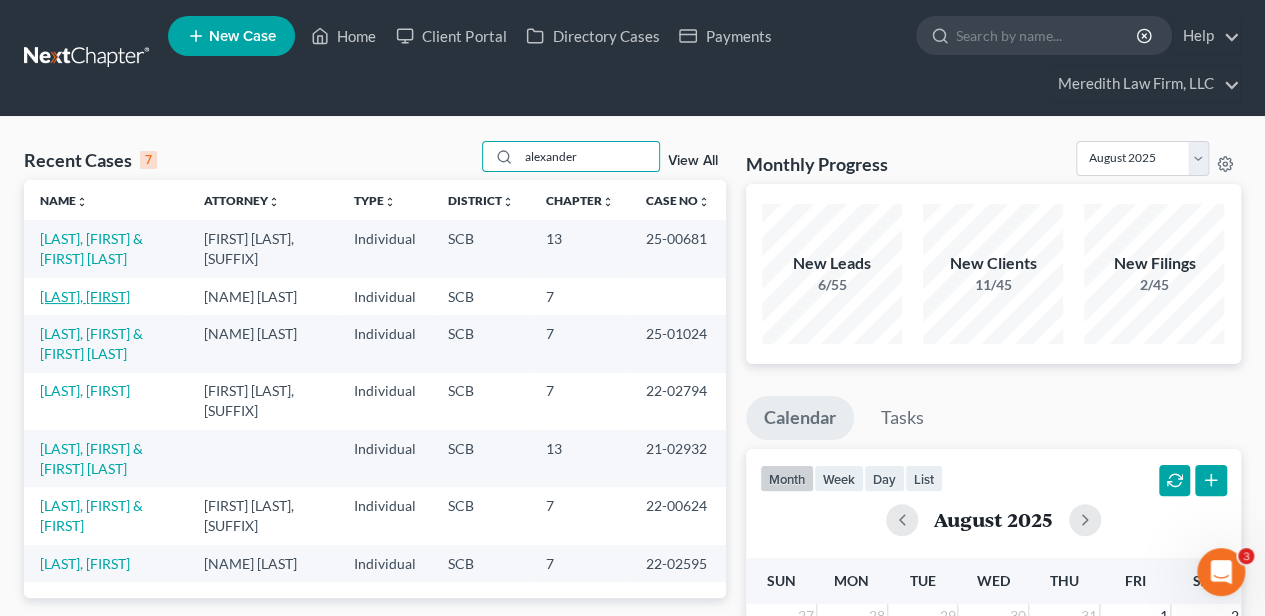 click on "[LAST], [FIRST]" at bounding box center [85, 296] 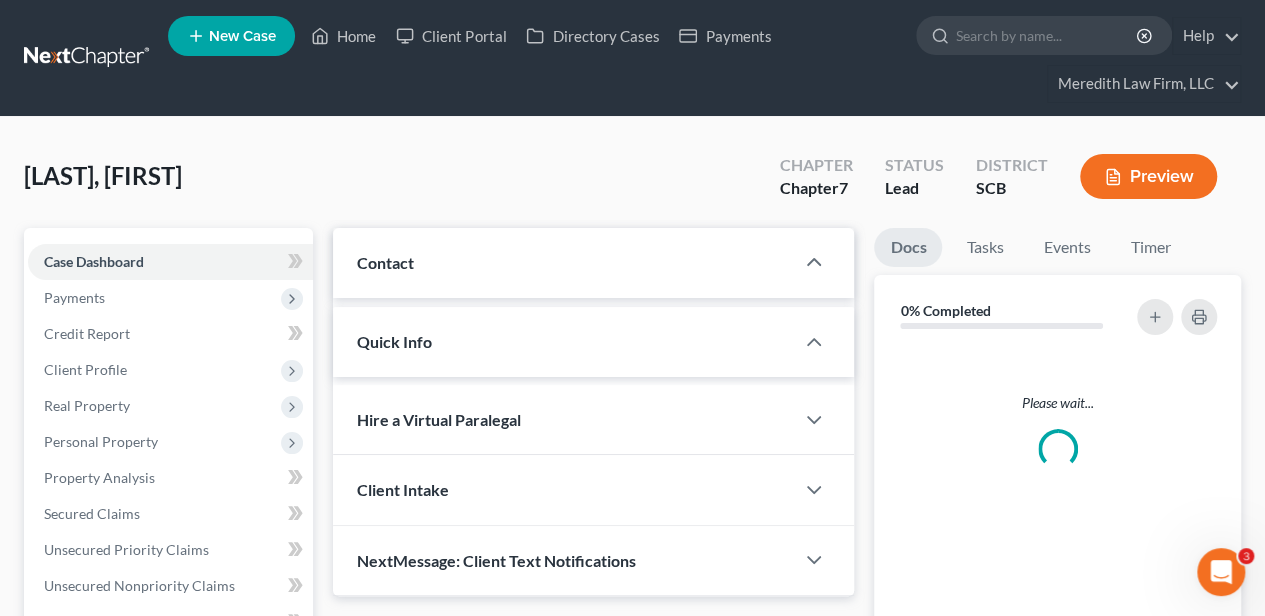 select on "2" 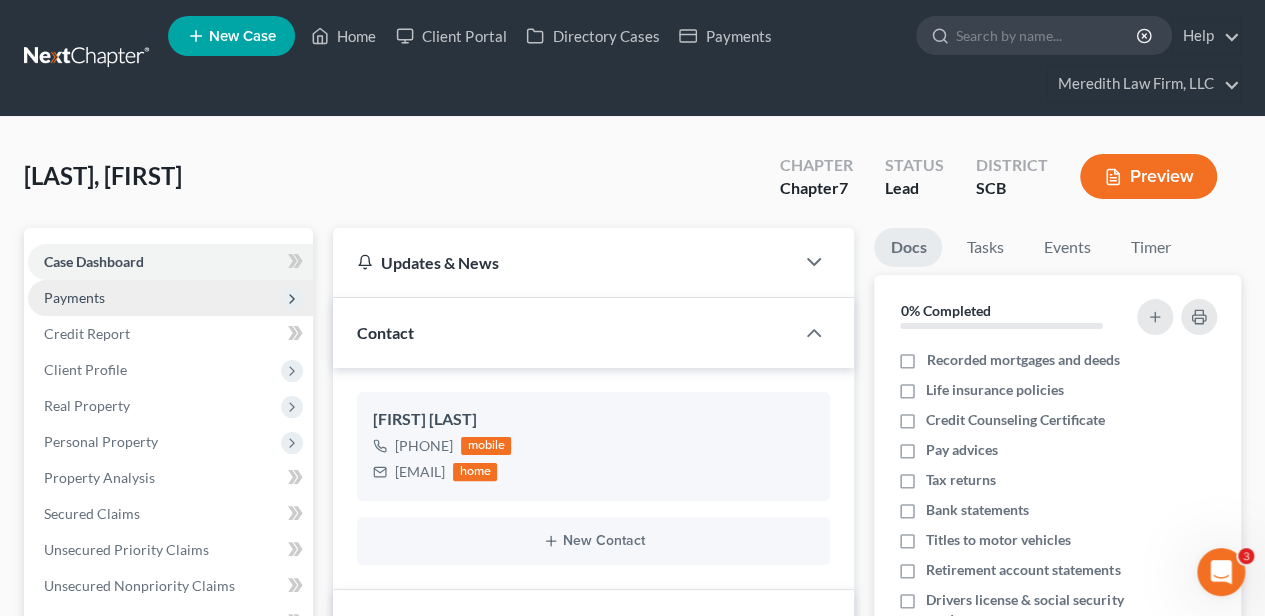 click on "Payments" at bounding box center (74, 297) 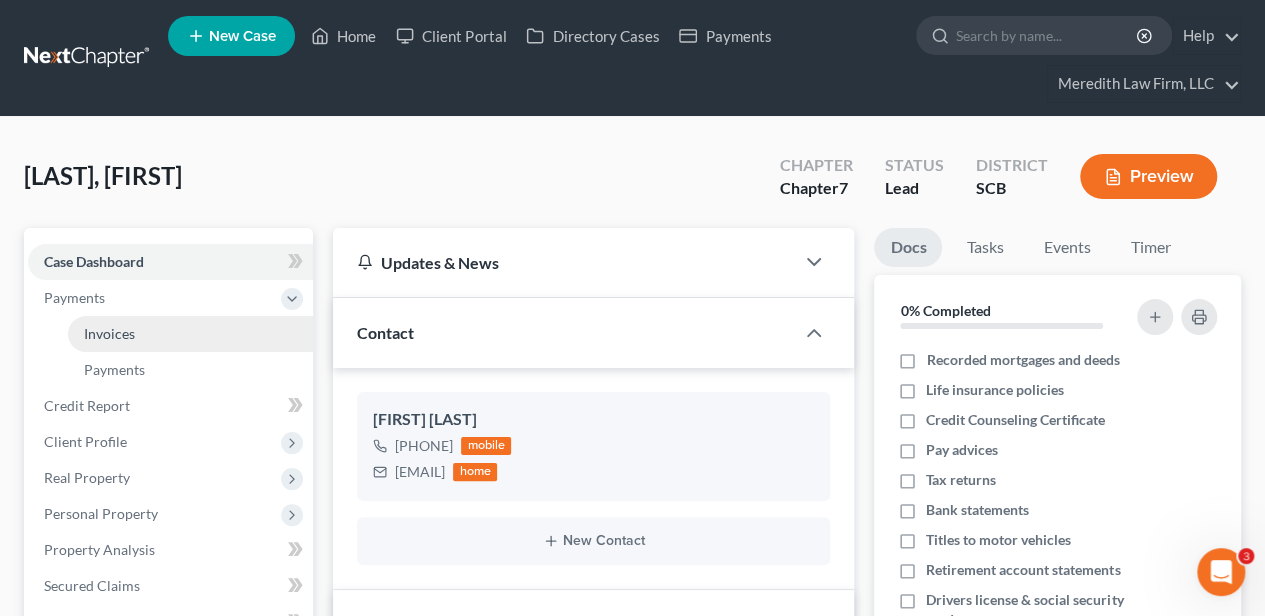 click on "Invoices" at bounding box center [109, 333] 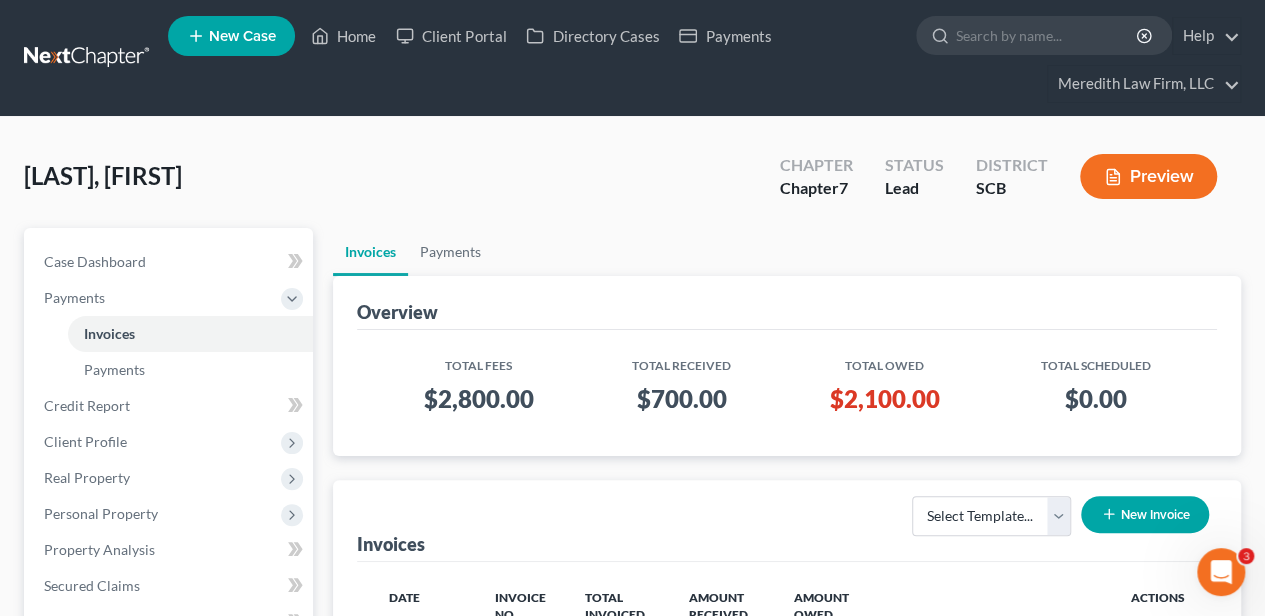 click on "Invoices Select Template... New Invoice" at bounding box center (787, 521) 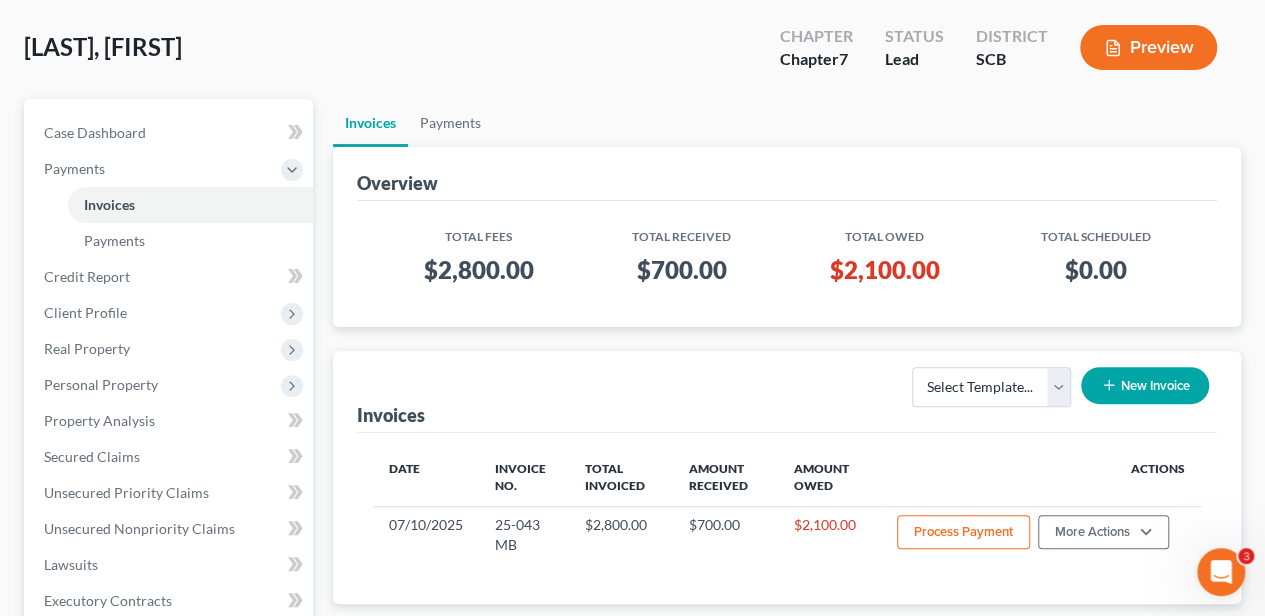 scroll, scrollTop: 133, scrollLeft: 0, axis: vertical 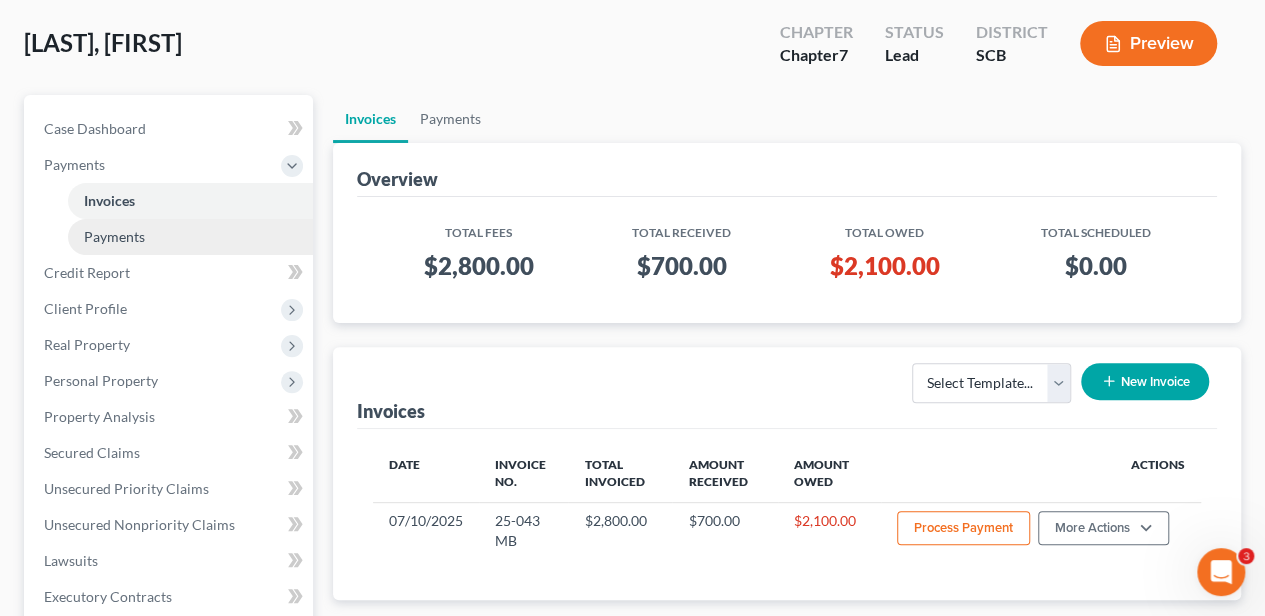 click on "Payments" at bounding box center (190, 237) 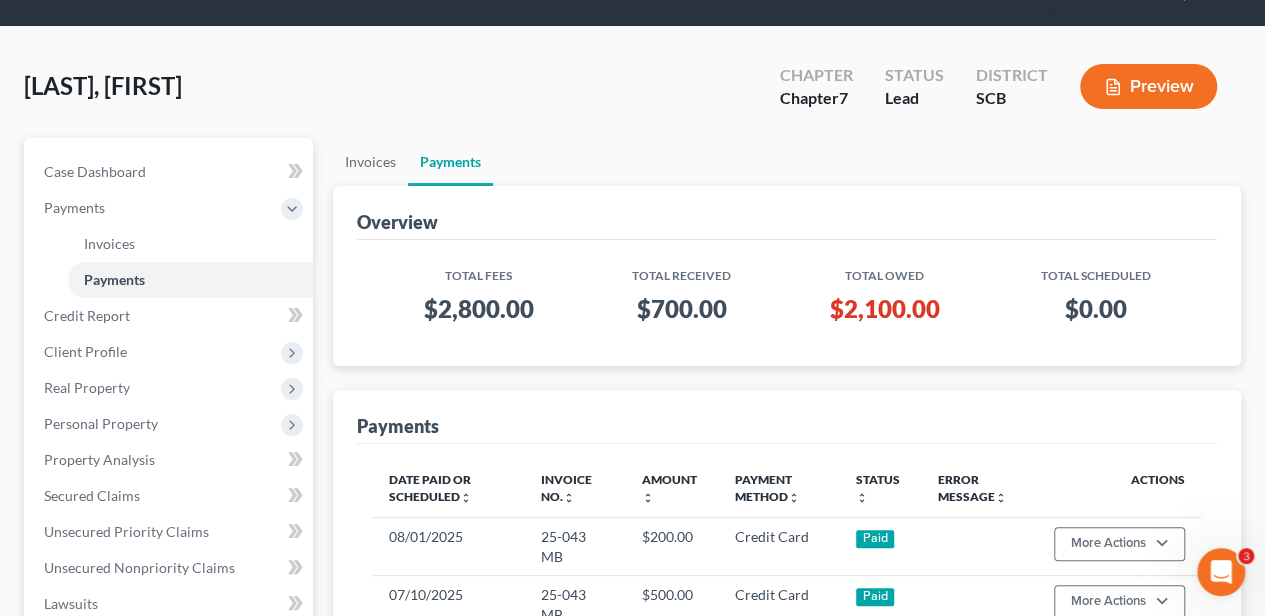 scroll, scrollTop: 133, scrollLeft: 0, axis: vertical 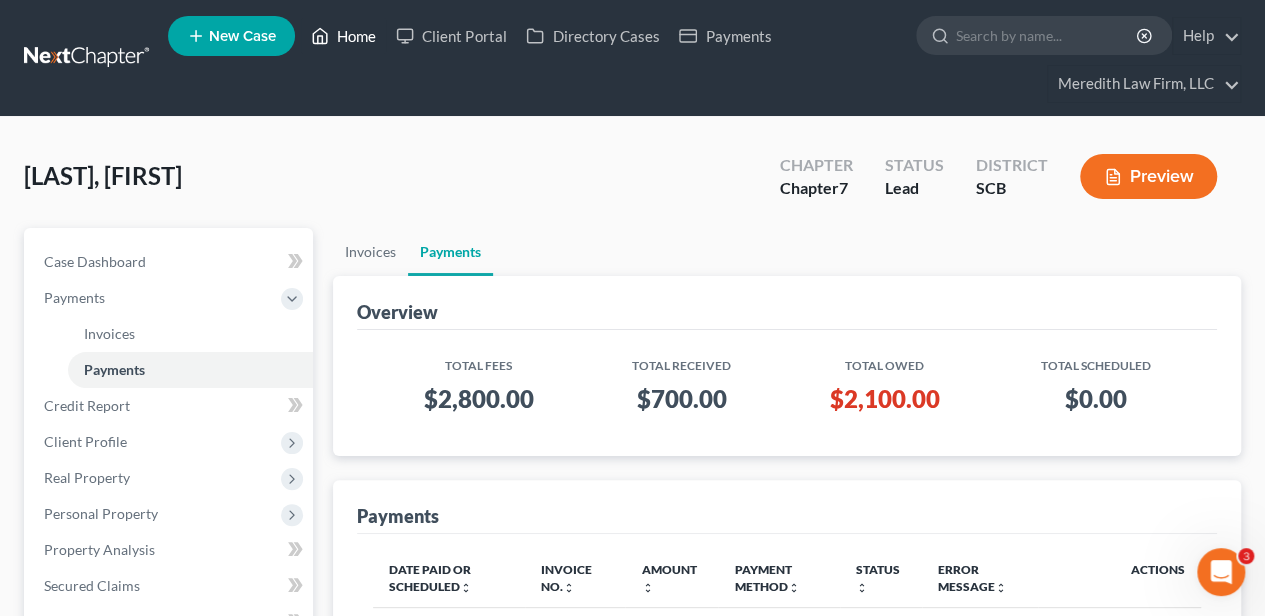 click on "Home" at bounding box center [343, 36] 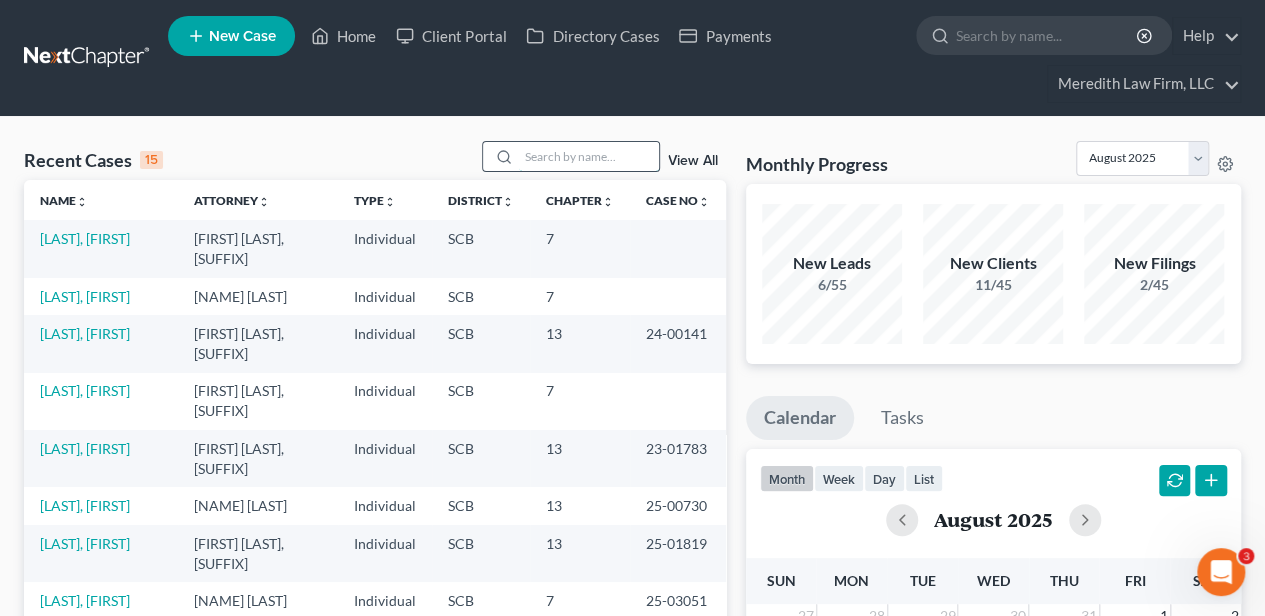 click at bounding box center [589, 156] 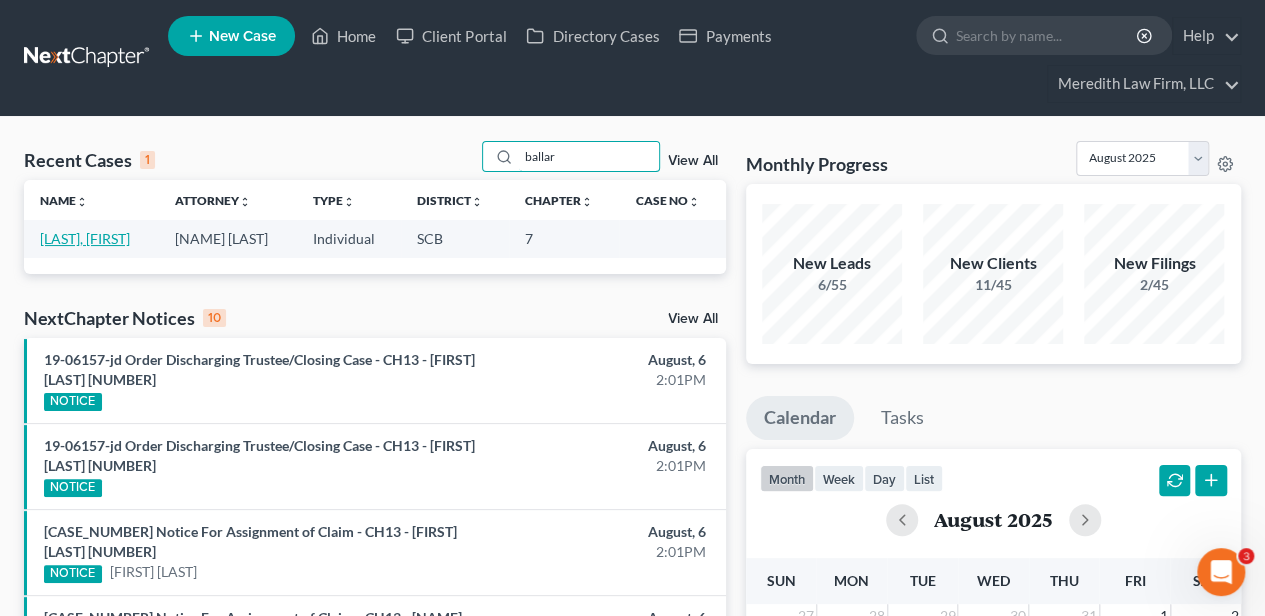 type on "ballar" 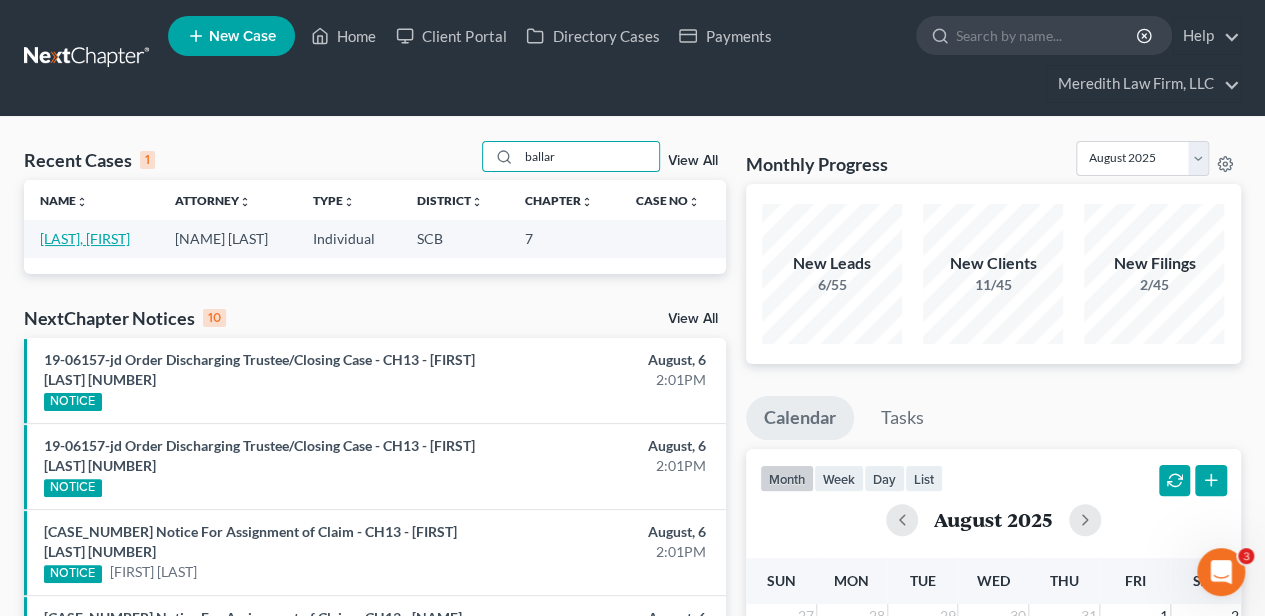 click on "[LAST], [FIRST]" at bounding box center (85, 238) 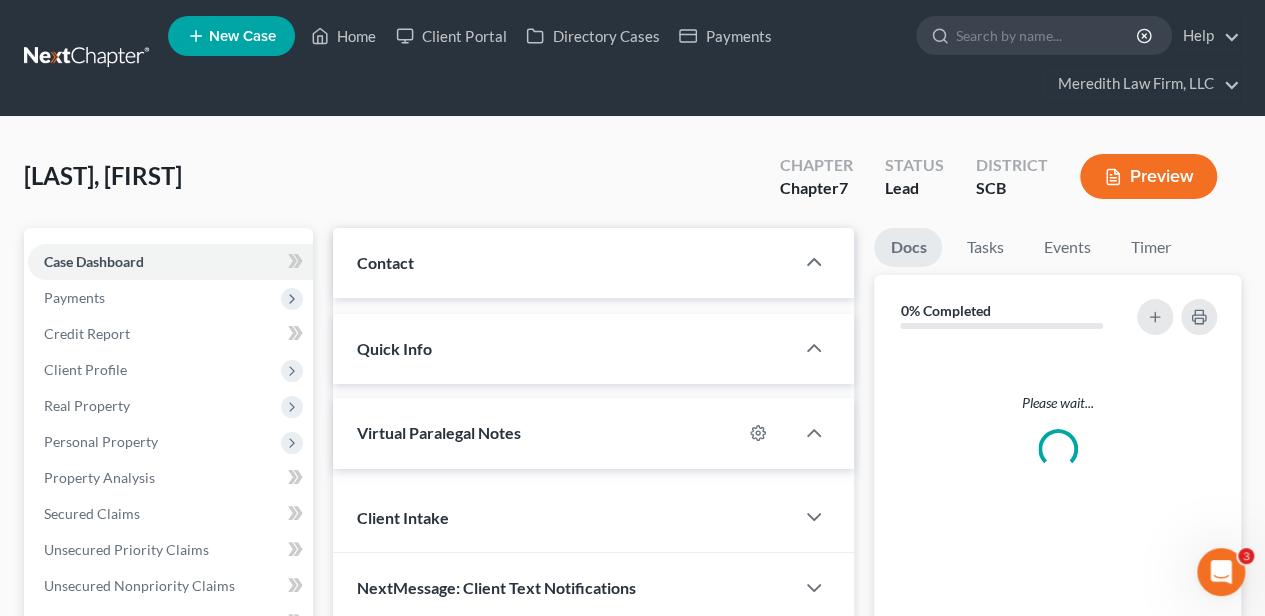 select on "2" 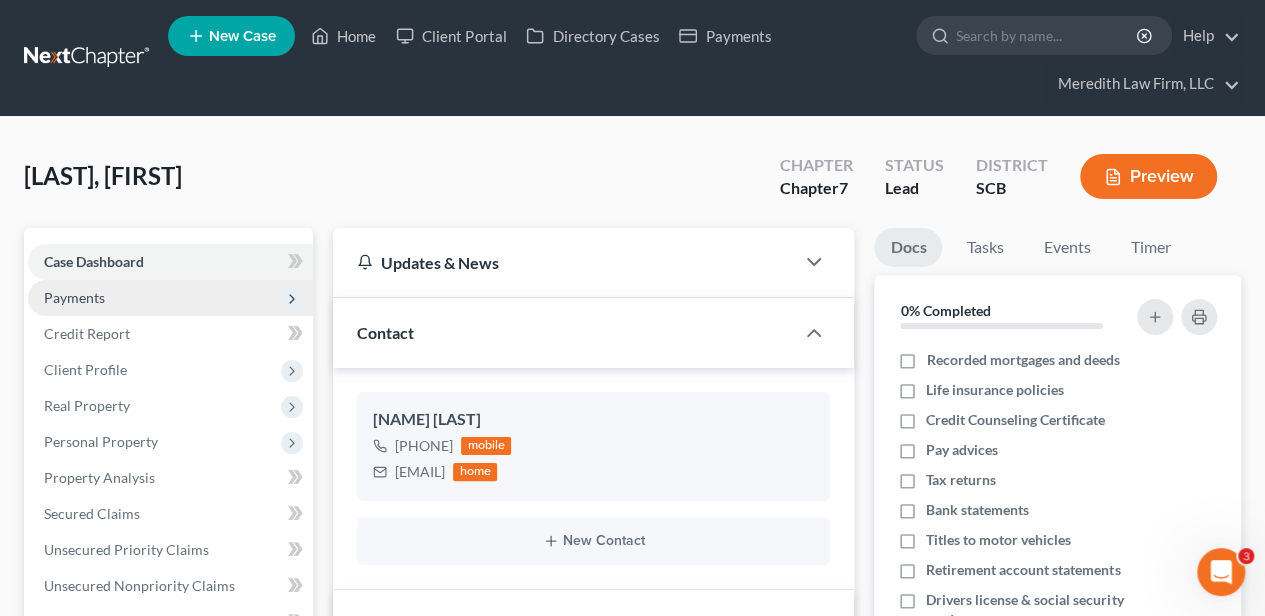 scroll, scrollTop: 1786, scrollLeft: 0, axis: vertical 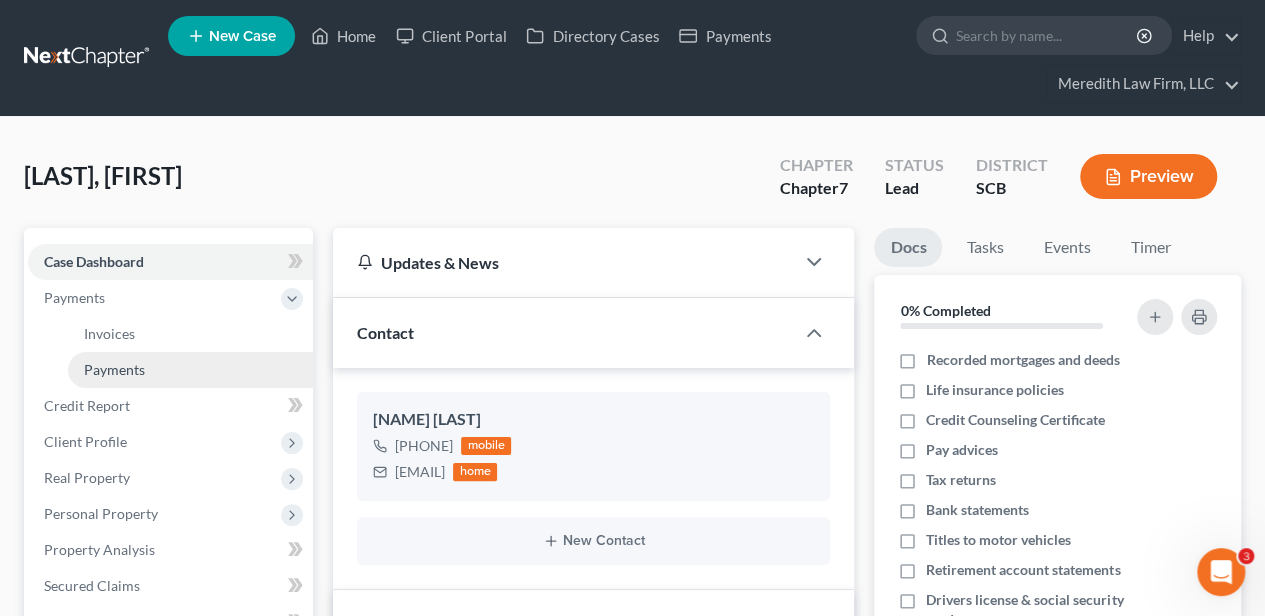 click on "Payments" at bounding box center (190, 370) 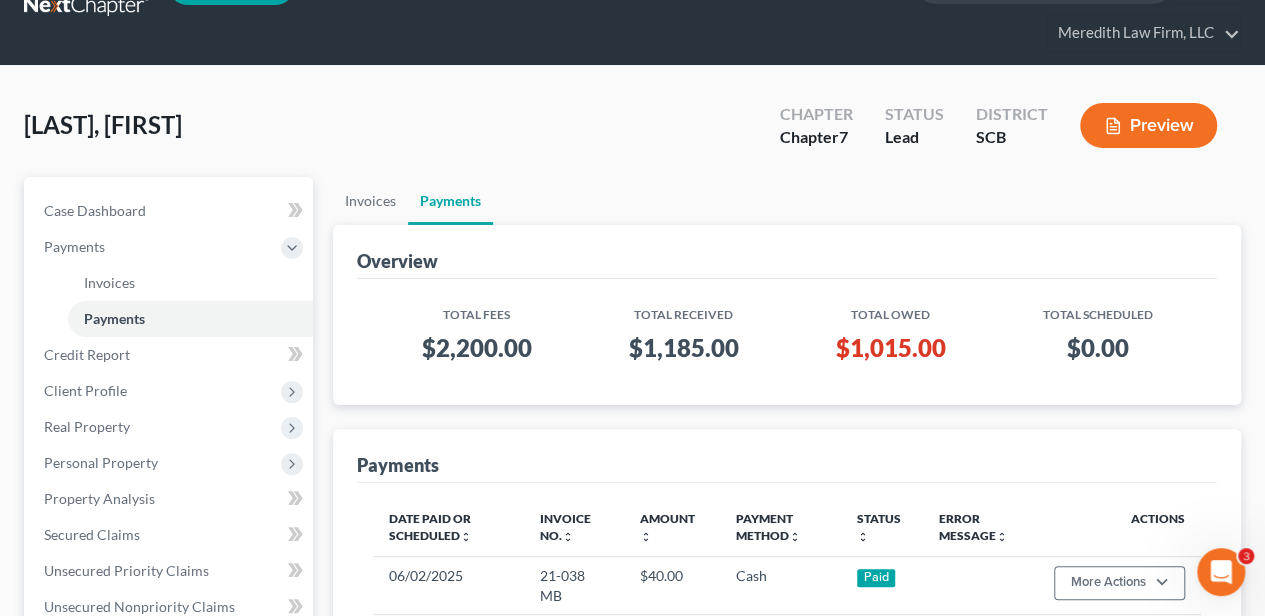 scroll, scrollTop: 66, scrollLeft: 0, axis: vertical 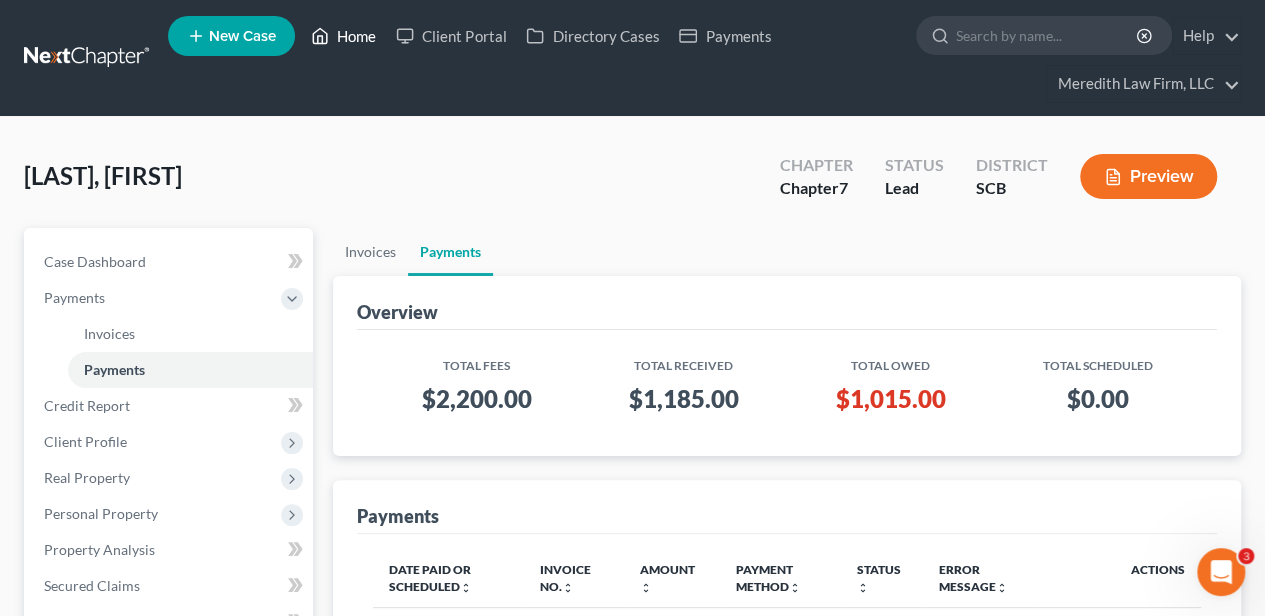 click on "Home" at bounding box center [343, 36] 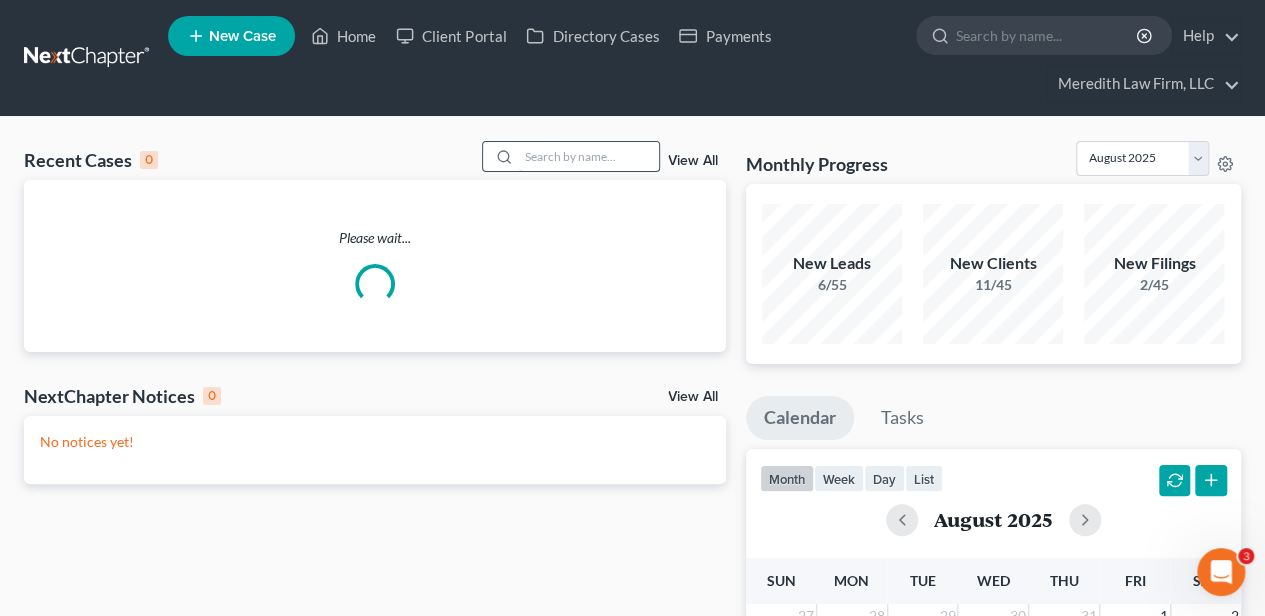 click at bounding box center [589, 156] 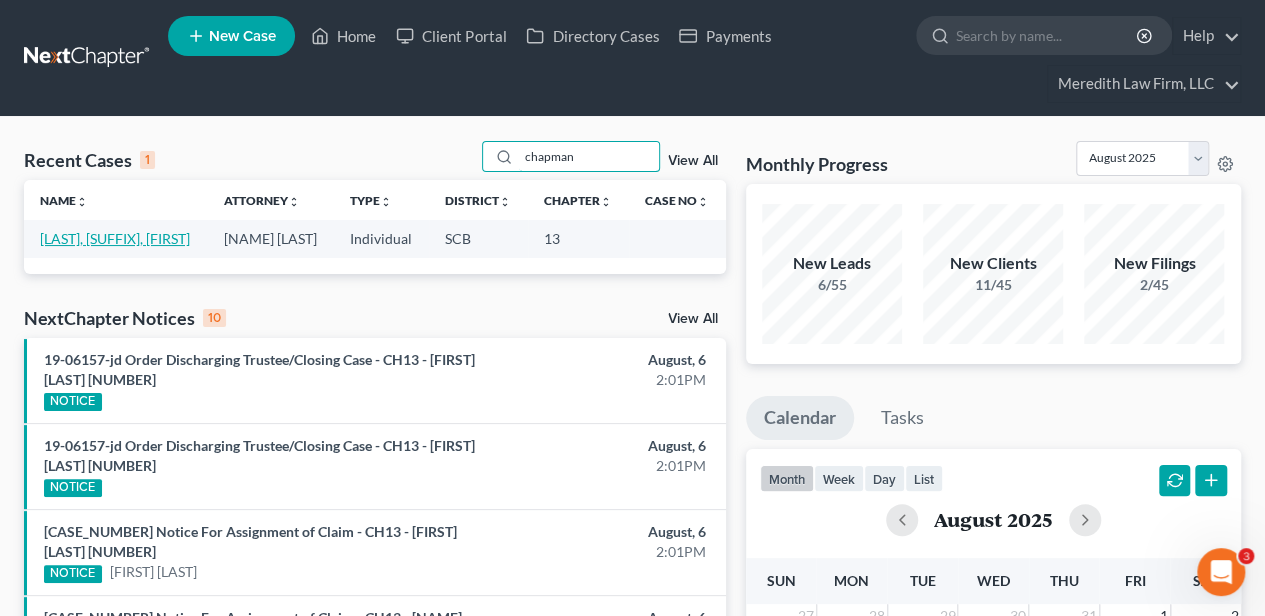 type on "chapman" 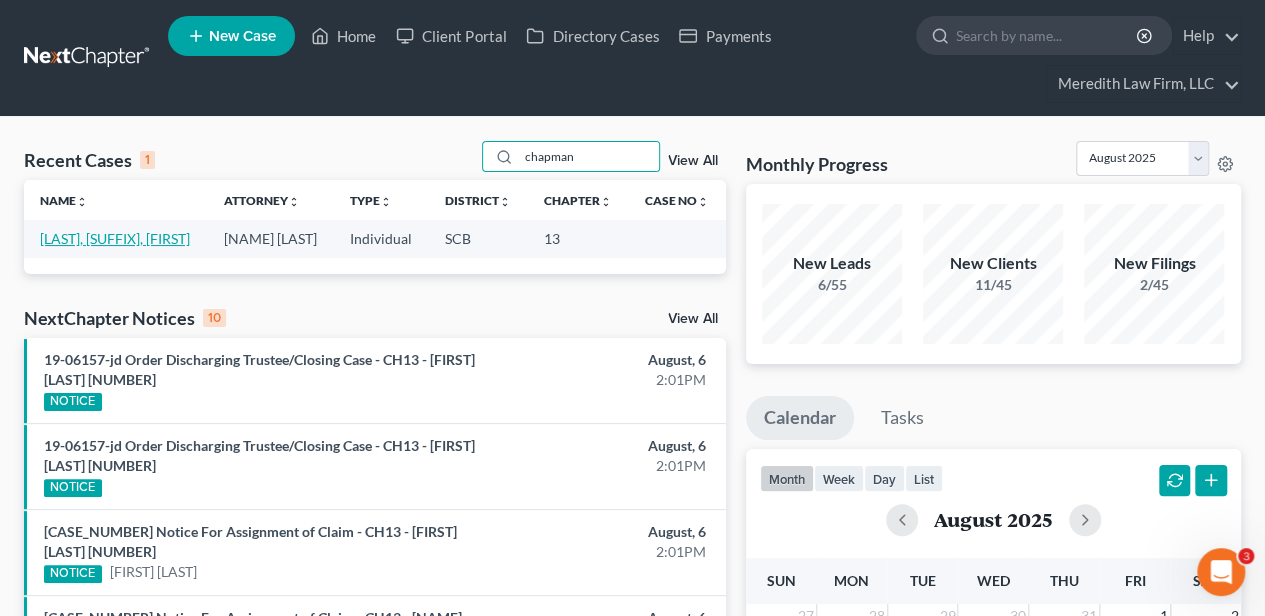 click on "[LAST], [SUFFIX], [FIRST]" at bounding box center [115, 238] 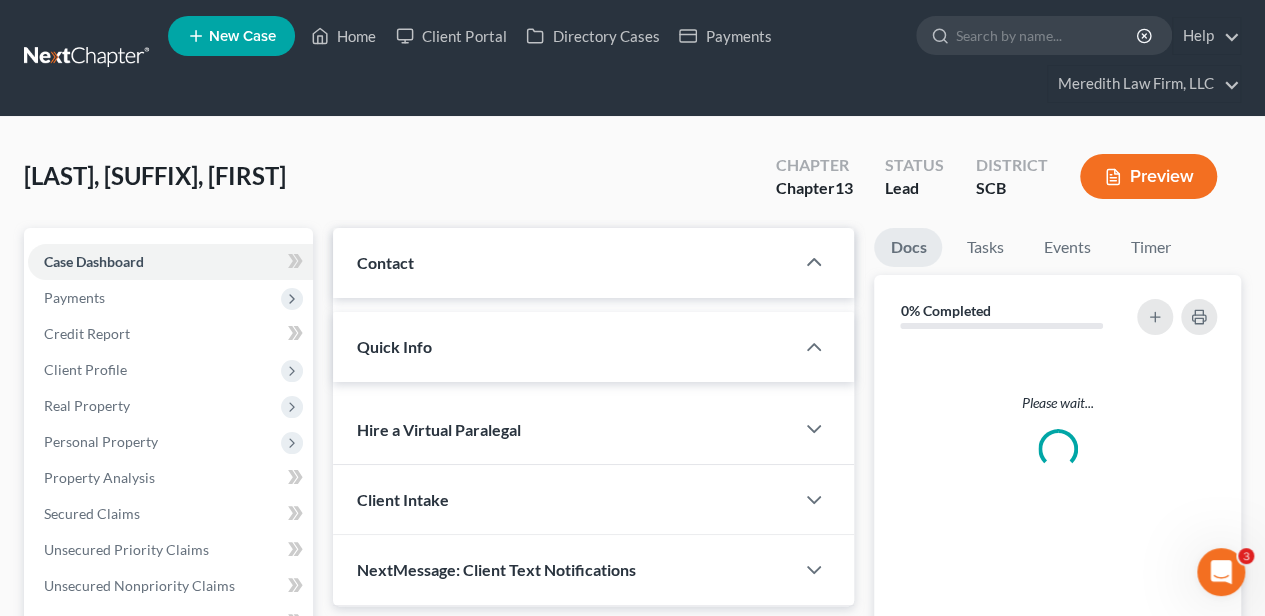 select on "2" 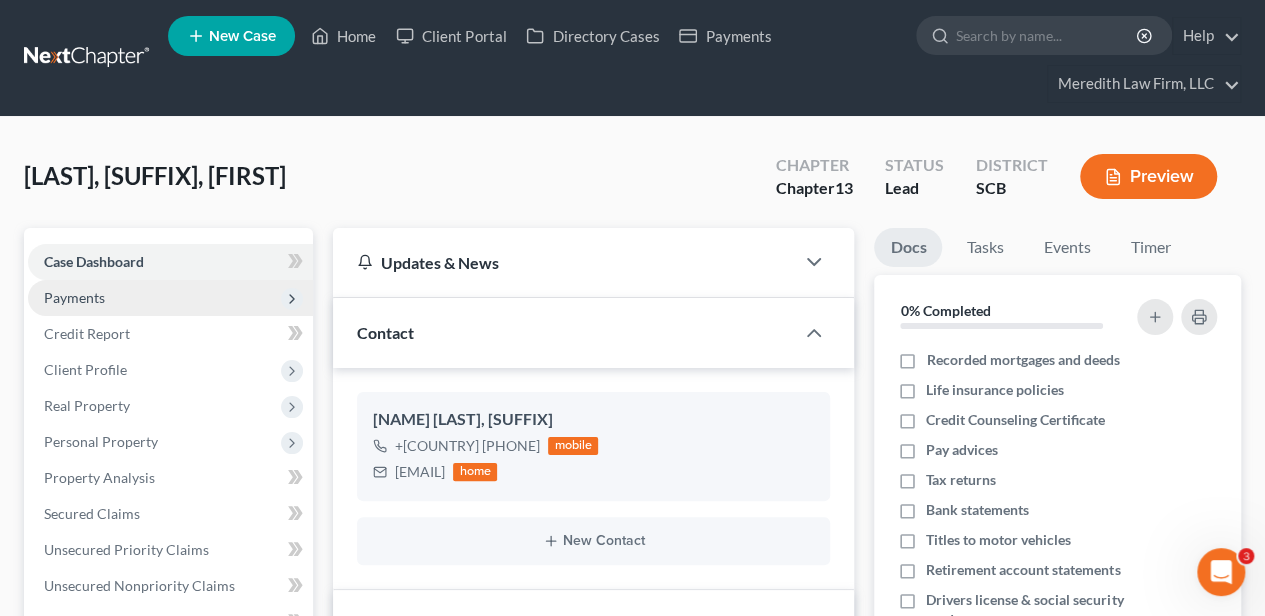 click on "Payments" at bounding box center [74, 297] 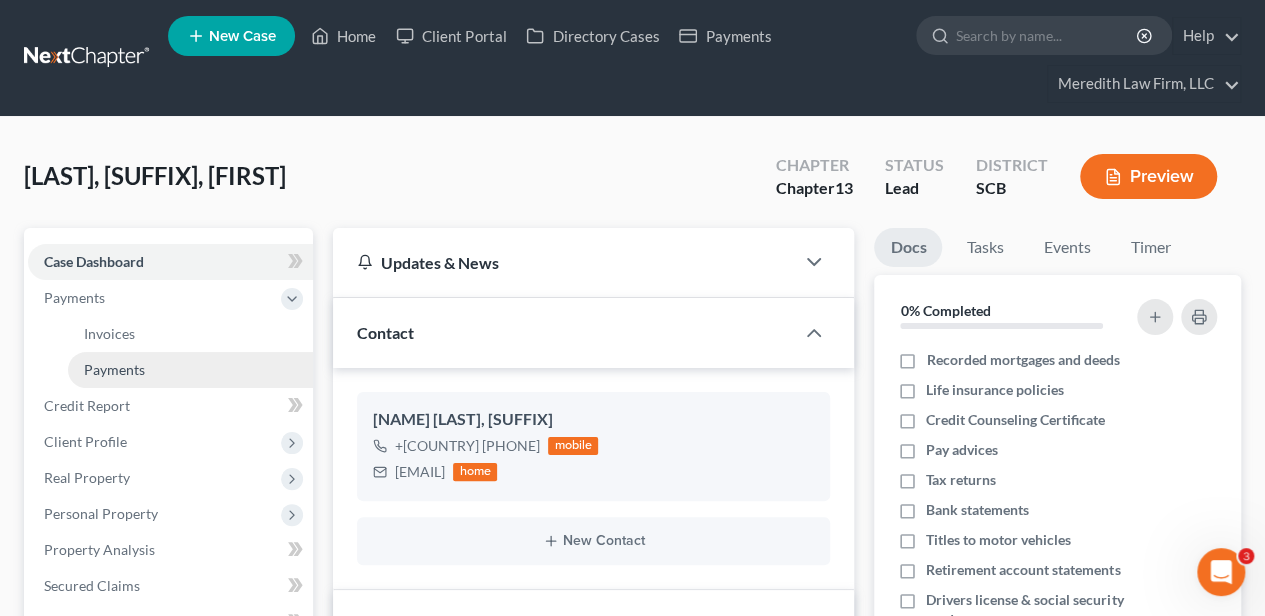 click on "Payments" at bounding box center [114, 369] 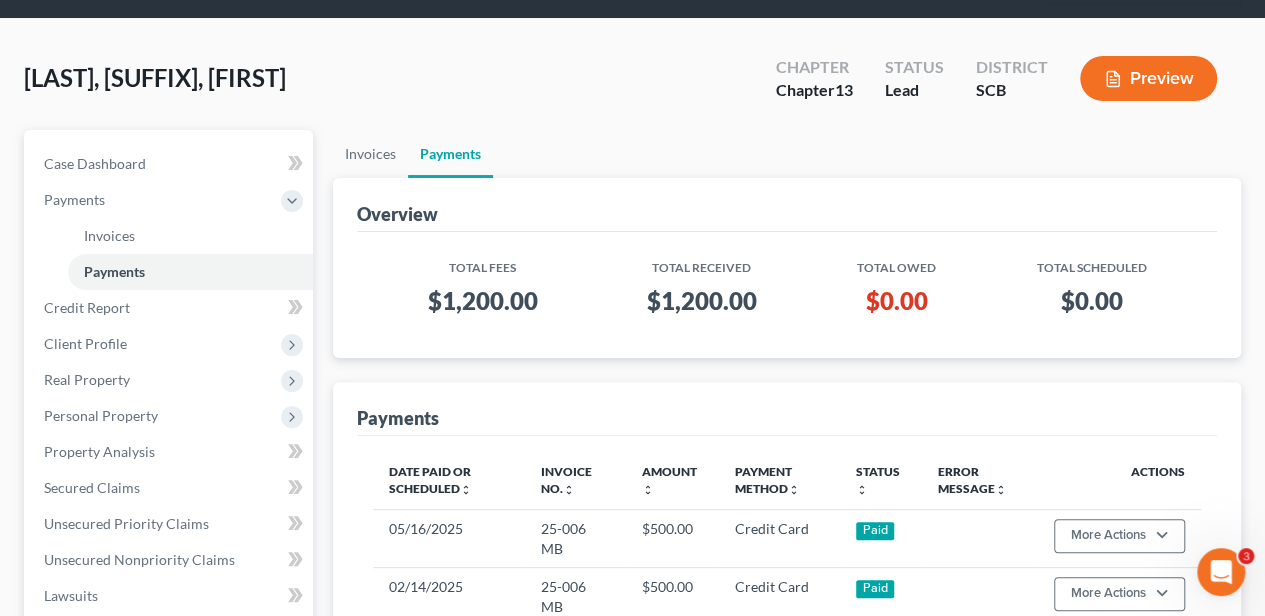 scroll, scrollTop: 66, scrollLeft: 0, axis: vertical 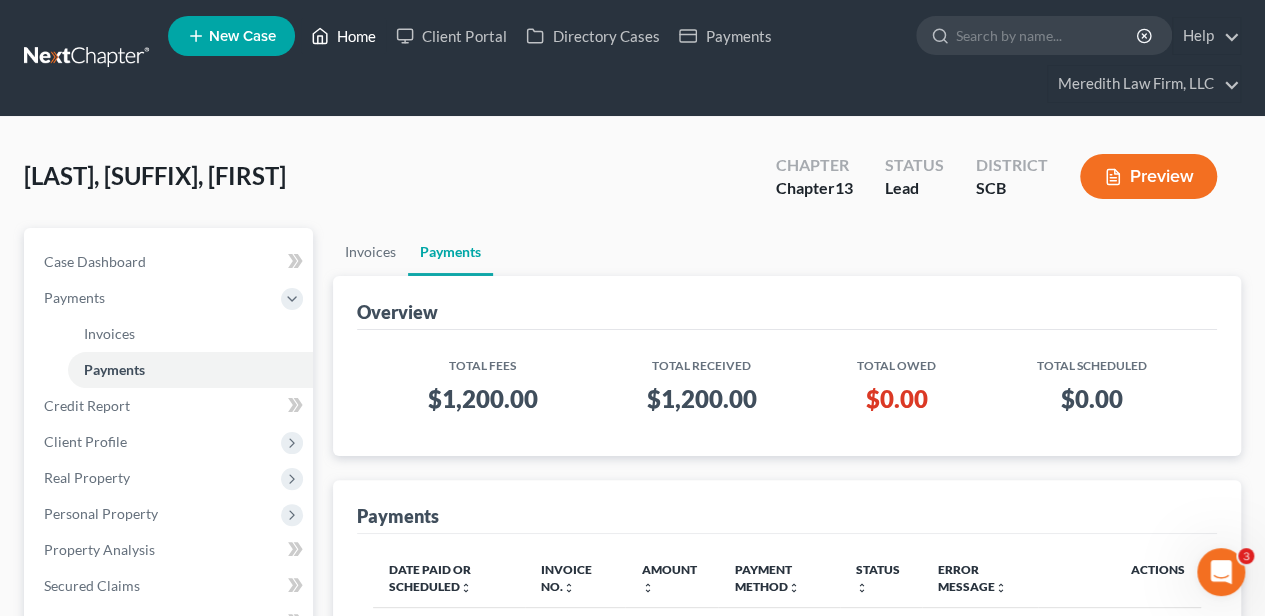 click on "Home" at bounding box center [343, 36] 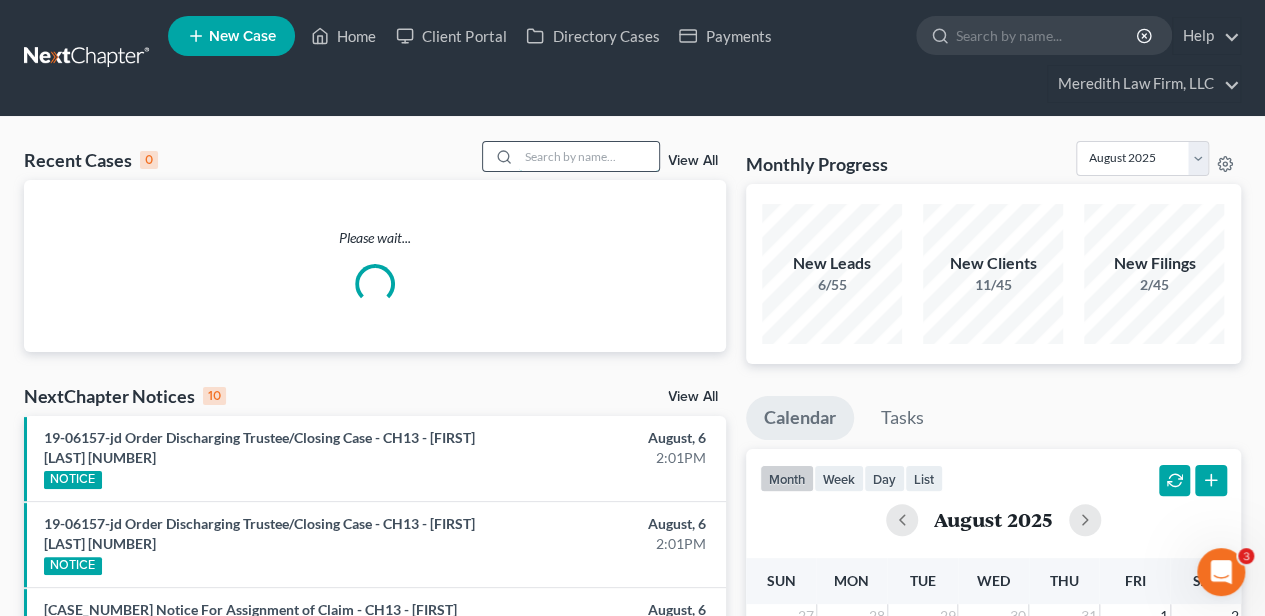 click at bounding box center (589, 156) 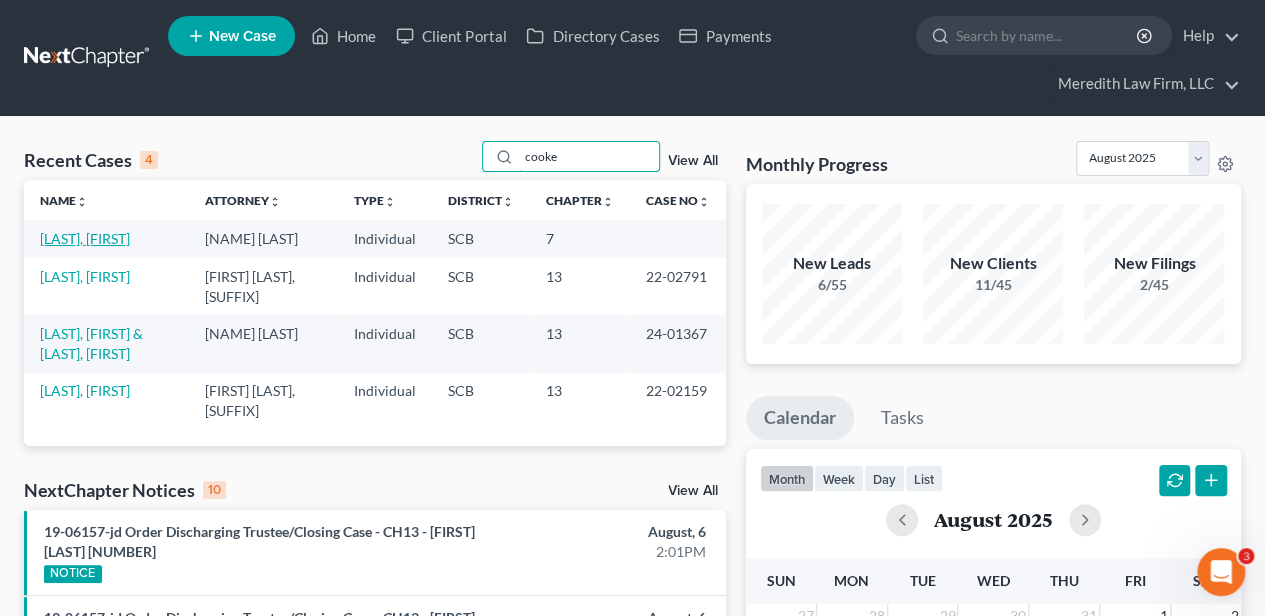 type on "cooke" 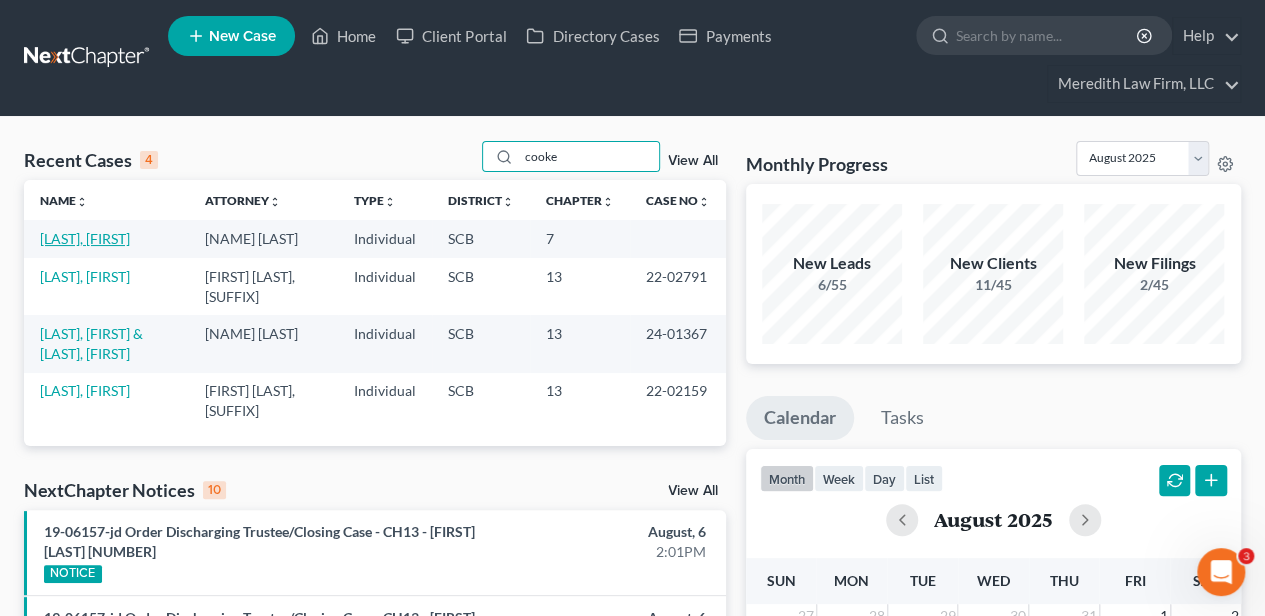 click on "[LAST], [FIRST]" at bounding box center [85, 238] 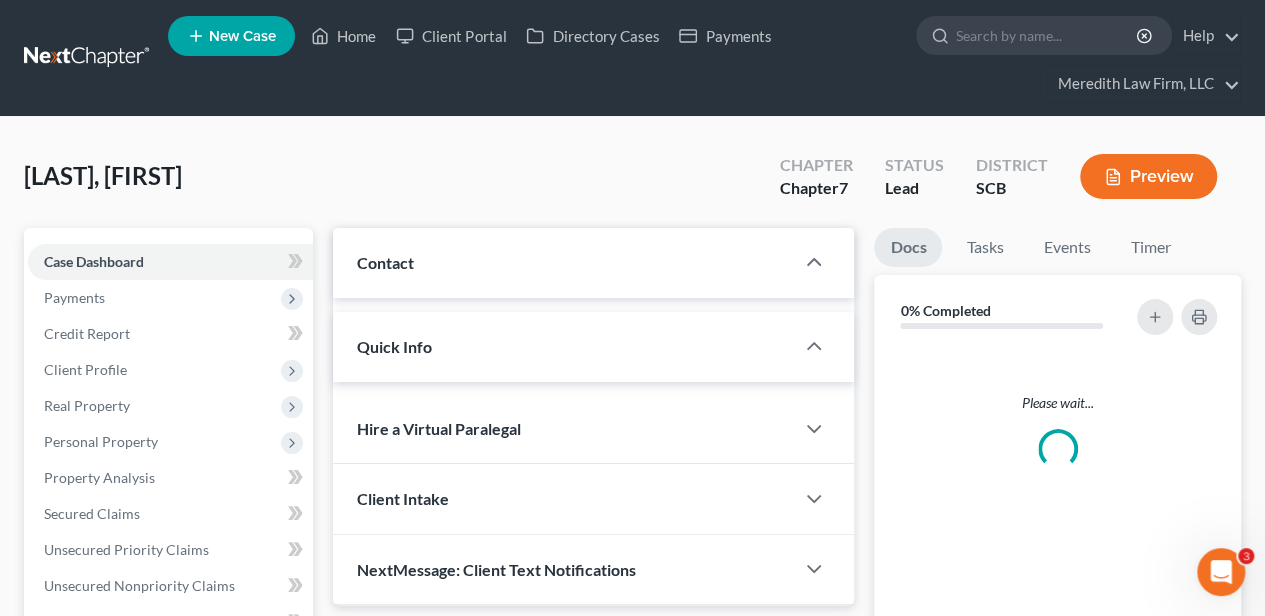 select on "2" 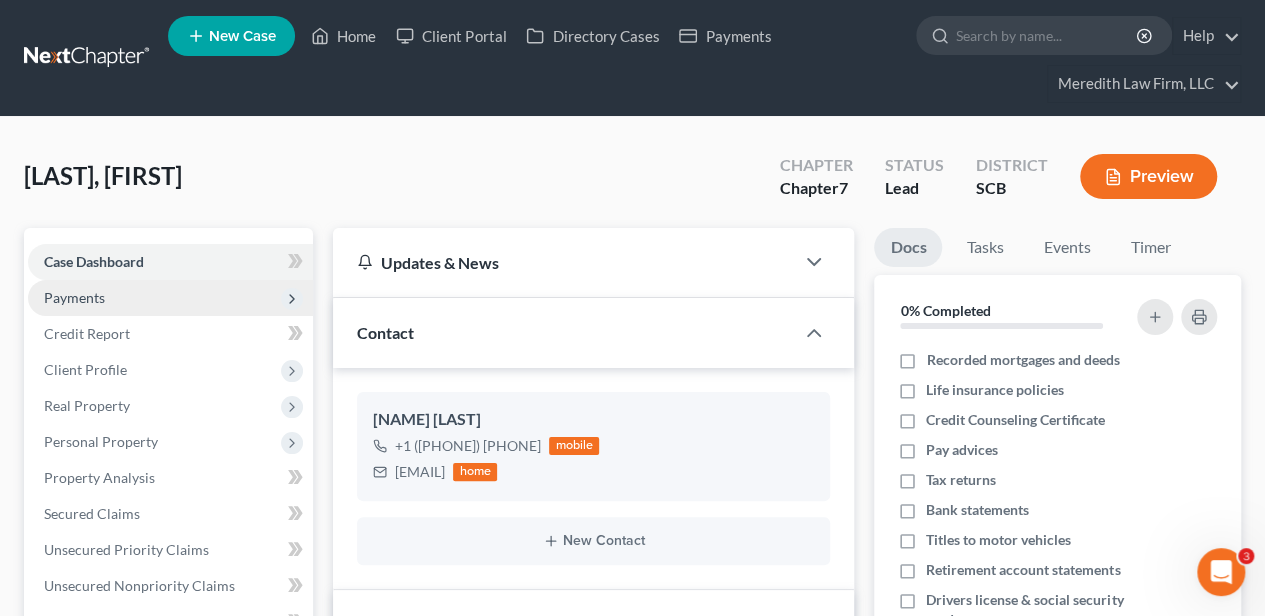 click on "Payments" at bounding box center (74, 297) 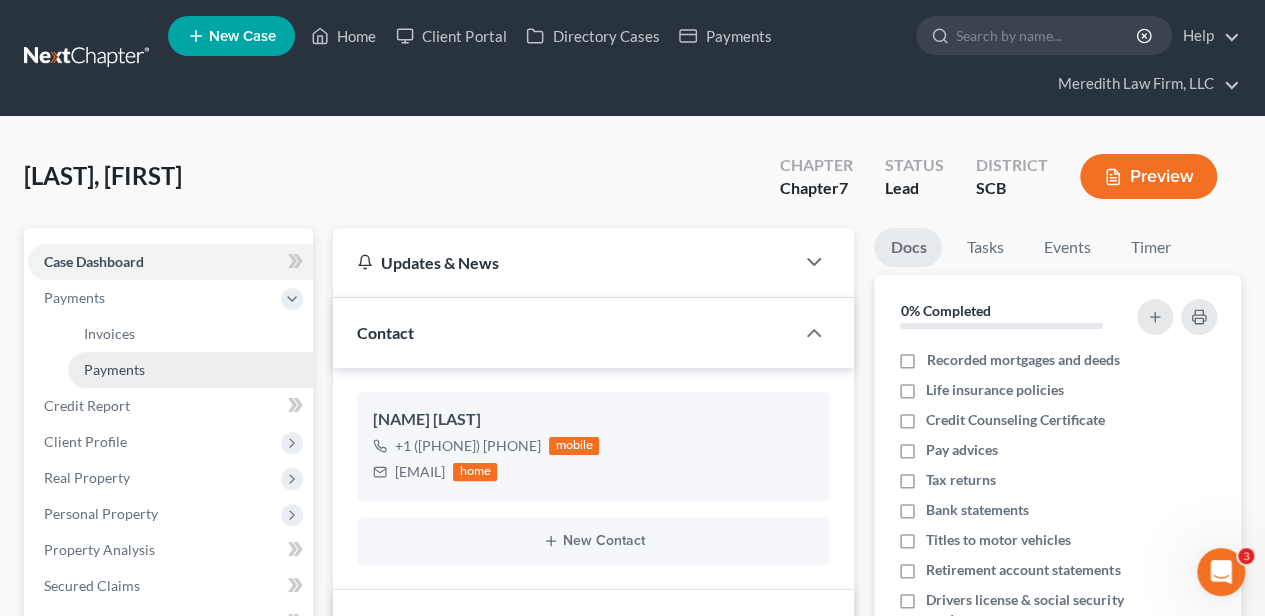 click on "Payments" at bounding box center (114, 369) 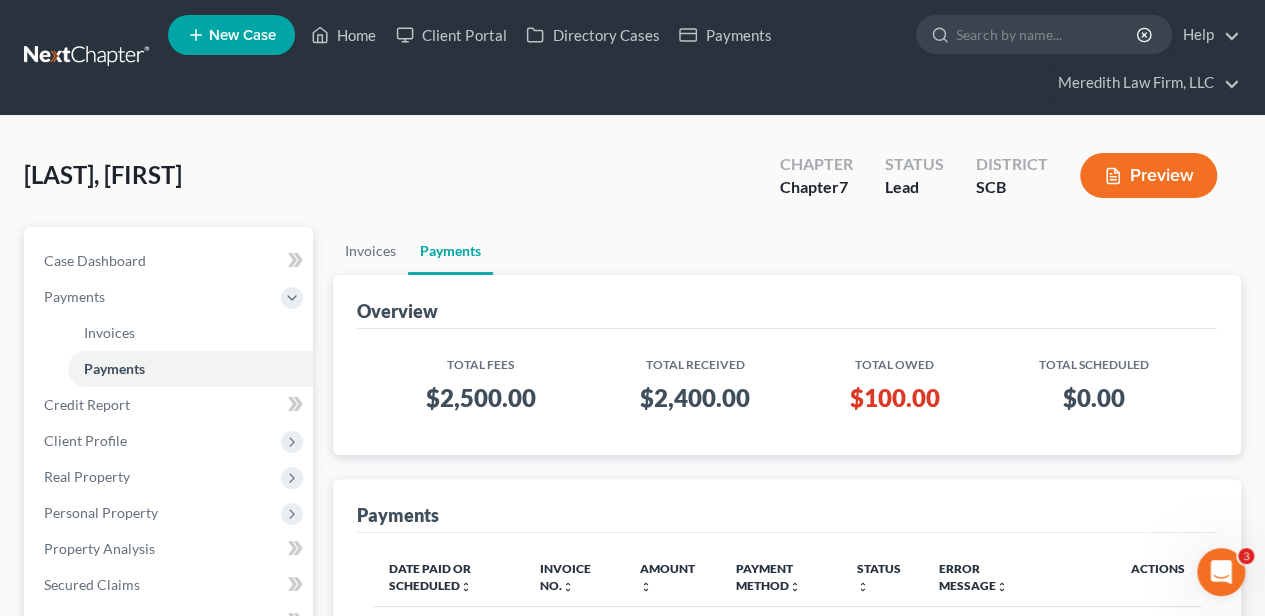 scroll, scrollTop: 0, scrollLeft: 0, axis: both 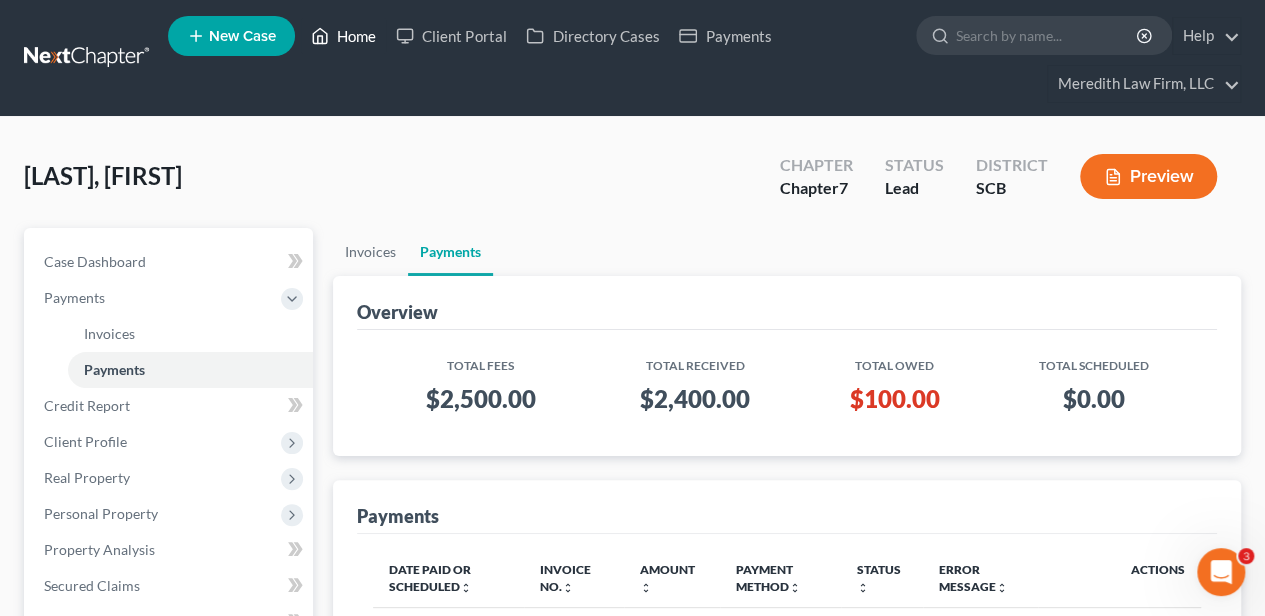 click on "Home" at bounding box center (343, 36) 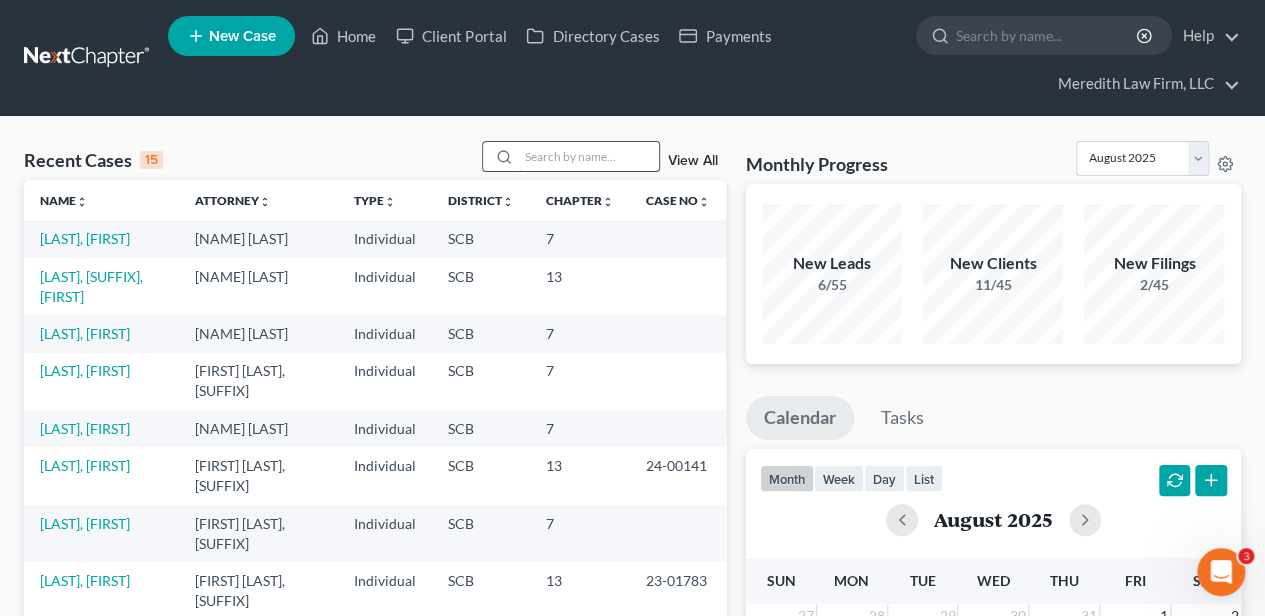 click at bounding box center [589, 156] 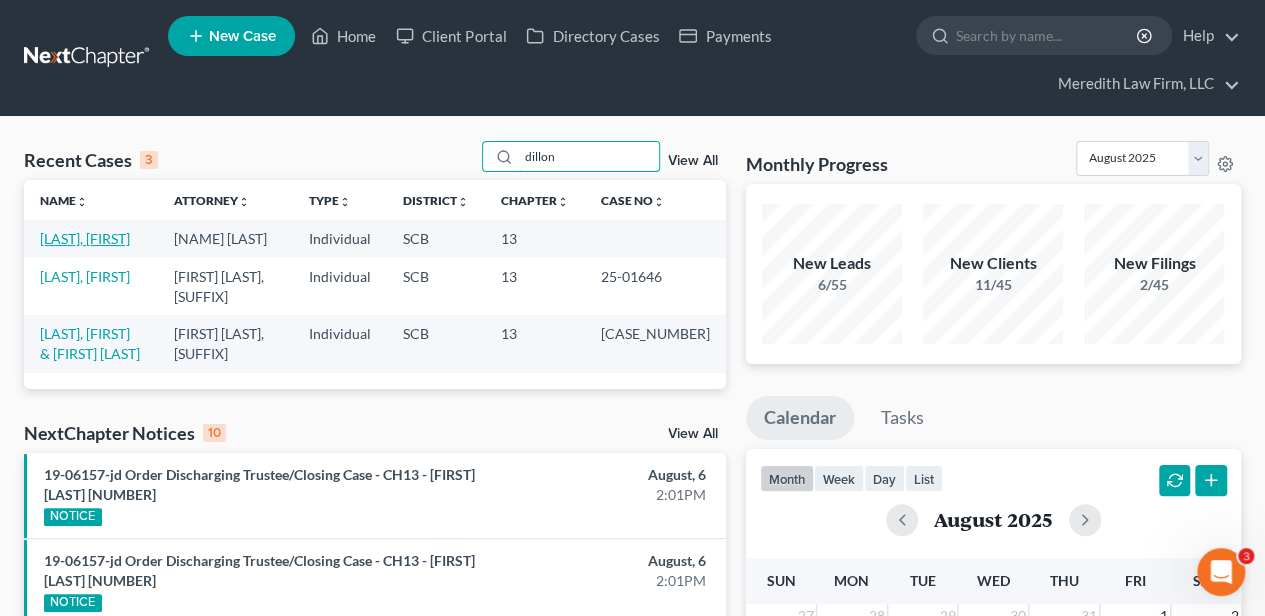 type on "dillon" 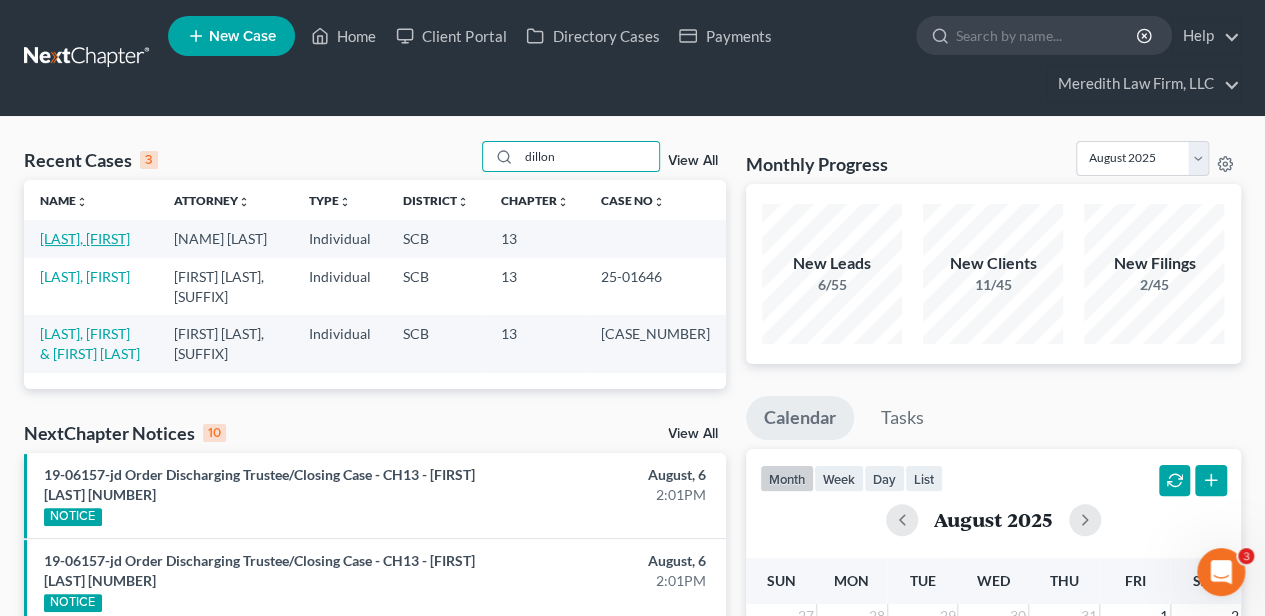click on "[LAST], [FIRST]" at bounding box center (85, 238) 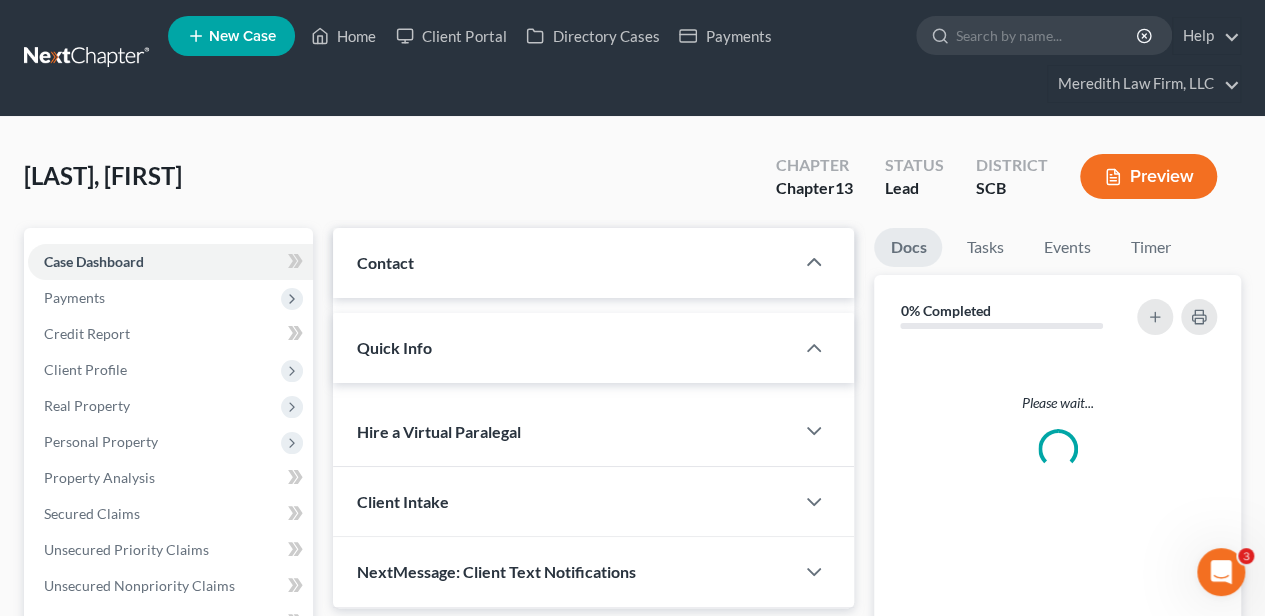 select on "2" 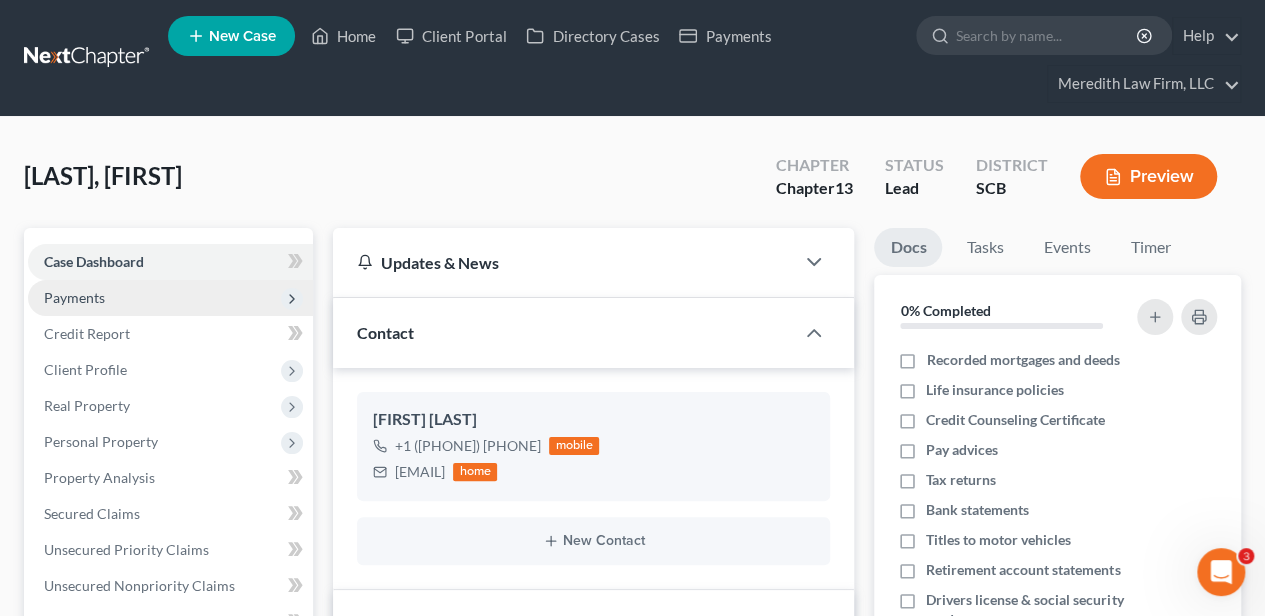click on "Payments" at bounding box center [170, 298] 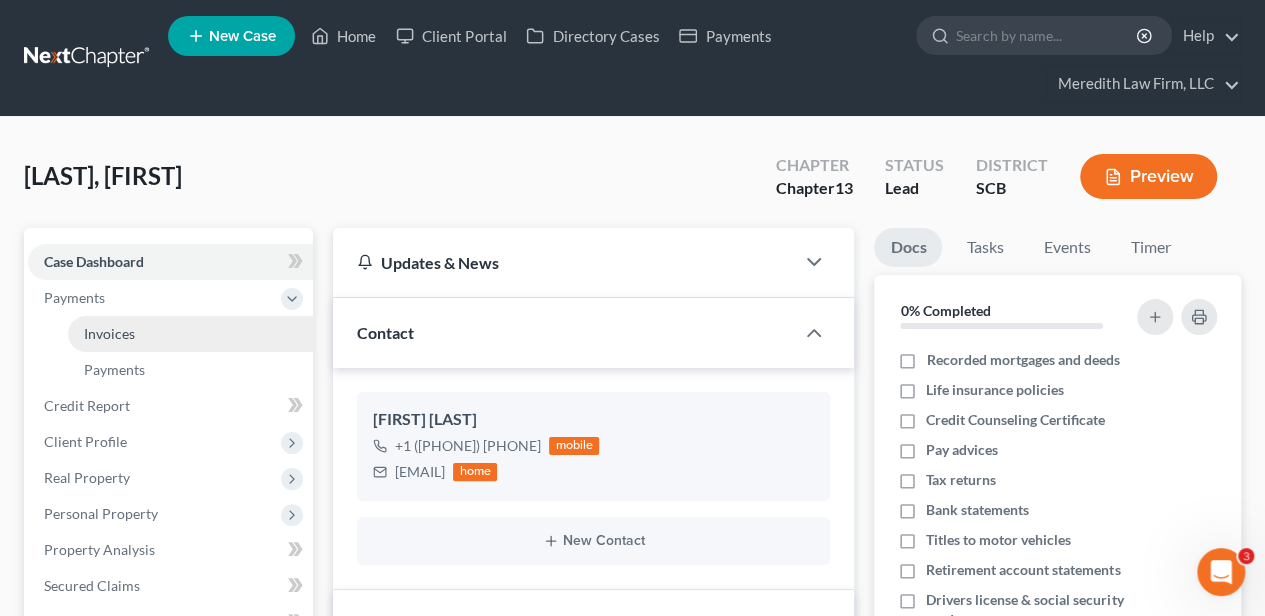 scroll, scrollTop: 1044, scrollLeft: 0, axis: vertical 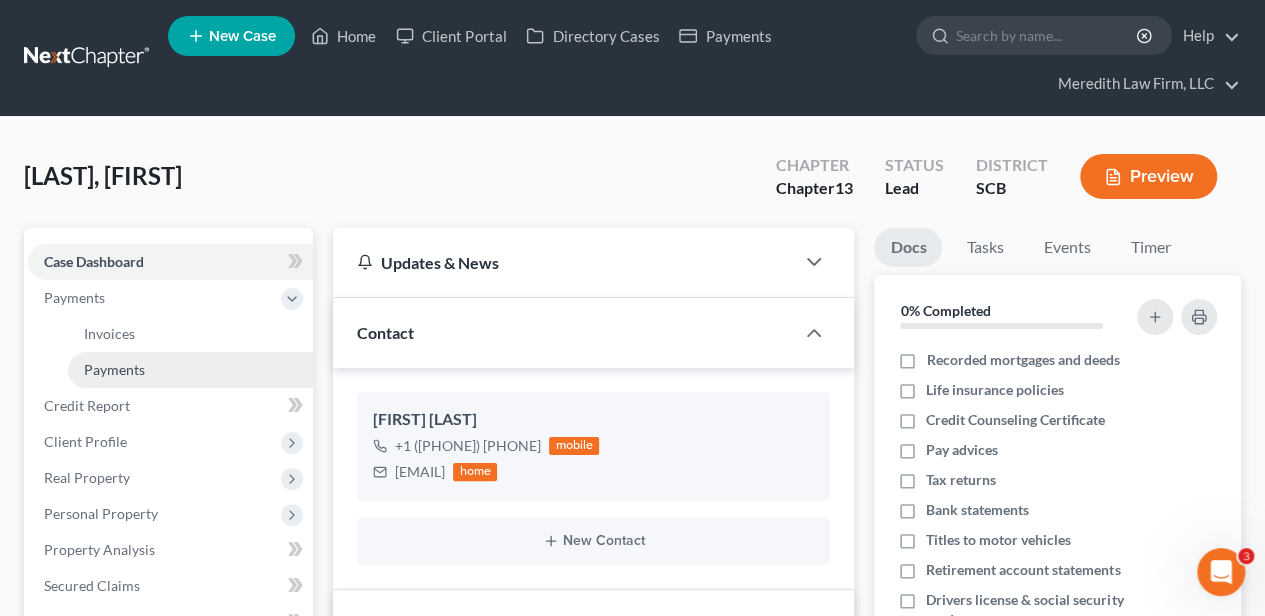 click on "Payments" at bounding box center (114, 369) 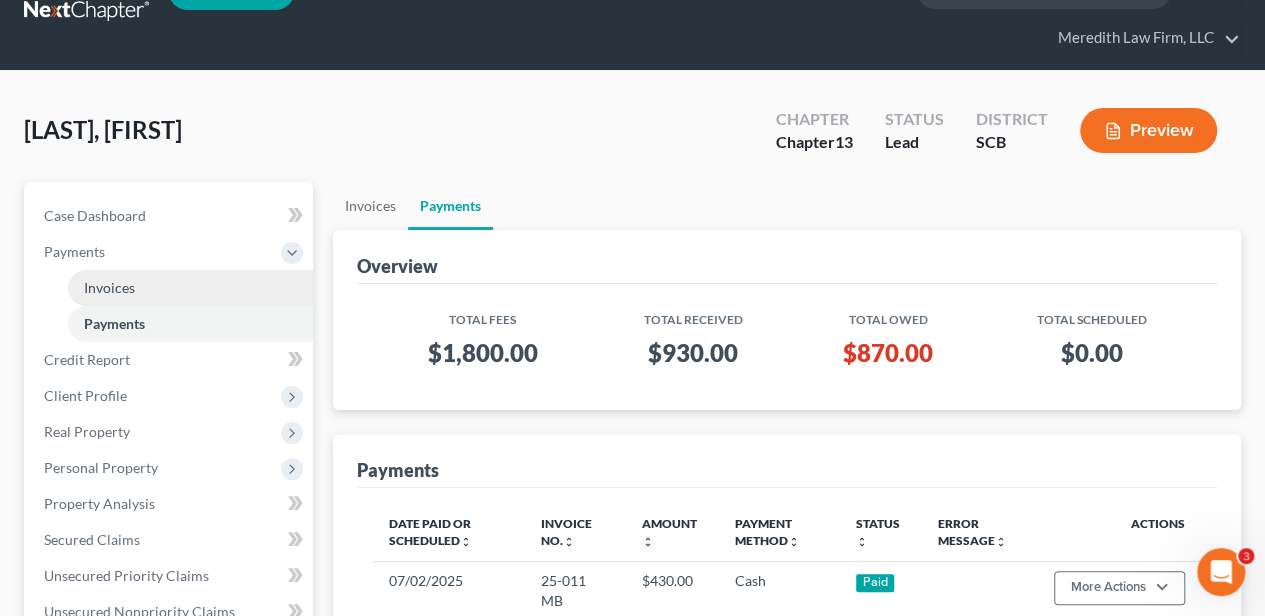 scroll, scrollTop: 133, scrollLeft: 0, axis: vertical 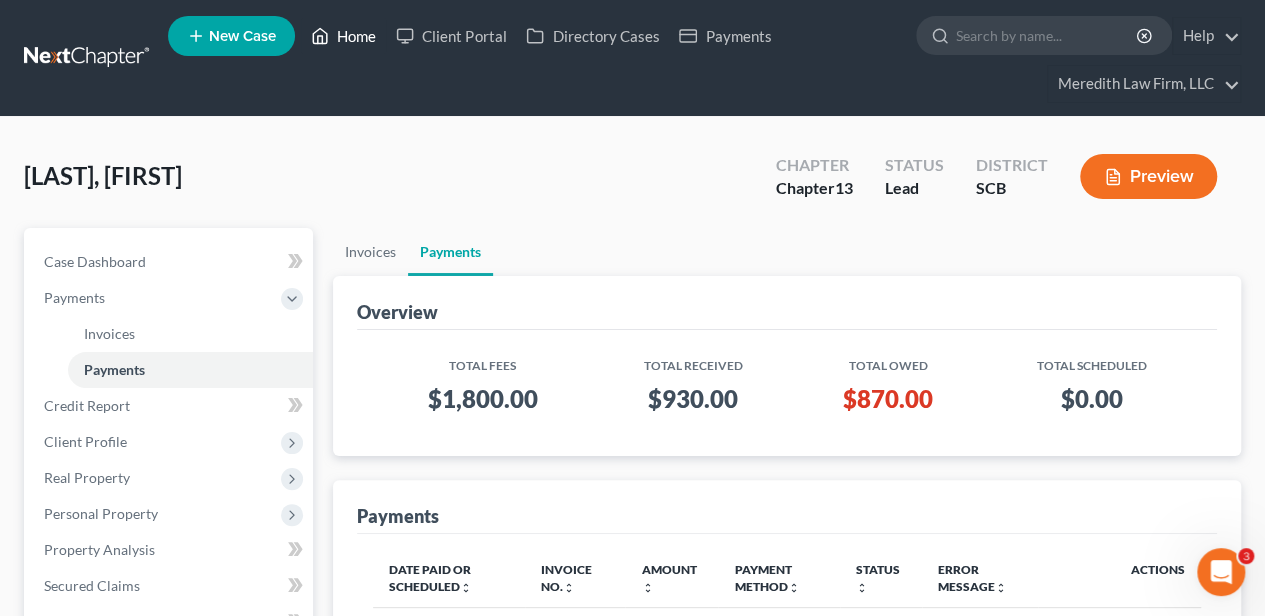 drag, startPoint x: 340, startPoint y: 39, endPoint x: 360, endPoint y: 56, distance: 26.24881 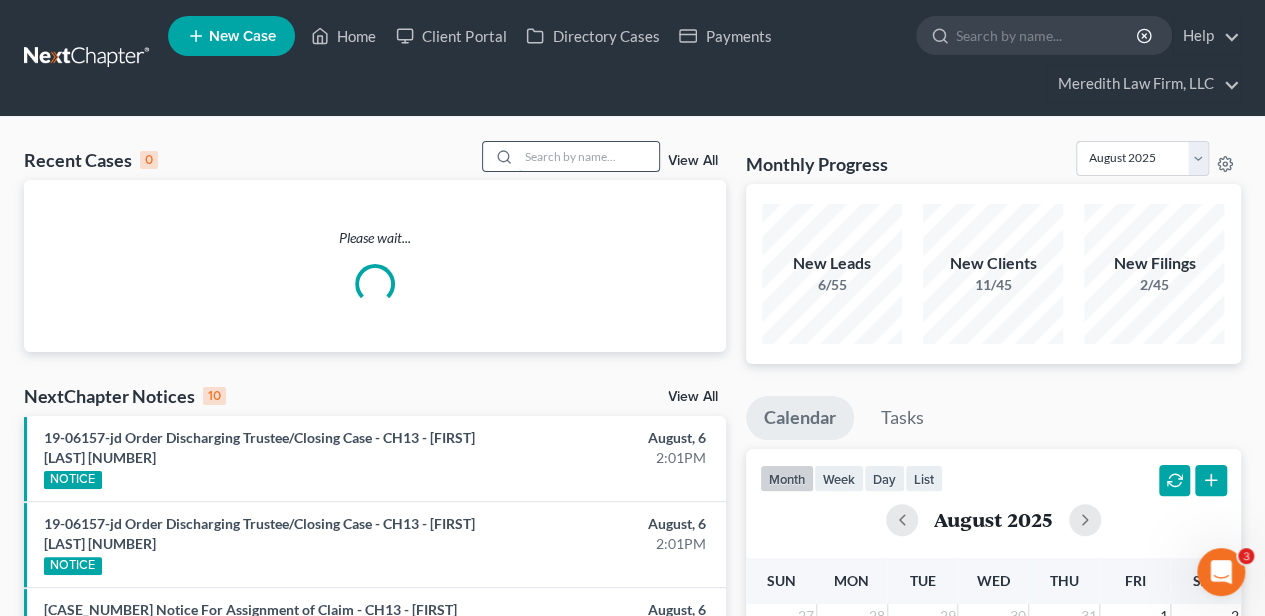 click at bounding box center [589, 156] 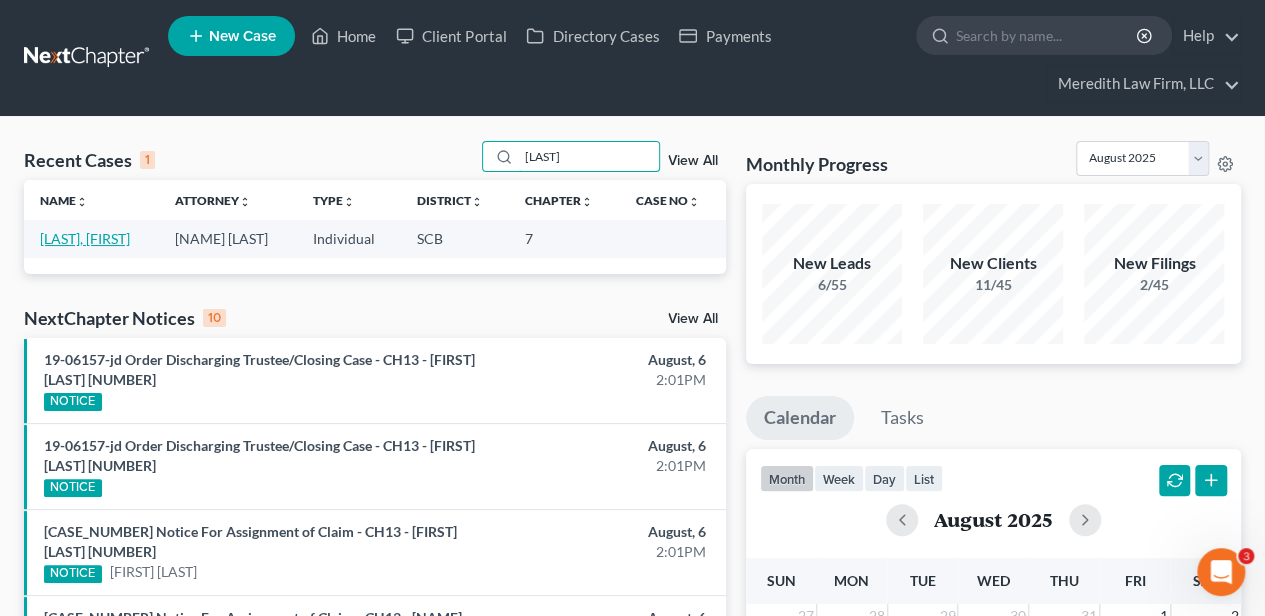 type on "[LAST]" 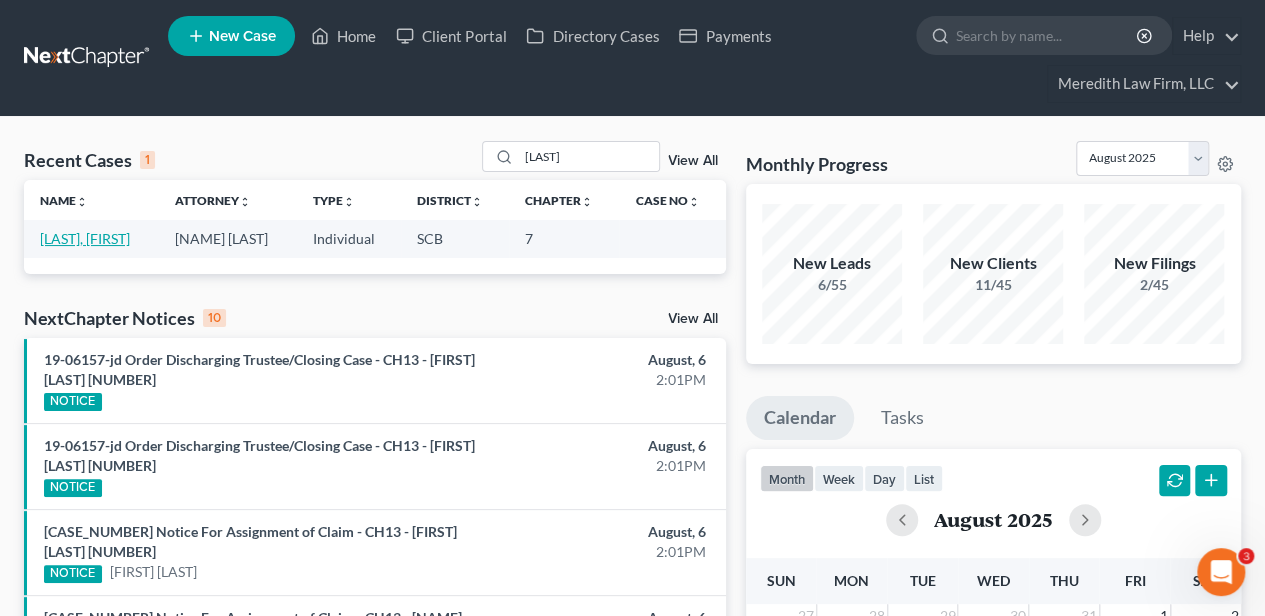 click on "[LAST], [FIRST]" at bounding box center [85, 238] 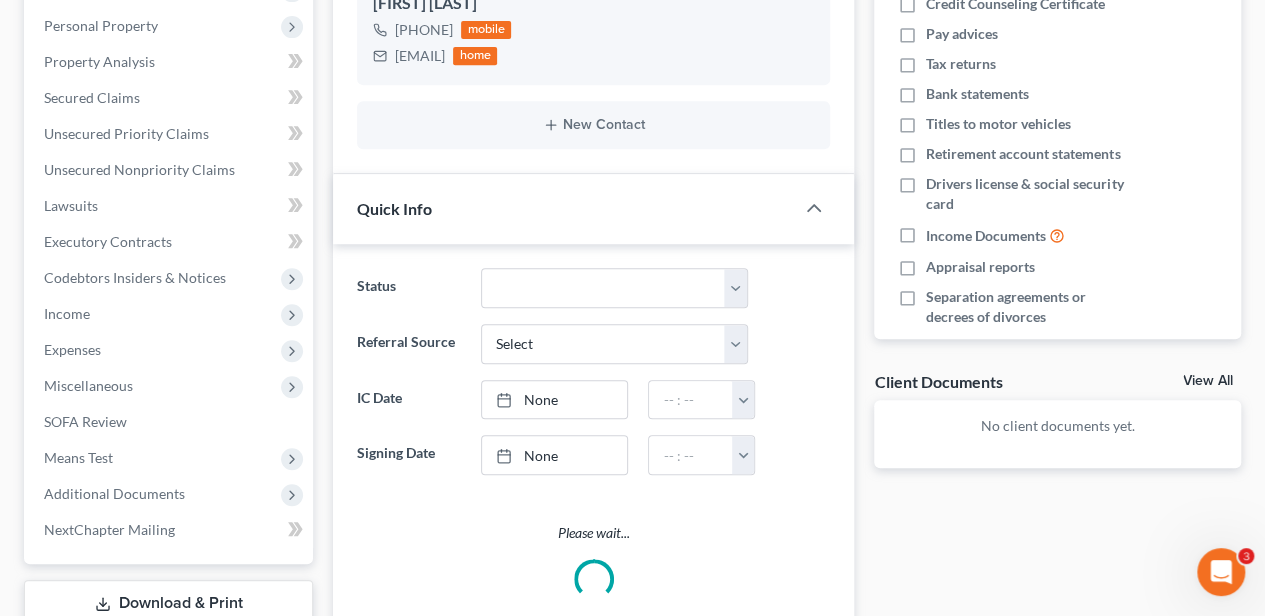 select on "2" 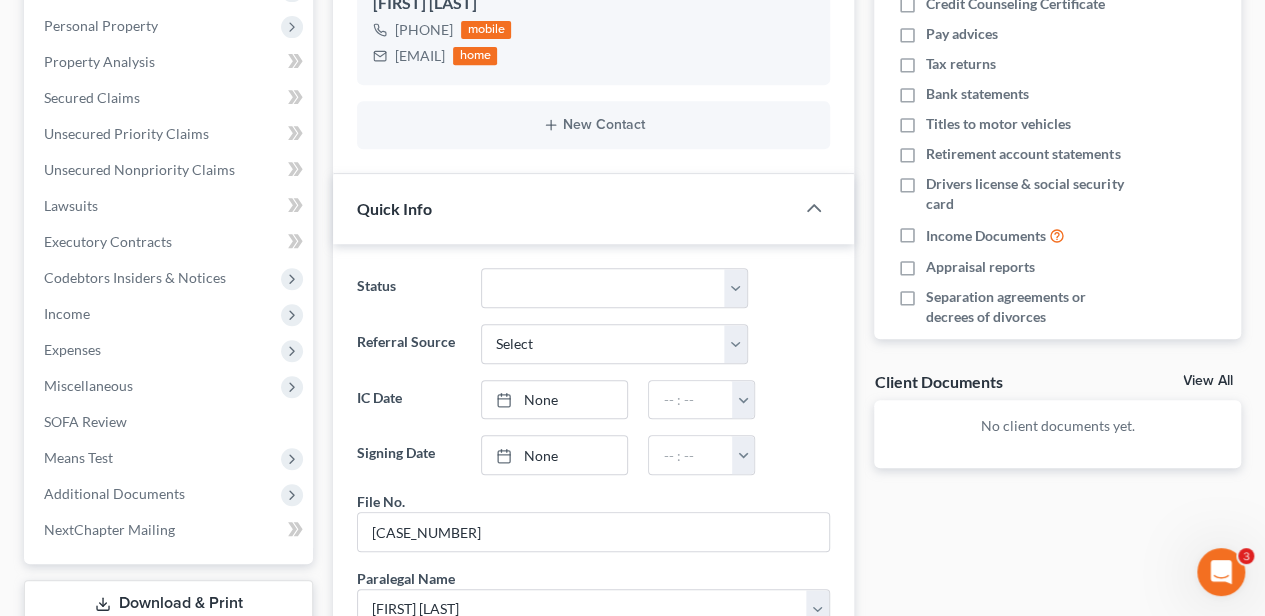 scroll, scrollTop: 466, scrollLeft: 0, axis: vertical 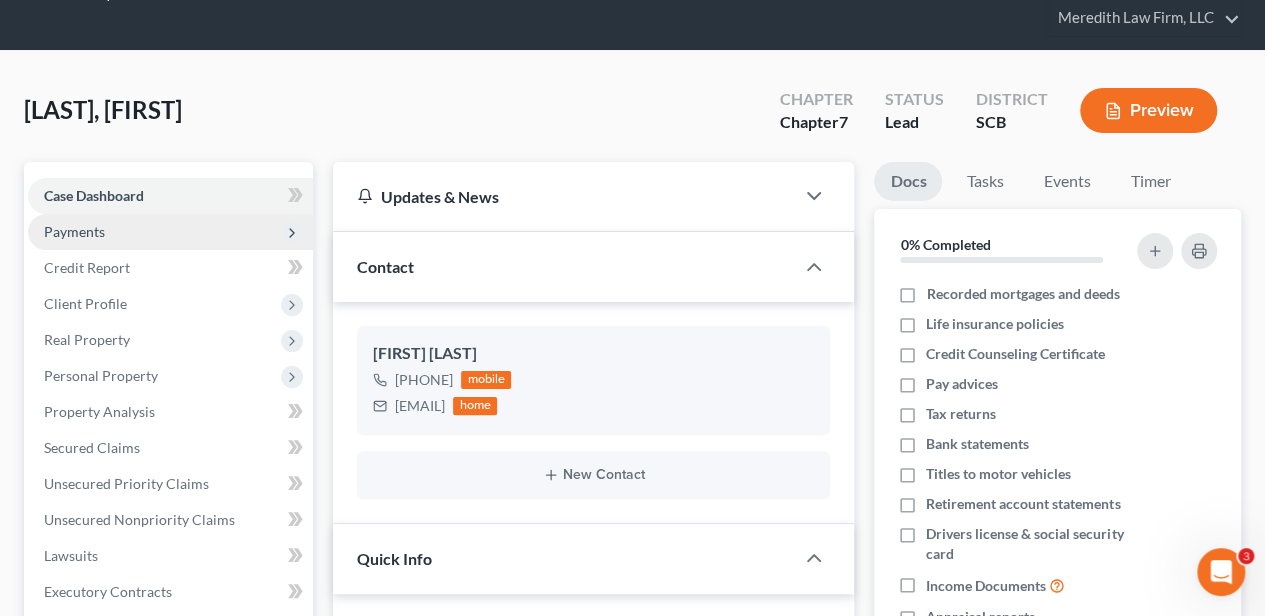 click on "Payments" at bounding box center (74, 231) 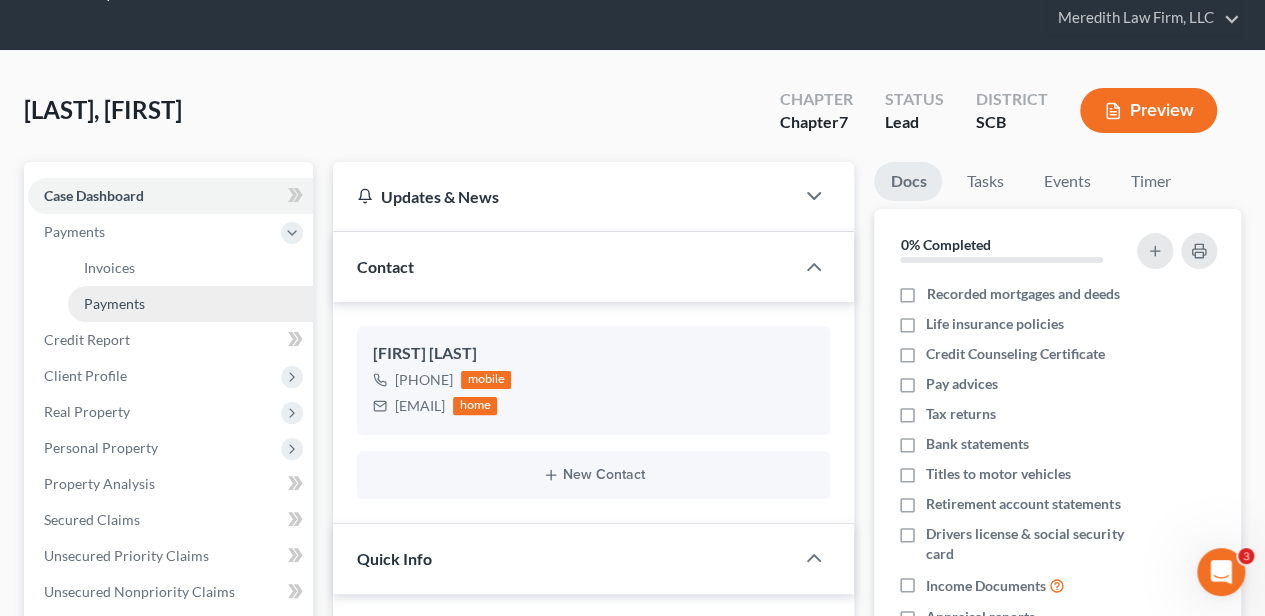 click on "Payments" at bounding box center (114, 303) 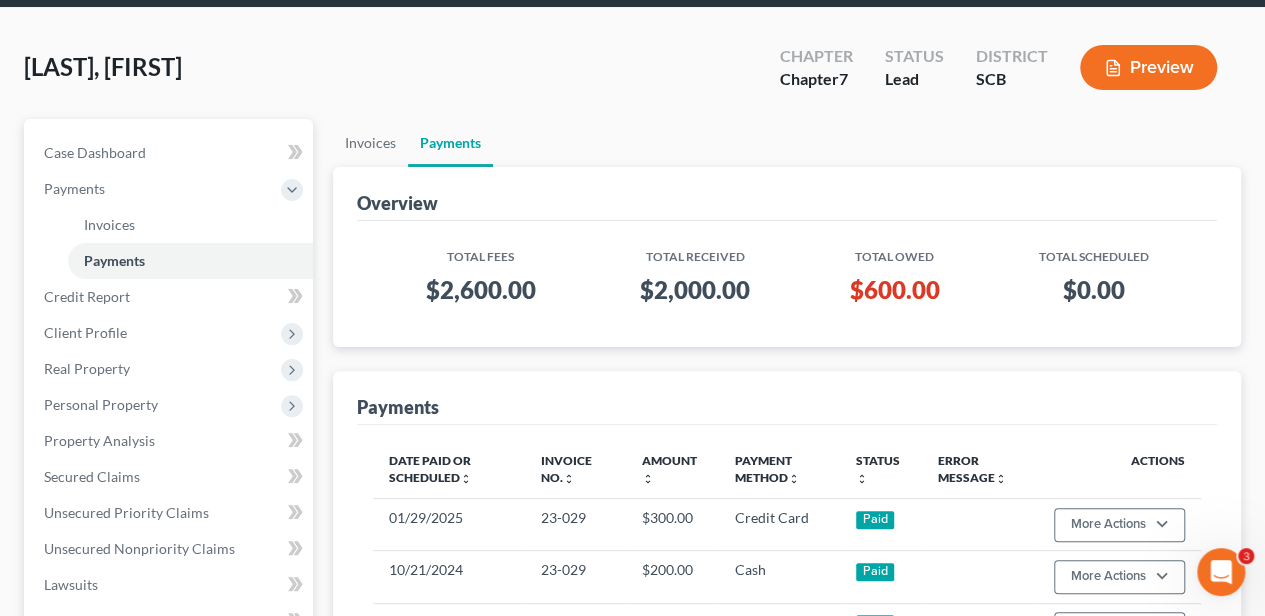 scroll, scrollTop: 133, scrollLeft: 0, axis: vertical 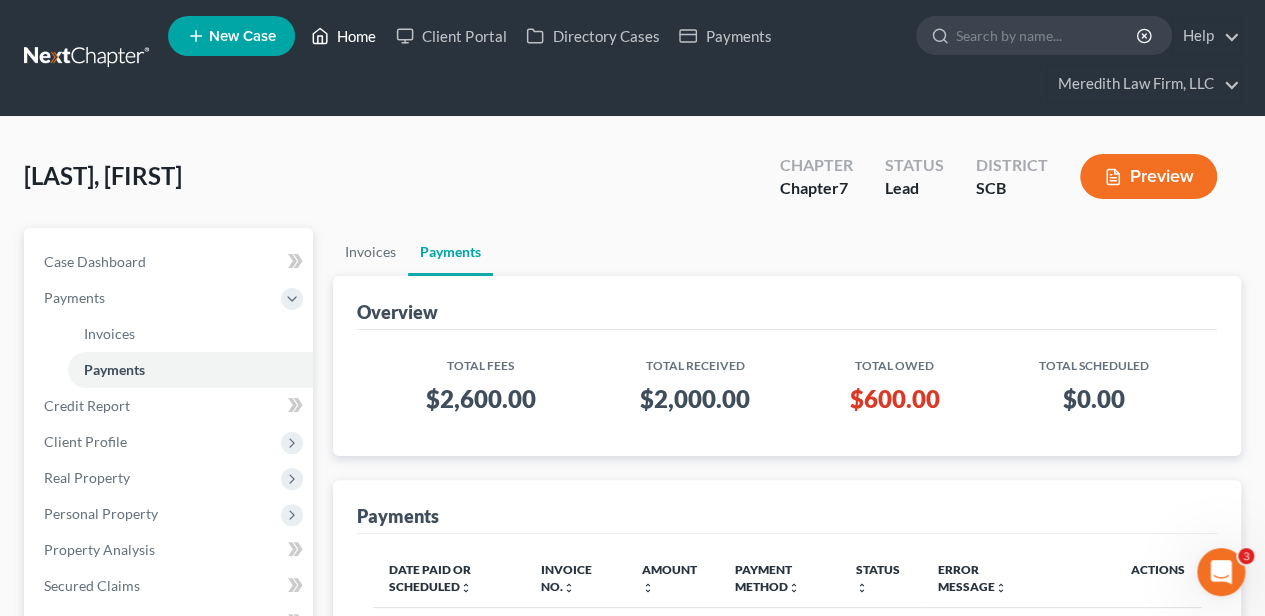 drag, startPoint x: 344, startPoint y: 43, endPoint x: 377, endPoint y: 45, distance: 33.06055 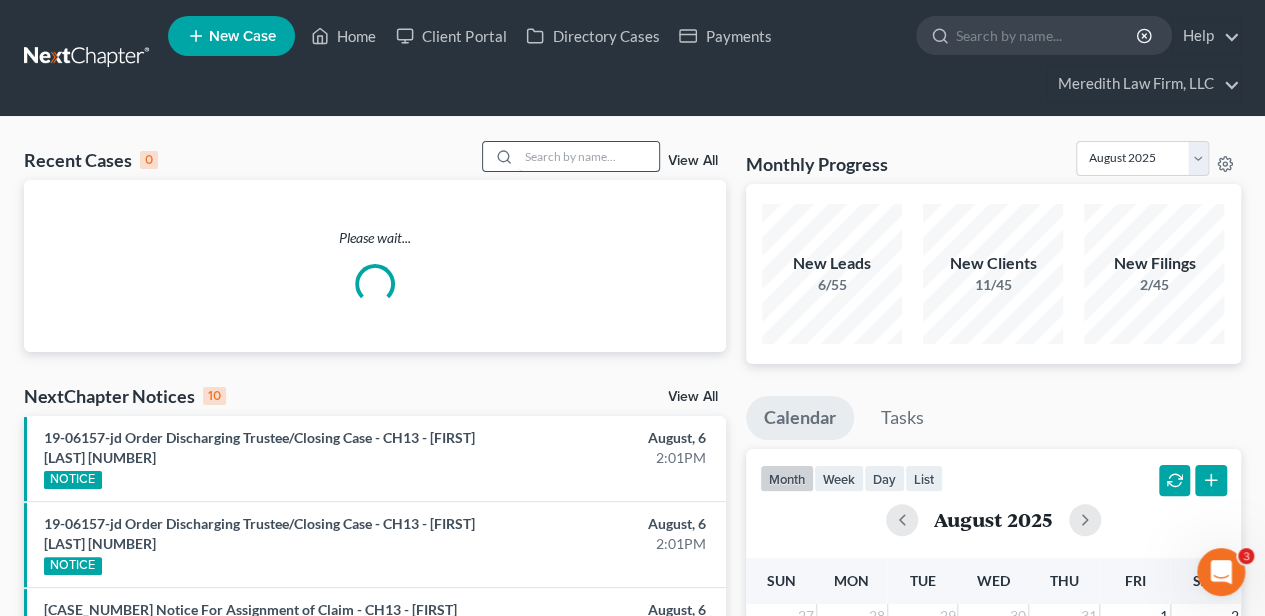 click at bounding box center (589, 156) 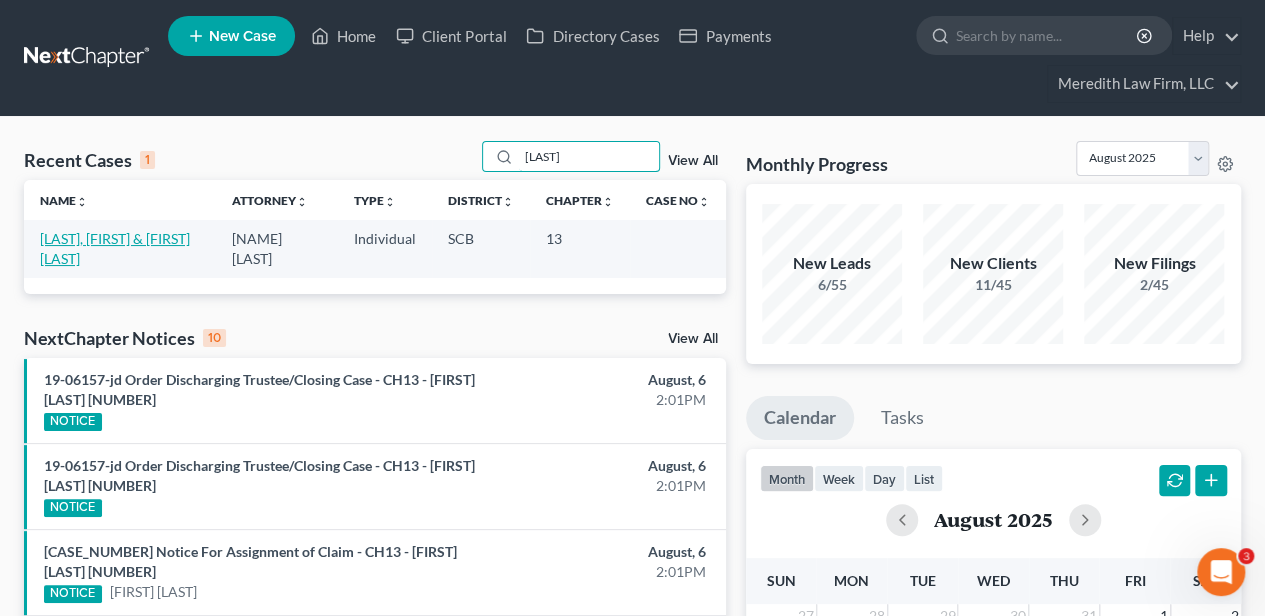 type on "[LAST]" 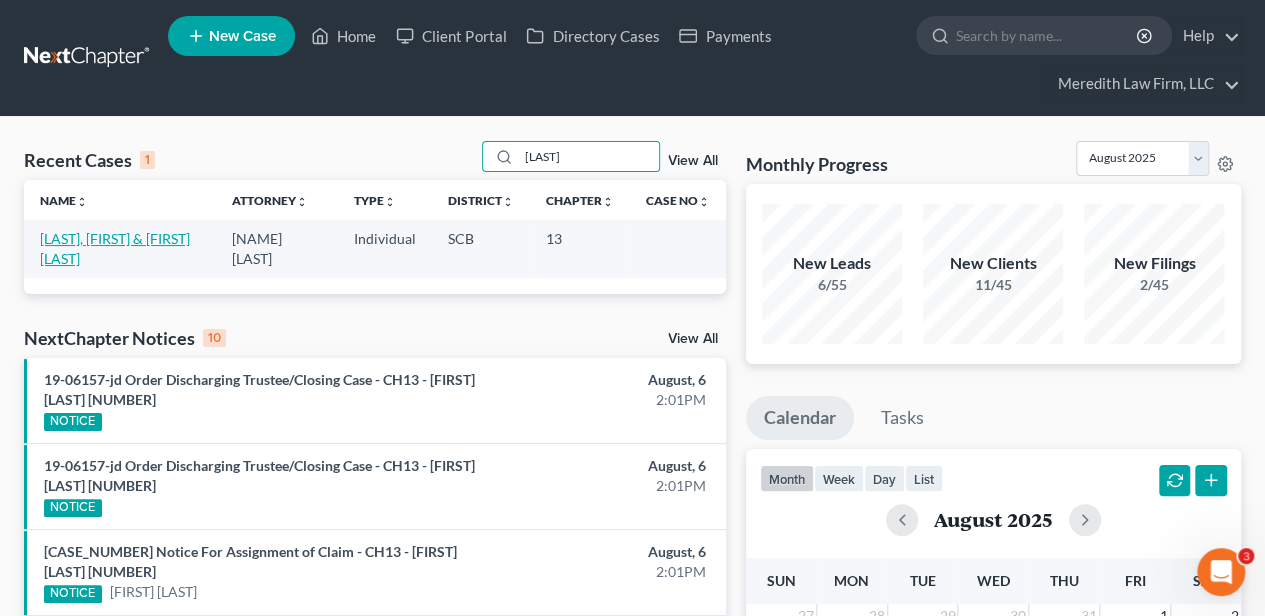 click on "[LAST], [FIRST] & [FIRST] [LAST]" at bounding box center (115, 248) 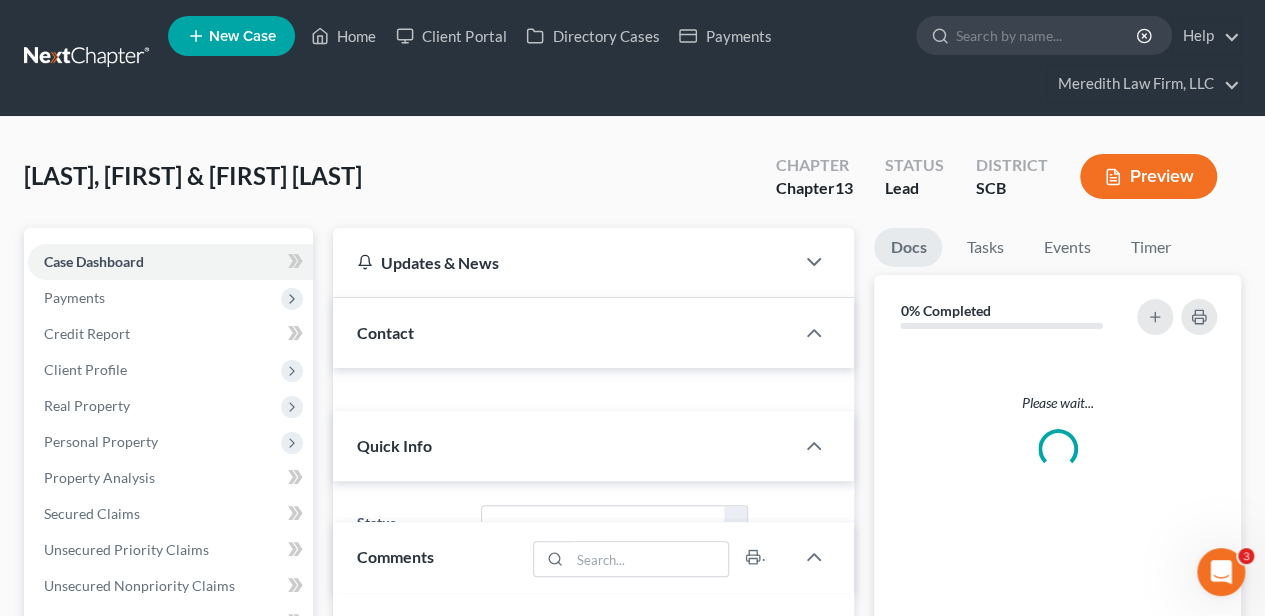 select on "2" 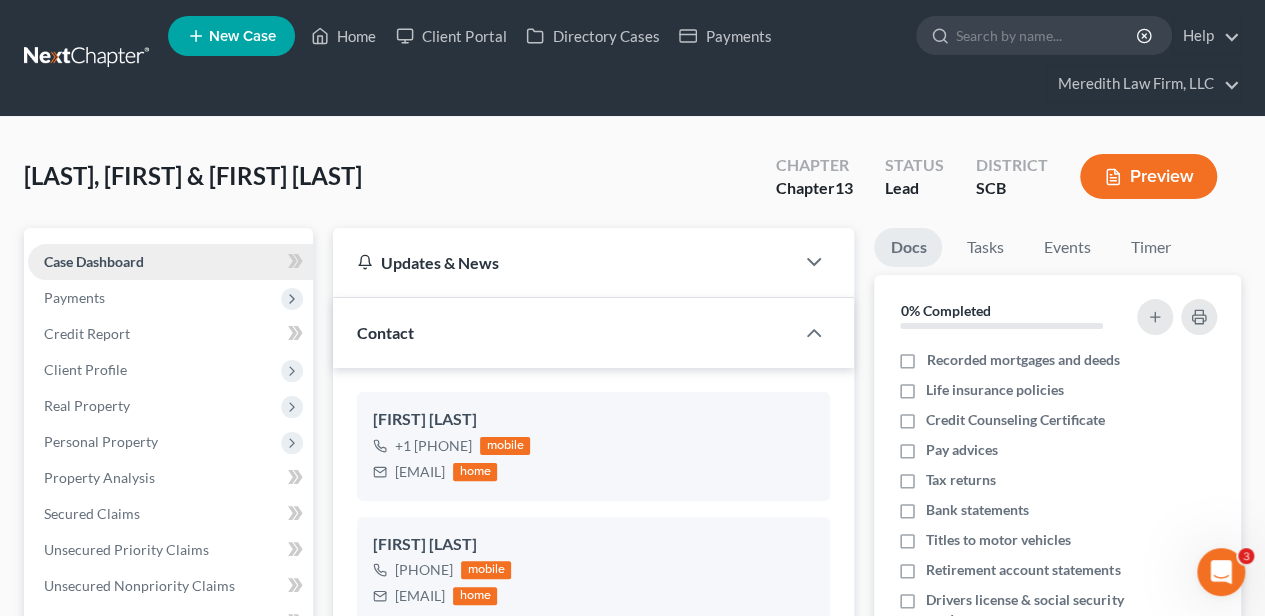 scroll, scrollTop: 511, scrollLeft: 0, axis: vertical 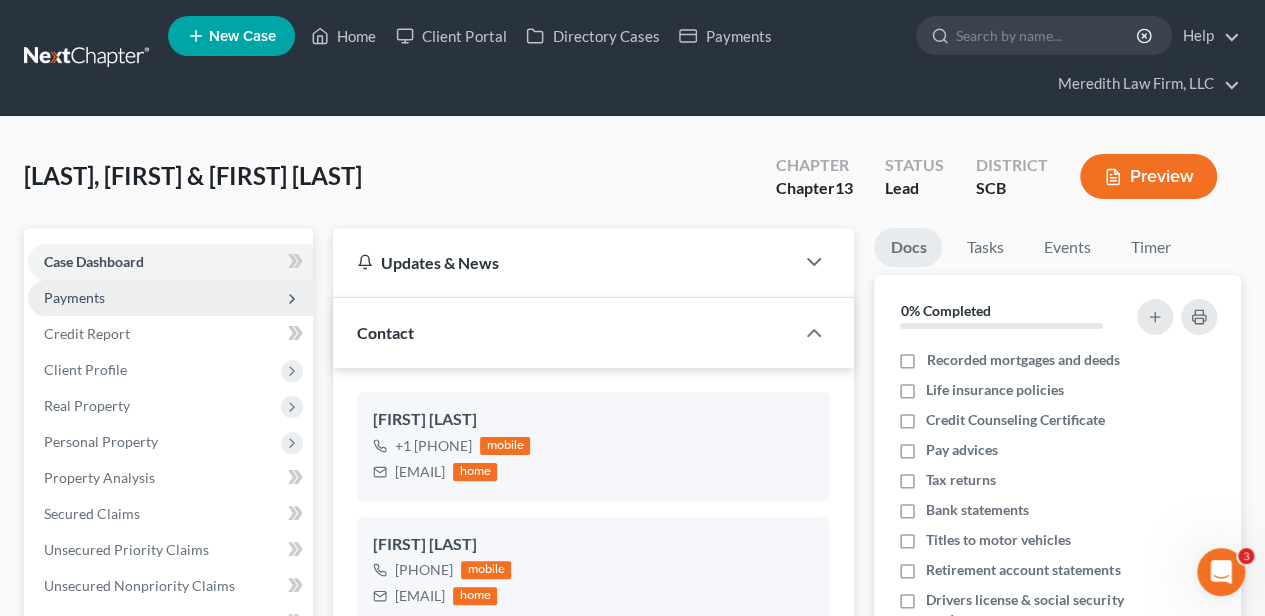 click on "Payments" at bounding box center (74, 297) 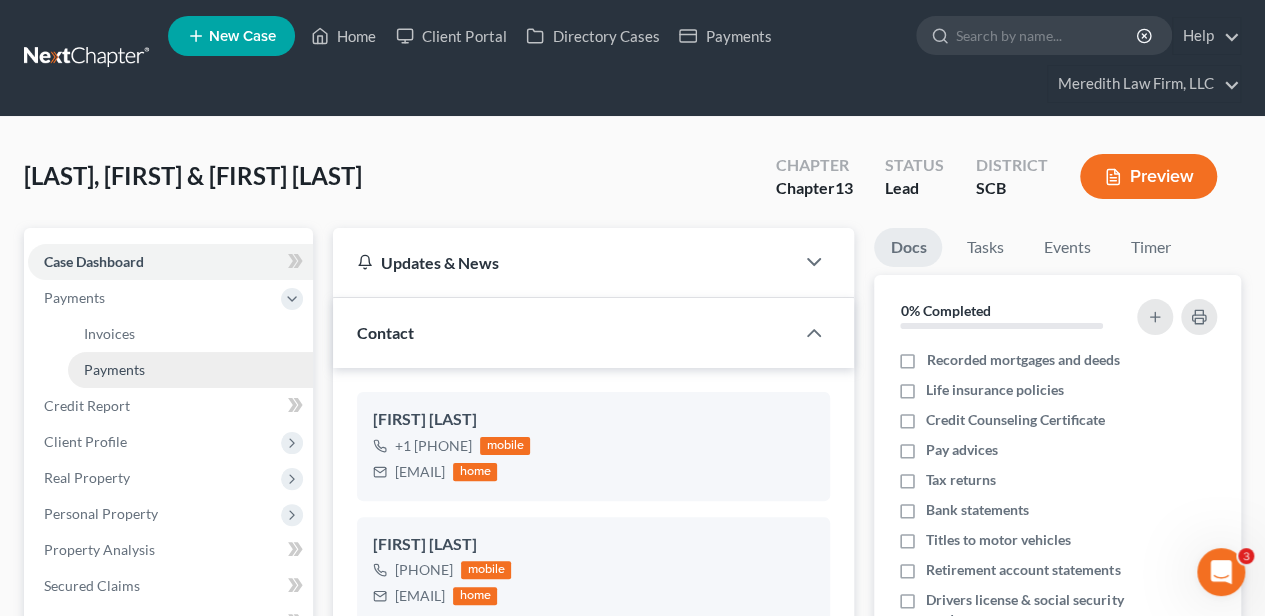 click on "Payments" at bounding box center [190, 370] 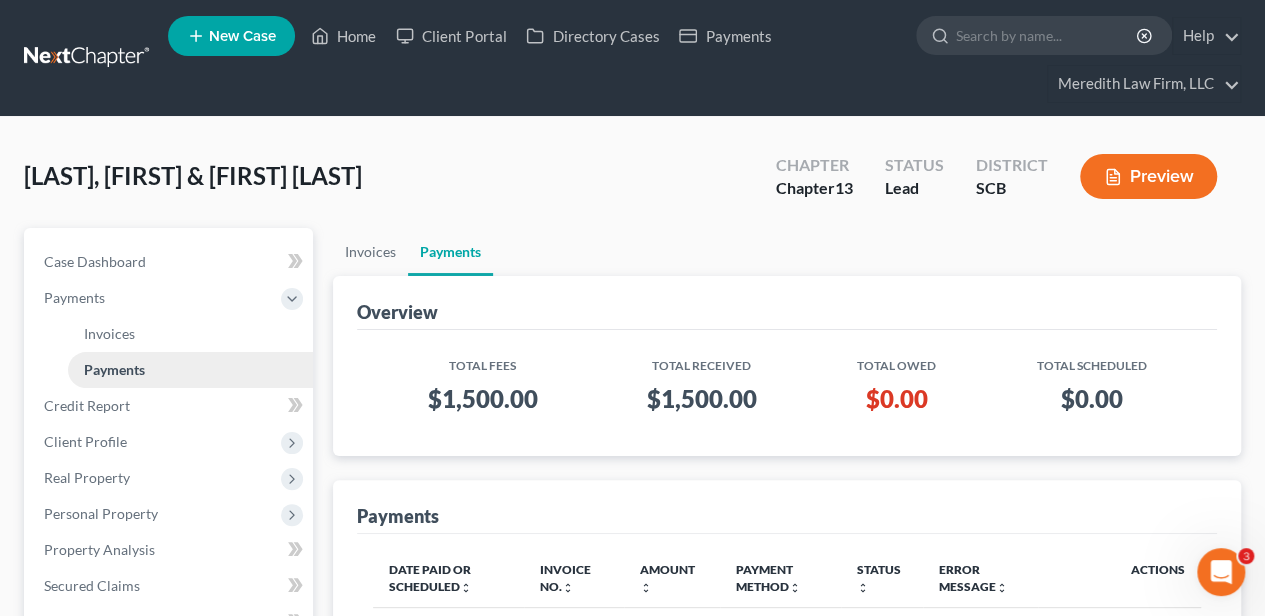 scroll, scrollTop: 66, scrollLeft: 0, axis: vertical 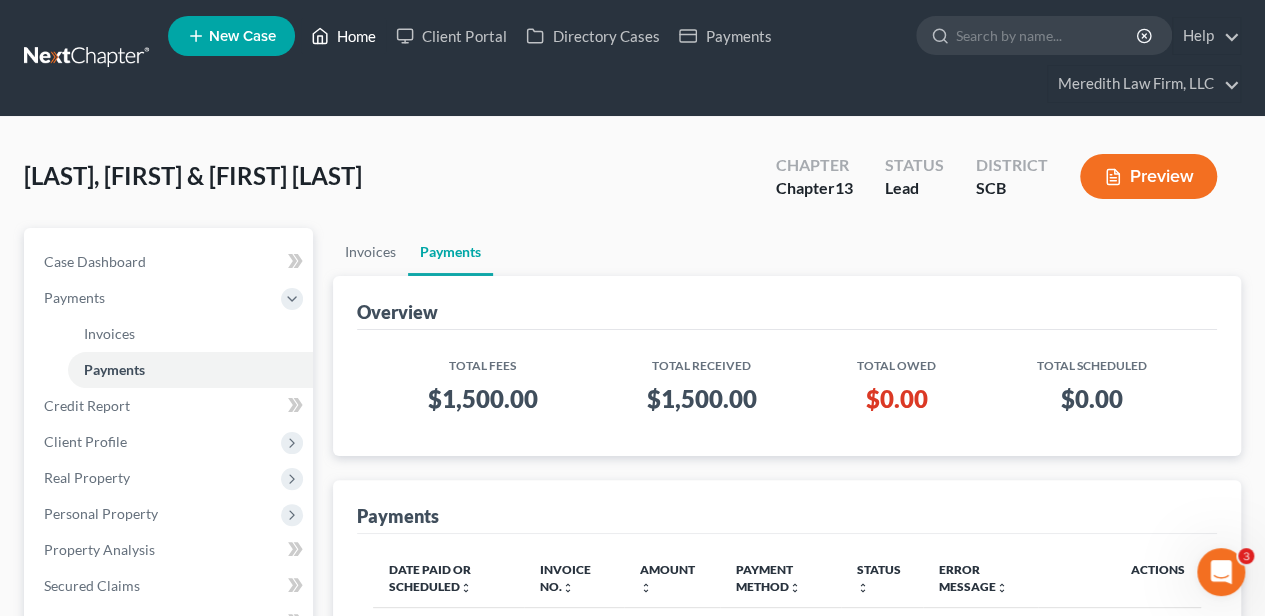 click on "Home" at bounding box center (343, 36) 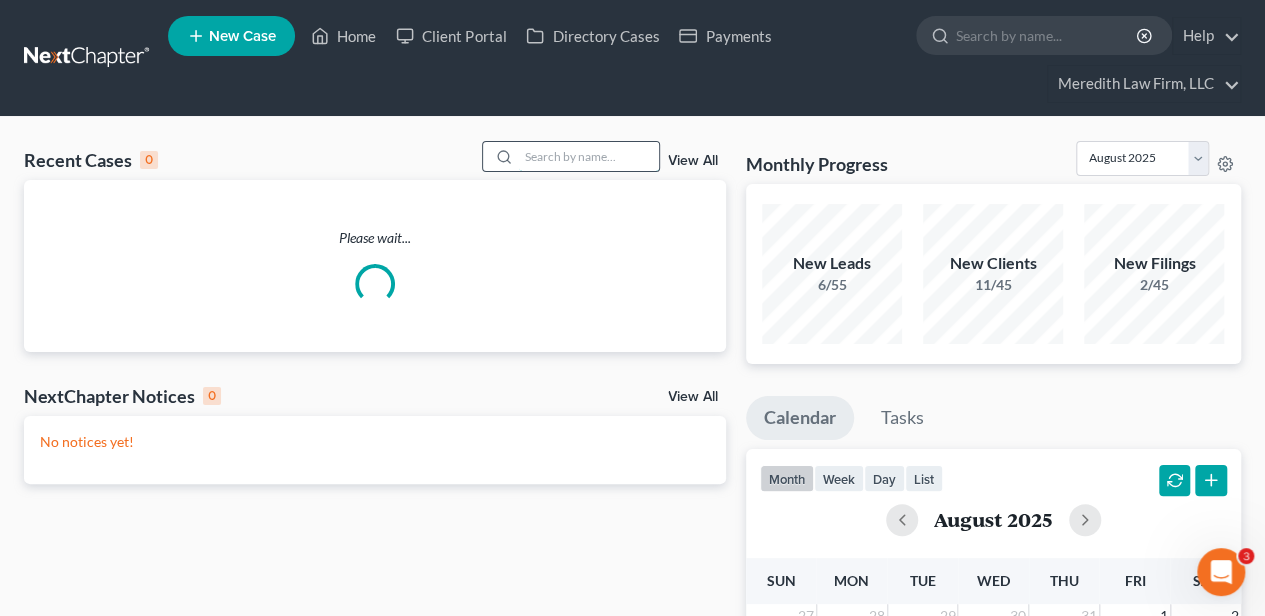 click at bounding box center [589, 156] 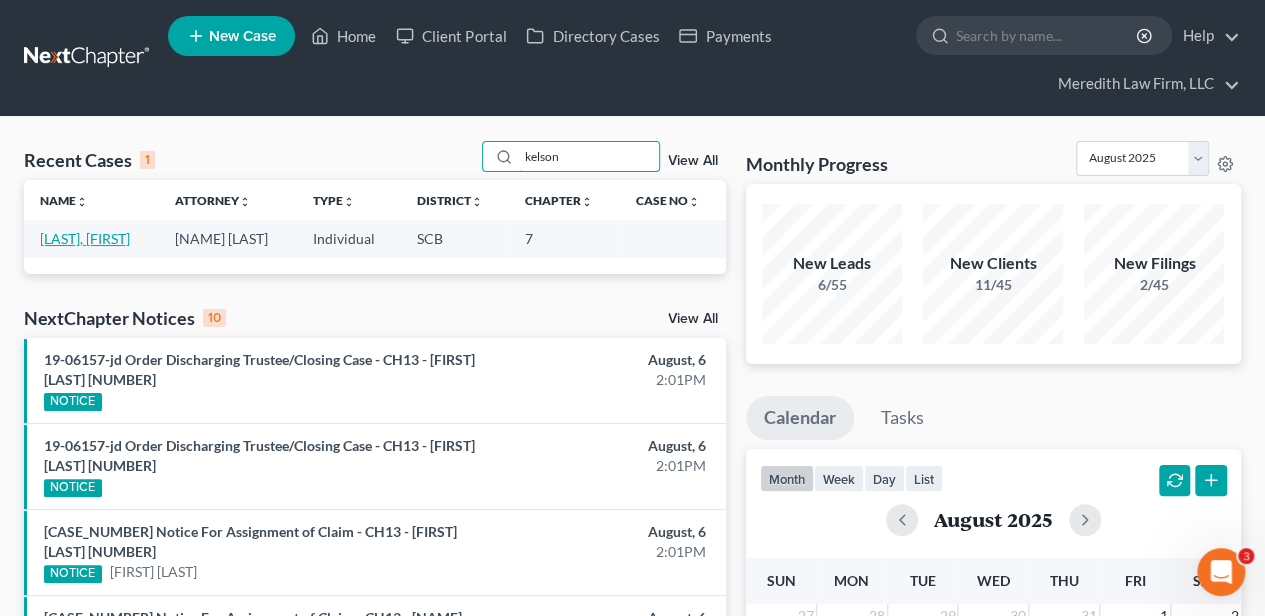 type on "kelson" 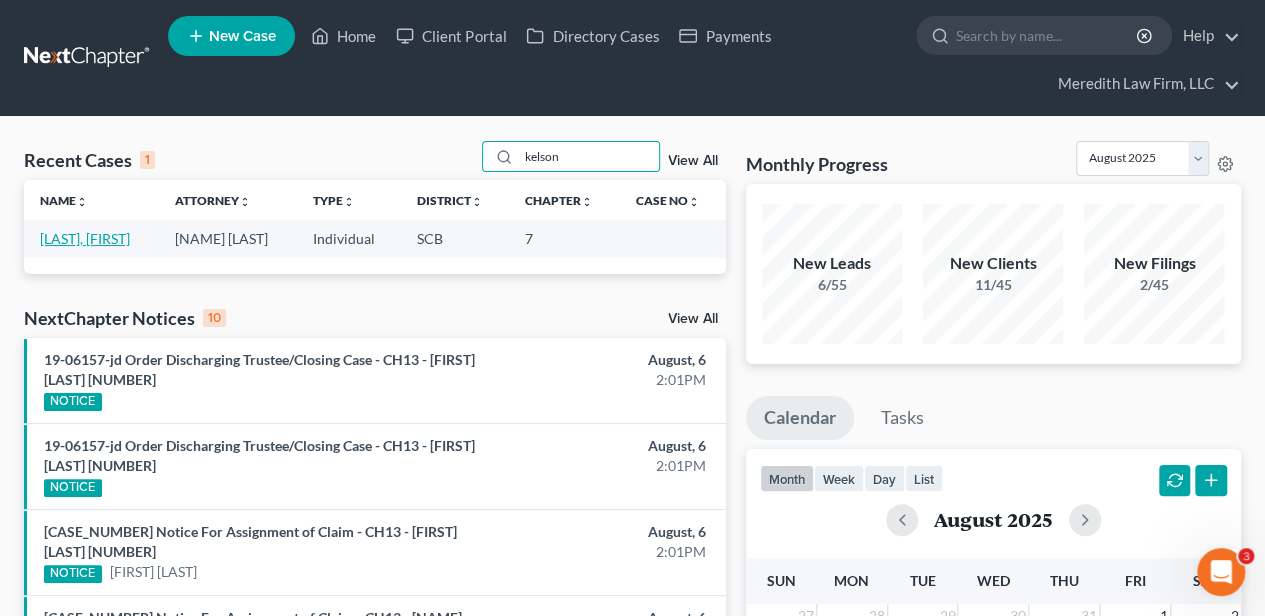 click on "[LAST], [FIRST]" at bounding box center (85, 238) 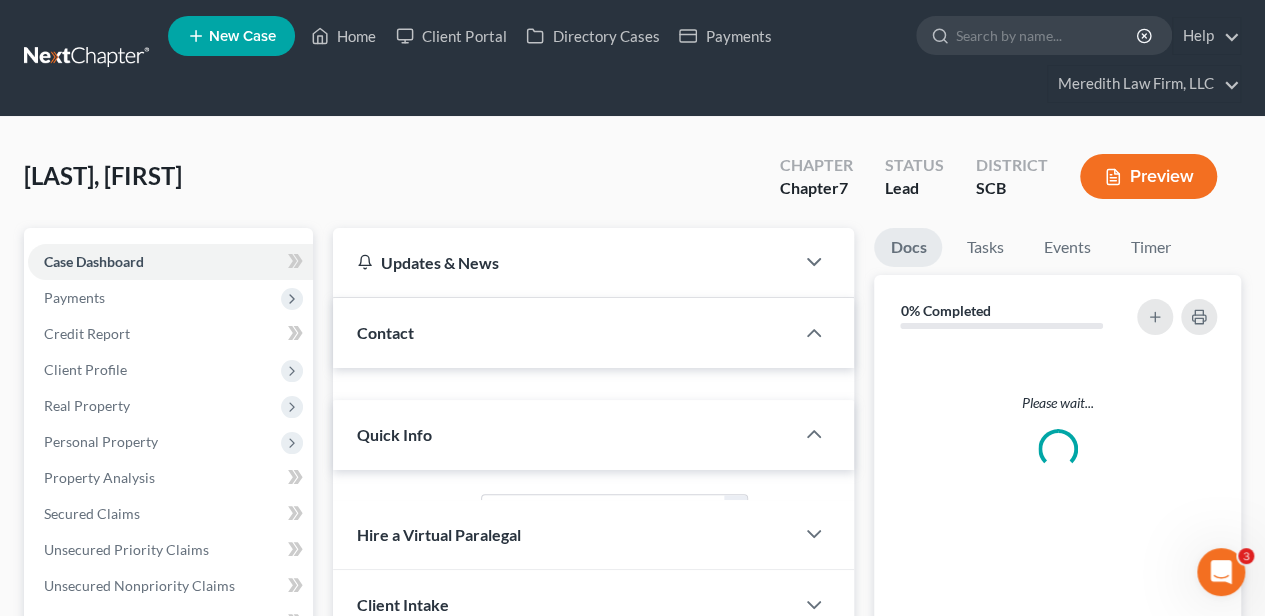 select on "2" 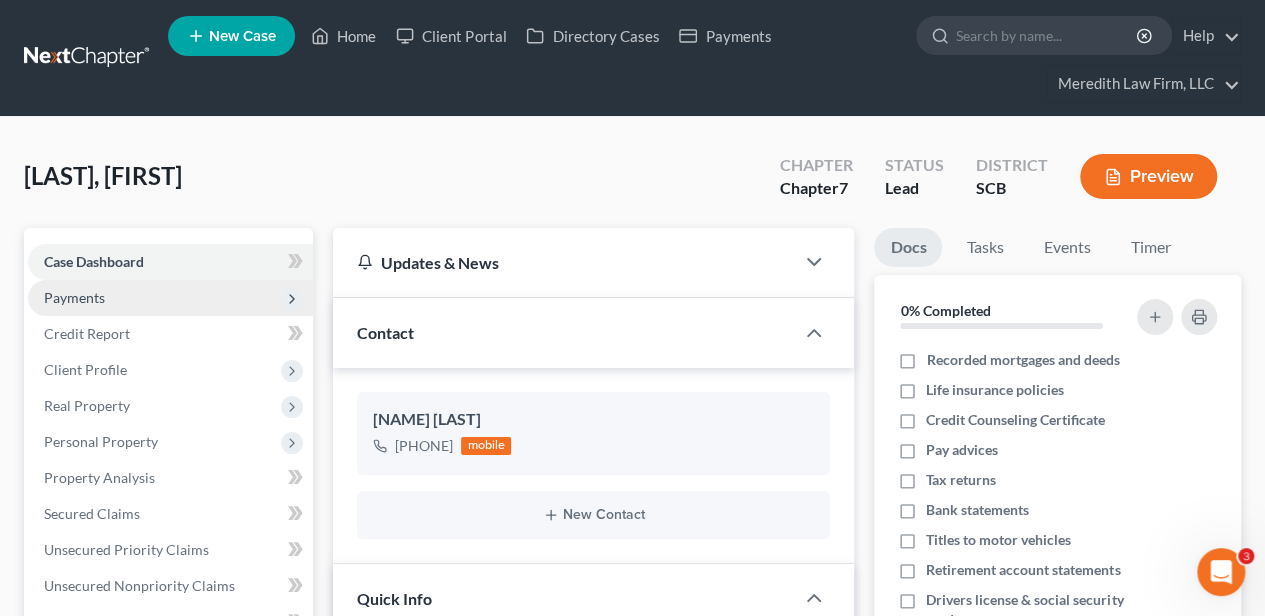 scroll, scrollTop: 1298, scrollLeft: 0, axis: vertical 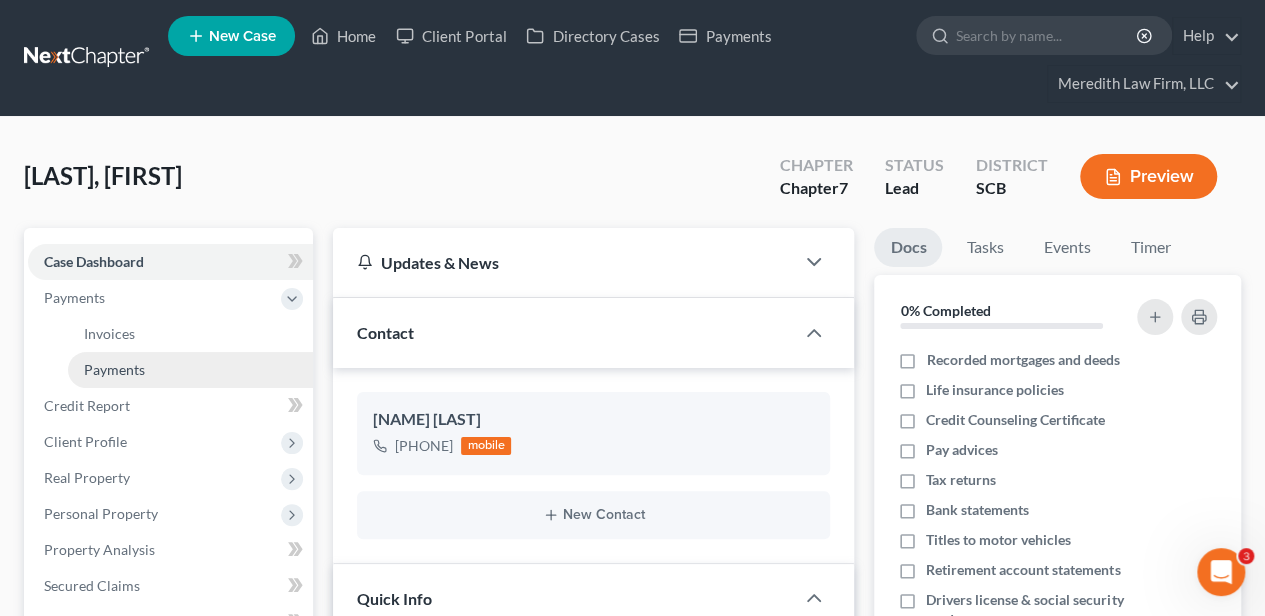 click on "Payments" at bounding box center [190, 370] 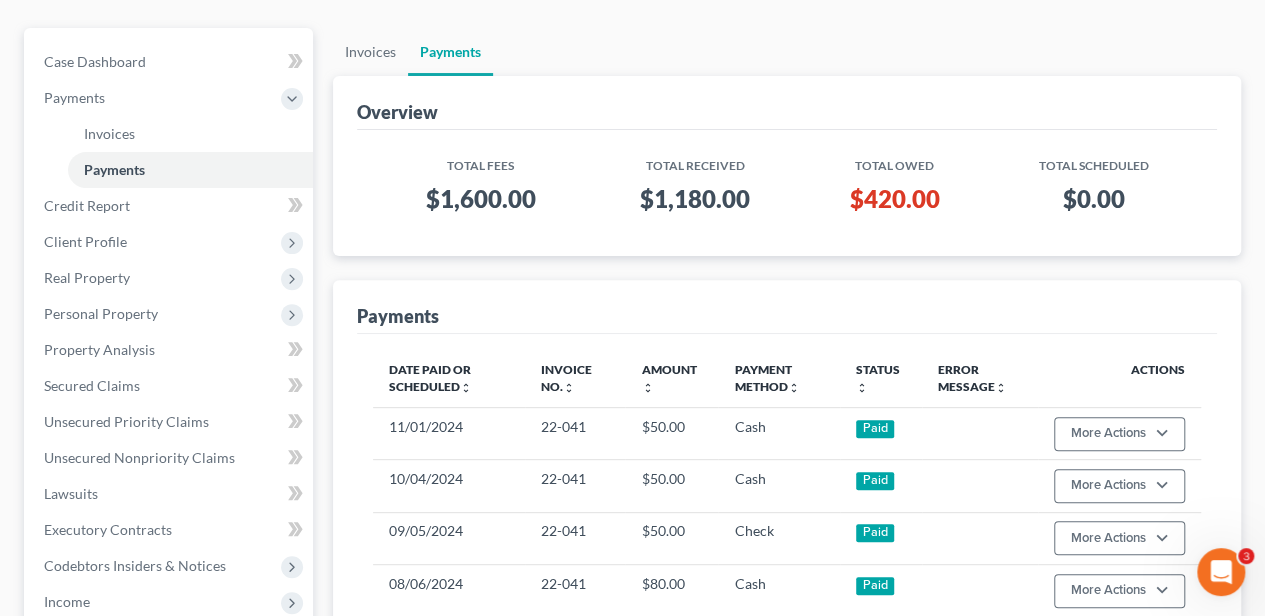 scroll, scrollTop: 266, scrollLeft: 0, axis: vertical 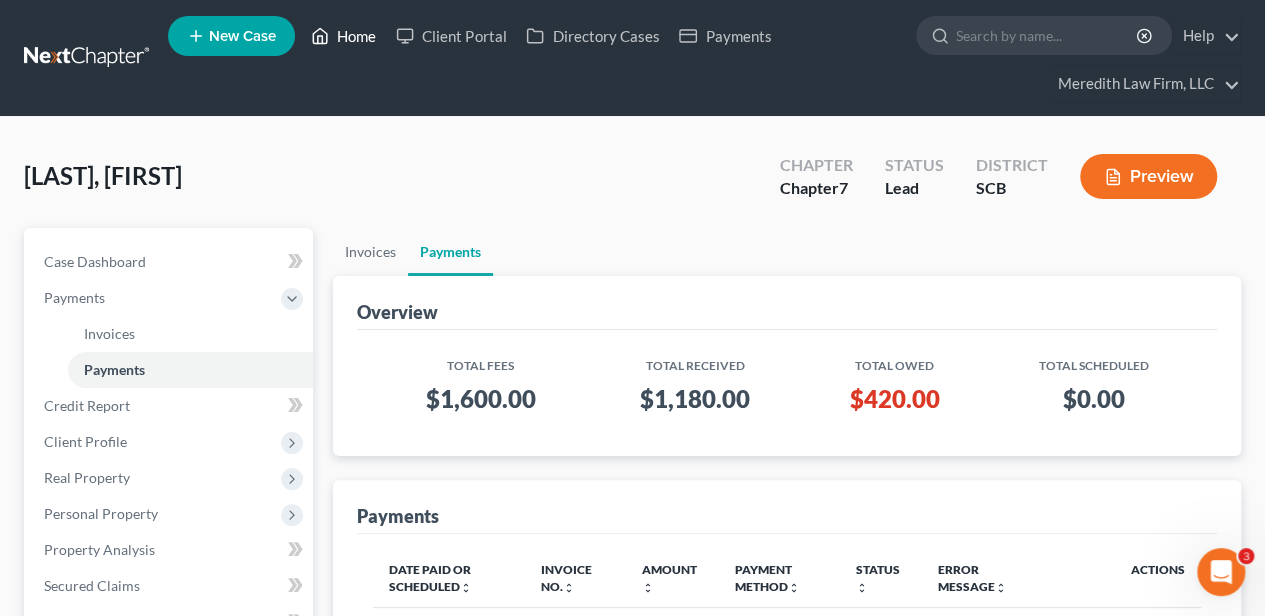 click on "Home" at bounding box center [343, 36] 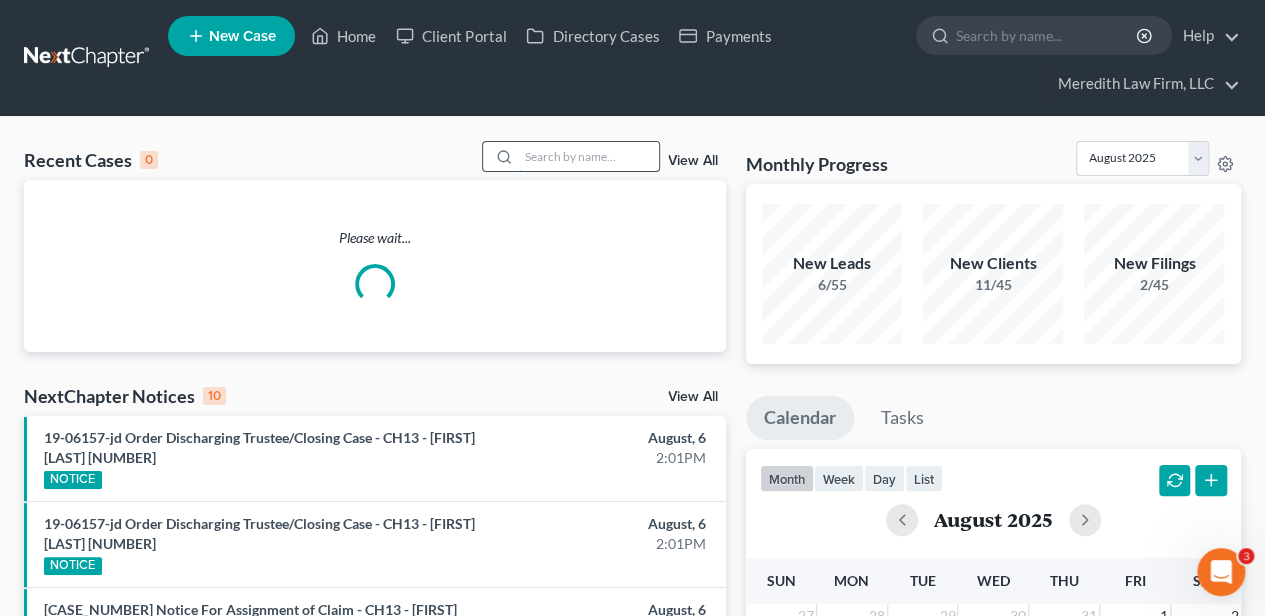 click at bounding box center [589, 156] 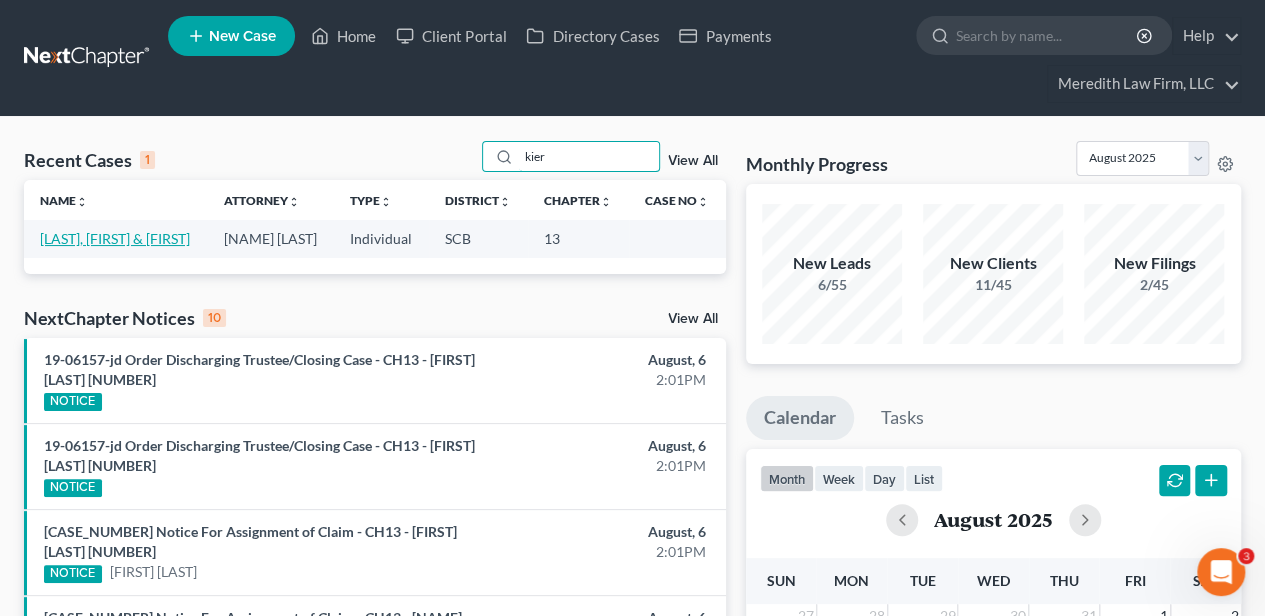 type on "kier" 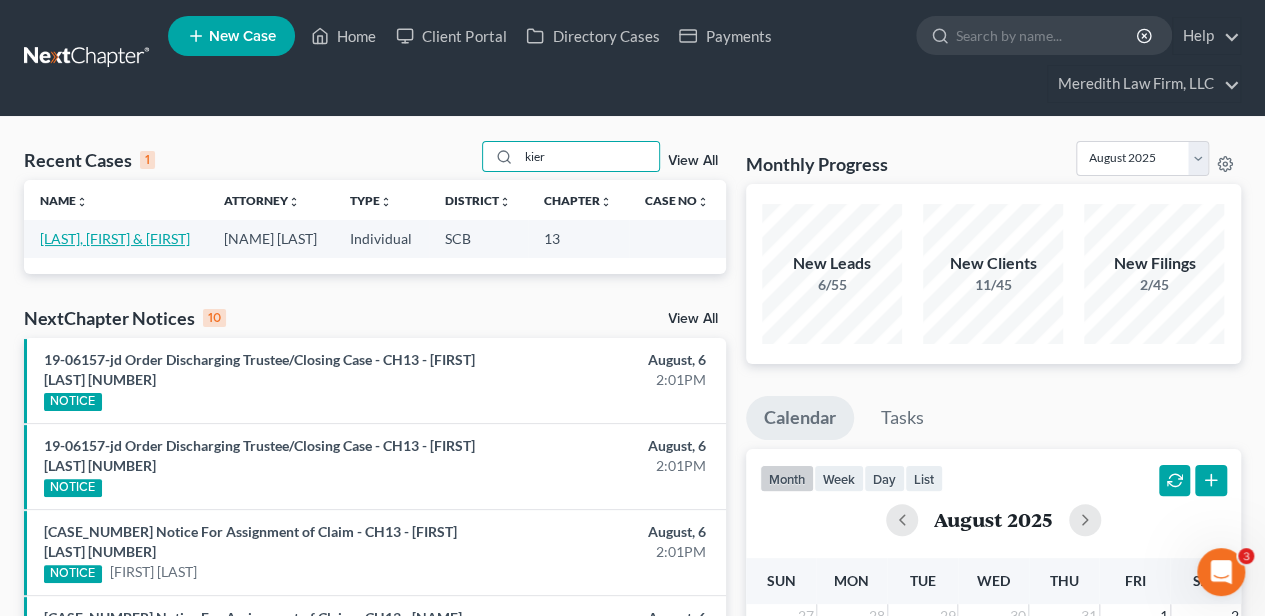 click on "[LAST], [FIRST] & [FIRST]" at bounding box center [115, 238] 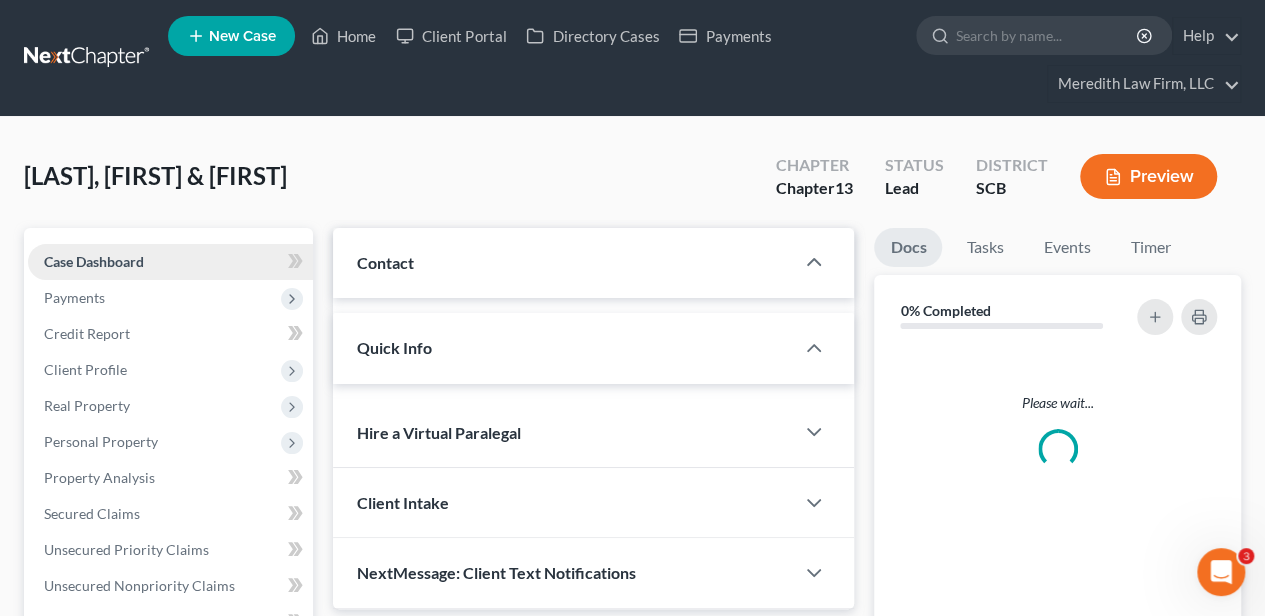 select on "2" 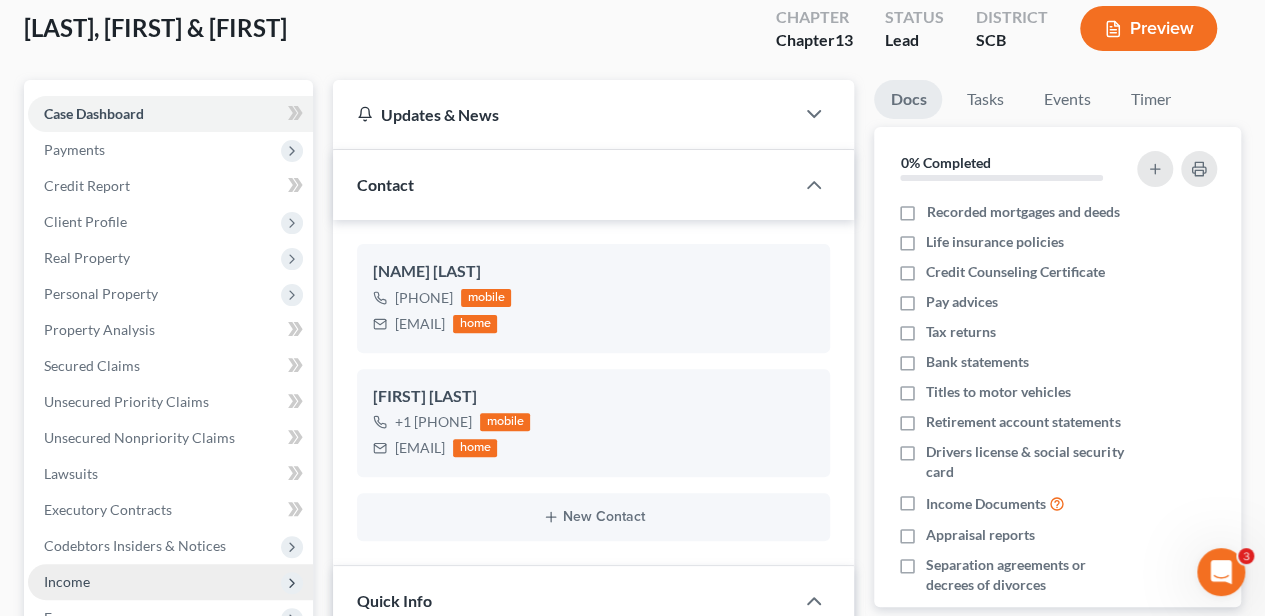 scroll, scrollTop: 133, scrollLeft: 0, axis: vertical 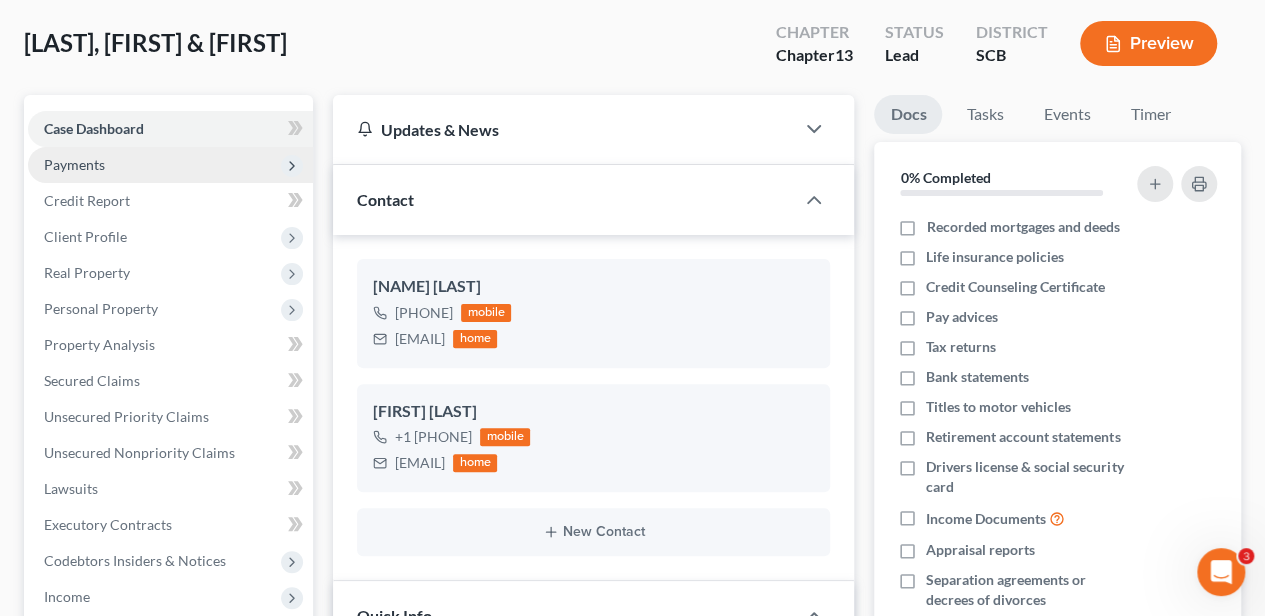 click on "Payments" at bounding box center (170, 165) 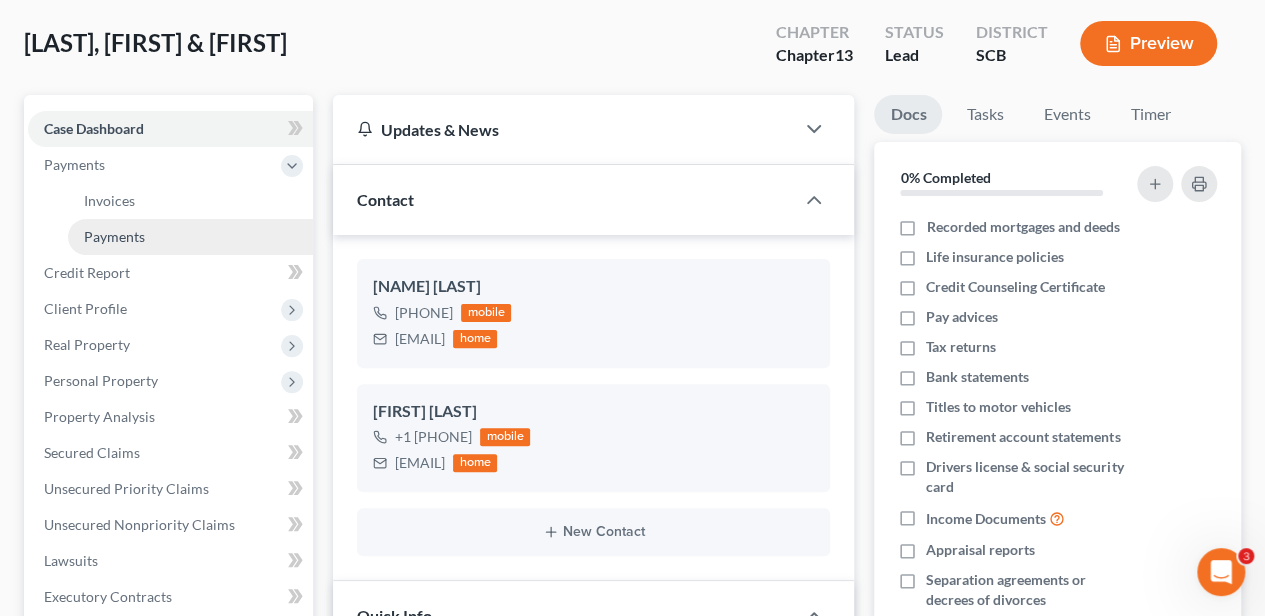 click on "Payments" at bounding box center (114, 236) 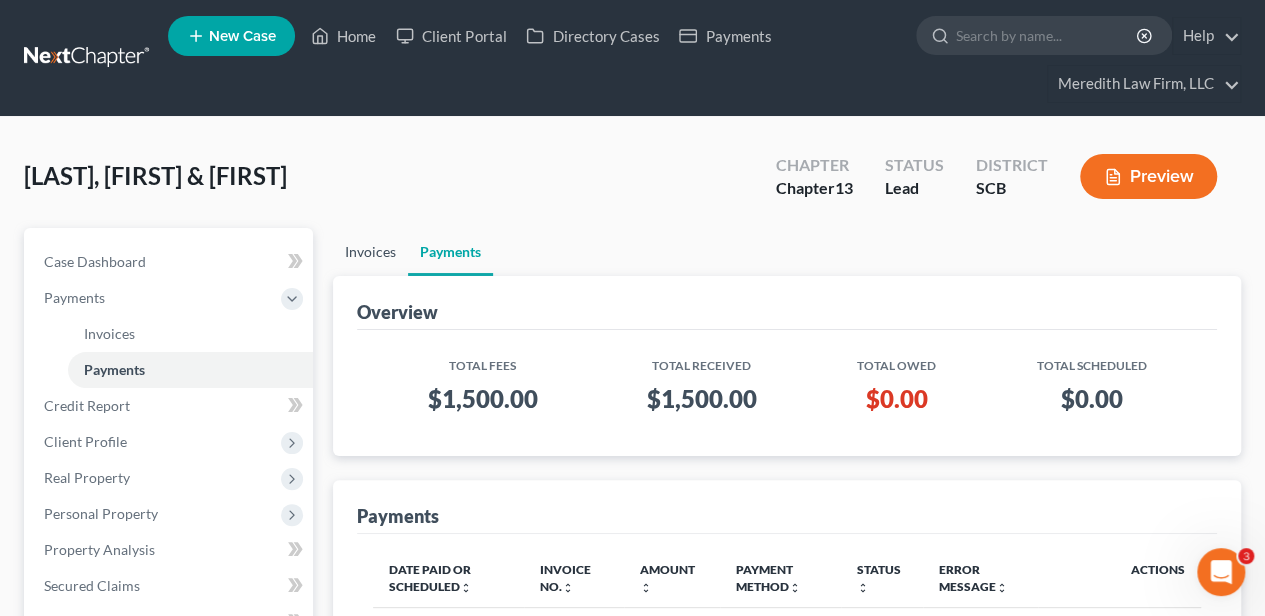 scroll, scrollTop: 66, scrollLeft: 0, axis: vertical 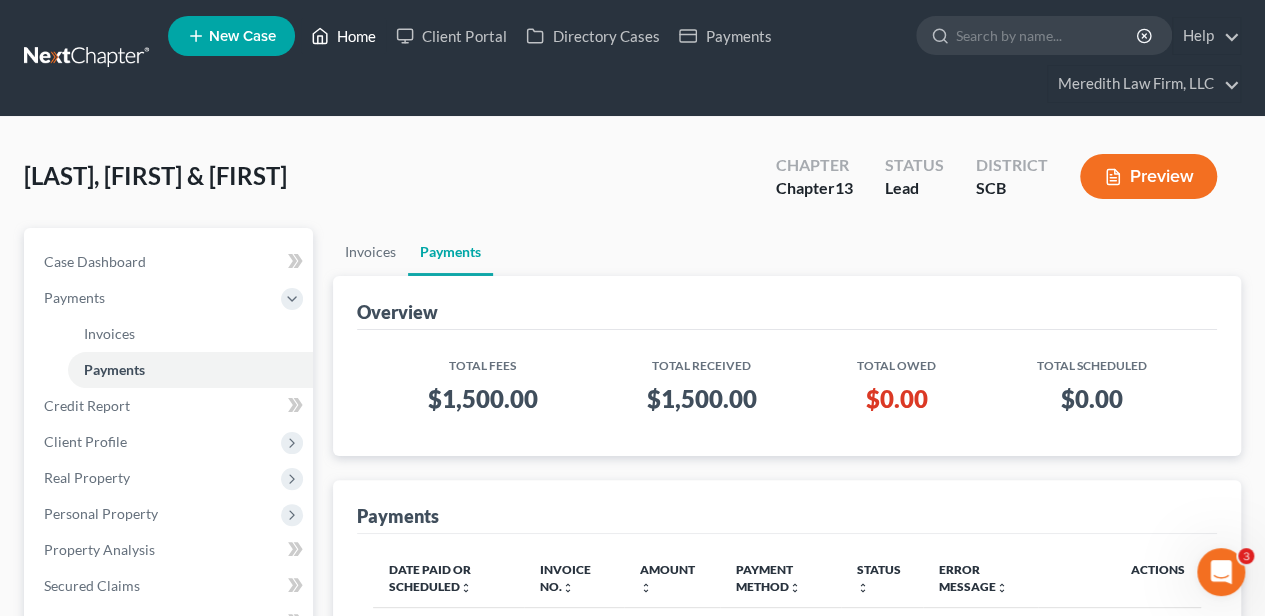 click on "Home" at bounding box center (343, 36) 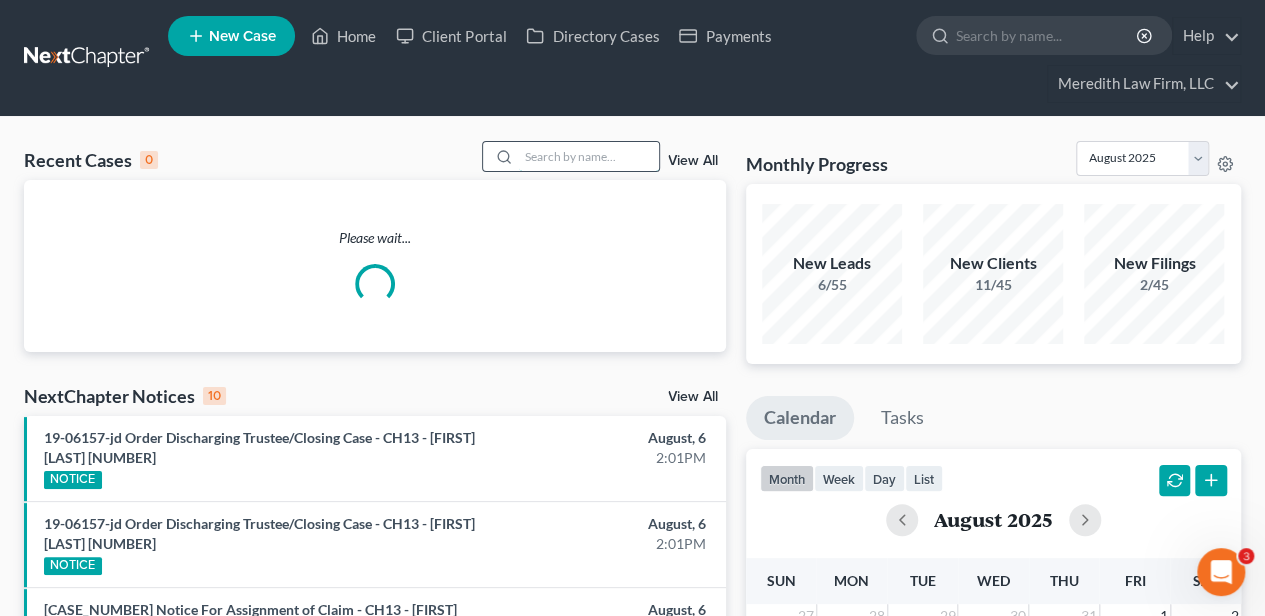 click at bounding box center (589, 156) 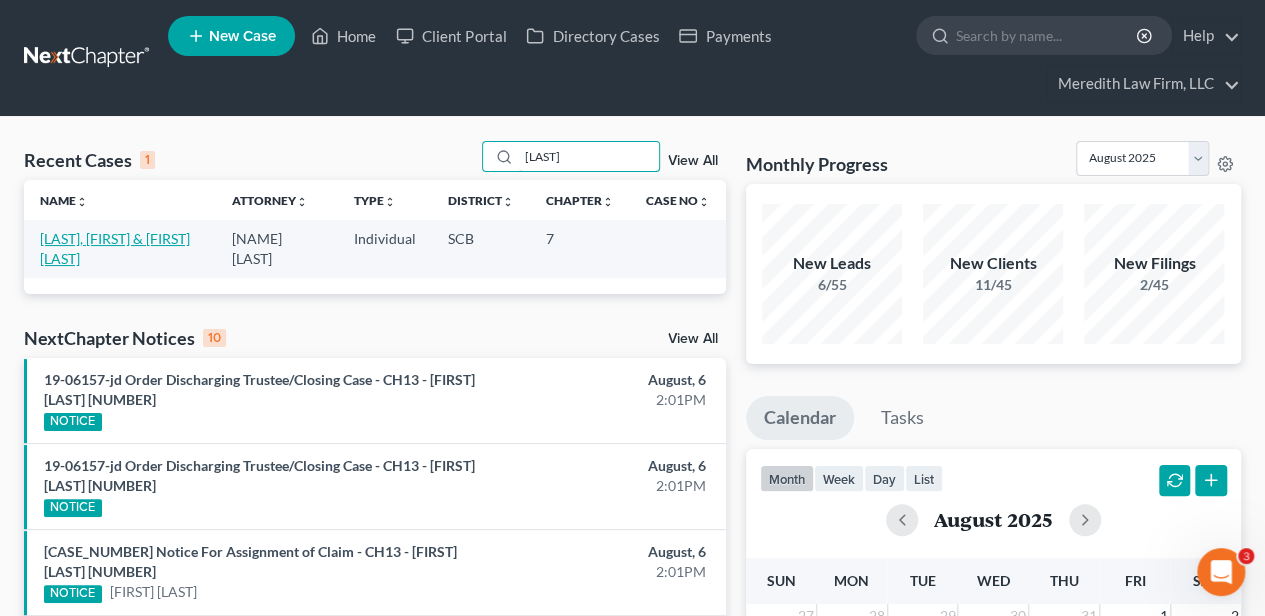 type on "[LAST]" 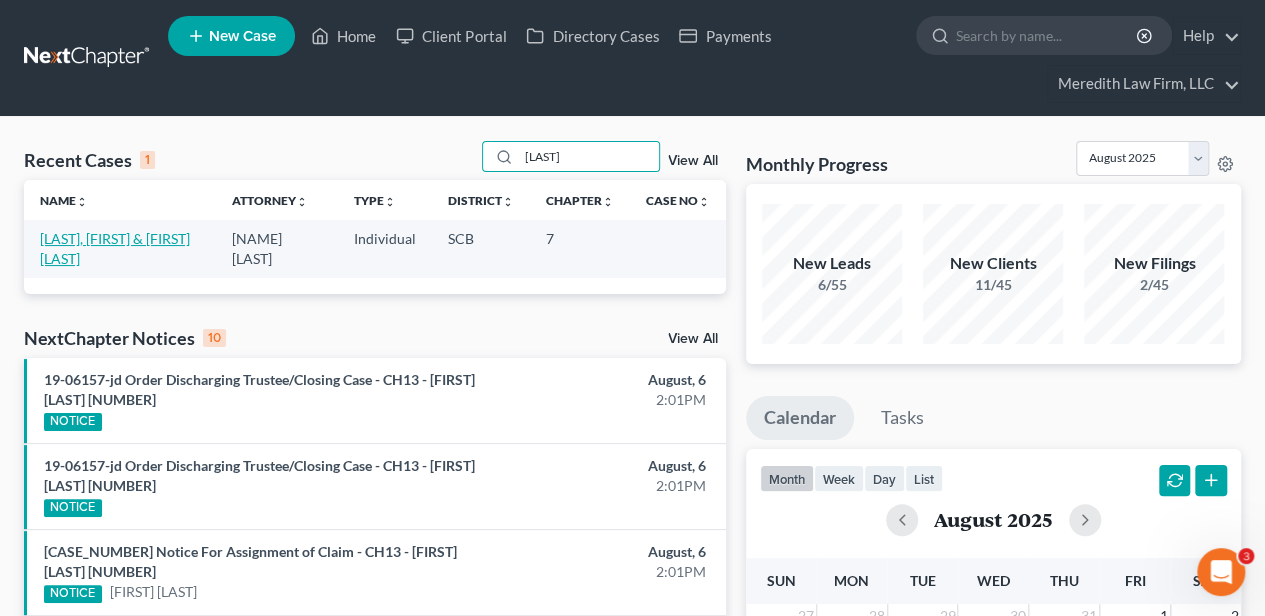 click on "[LAST], [FIRST] & [FIRST] [LAST]" at bounding box center (115, 248) 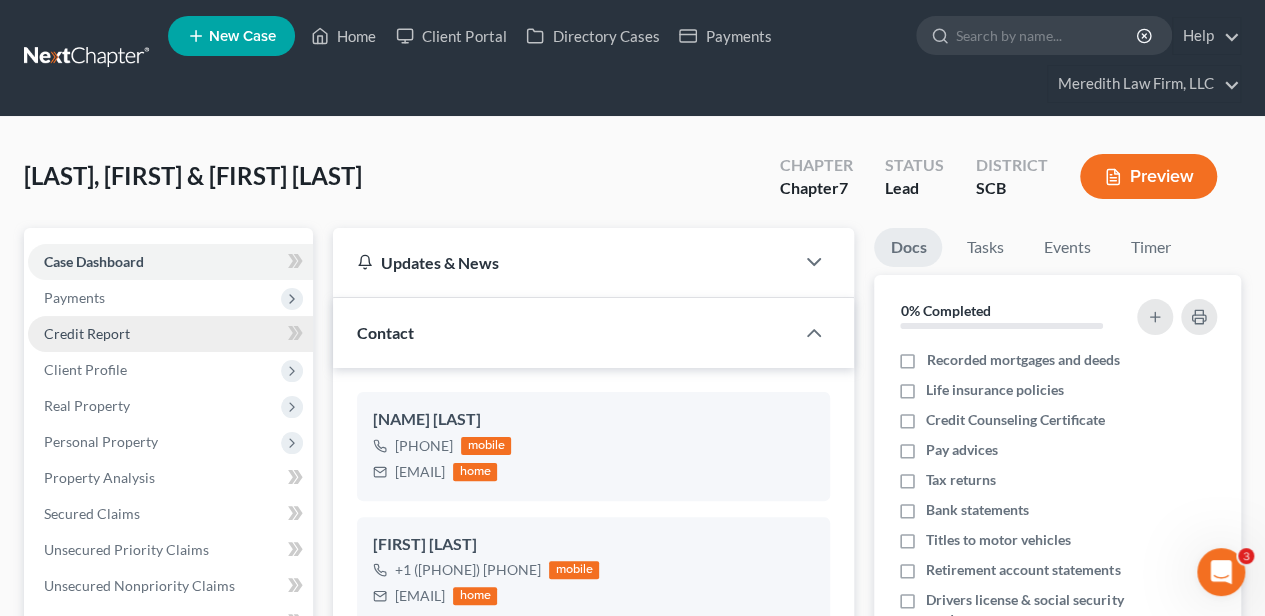 scroll, scrollTop: 330, scrollLeft: 0, axis: vertical 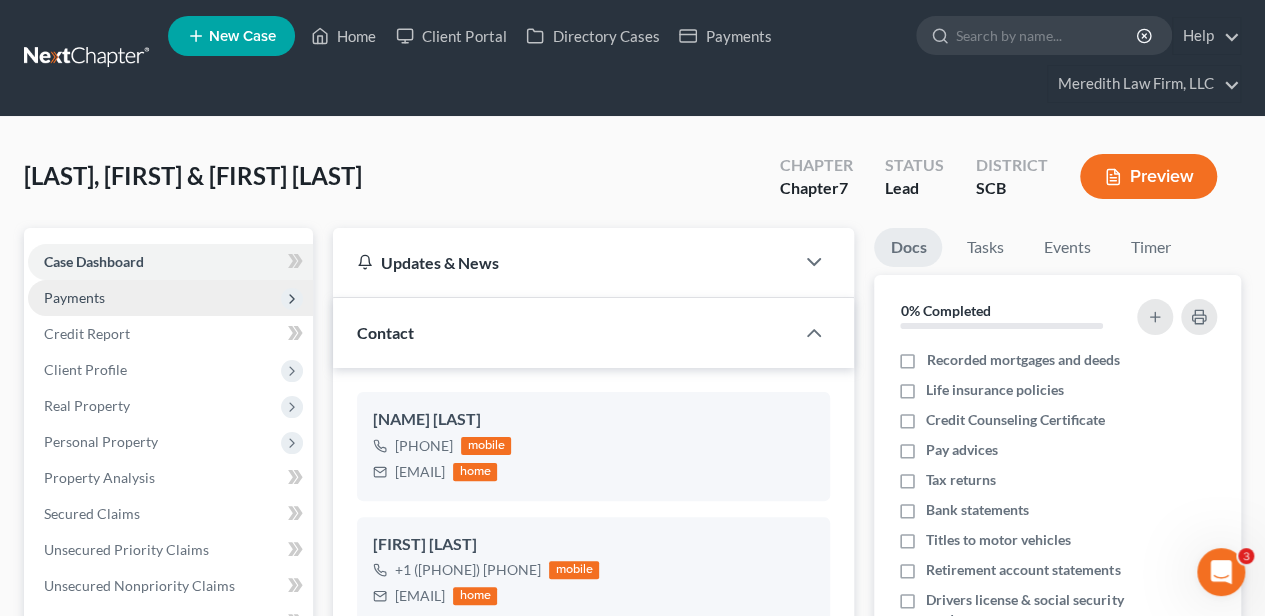 click on "Payments" at bounding box center (74, 297) 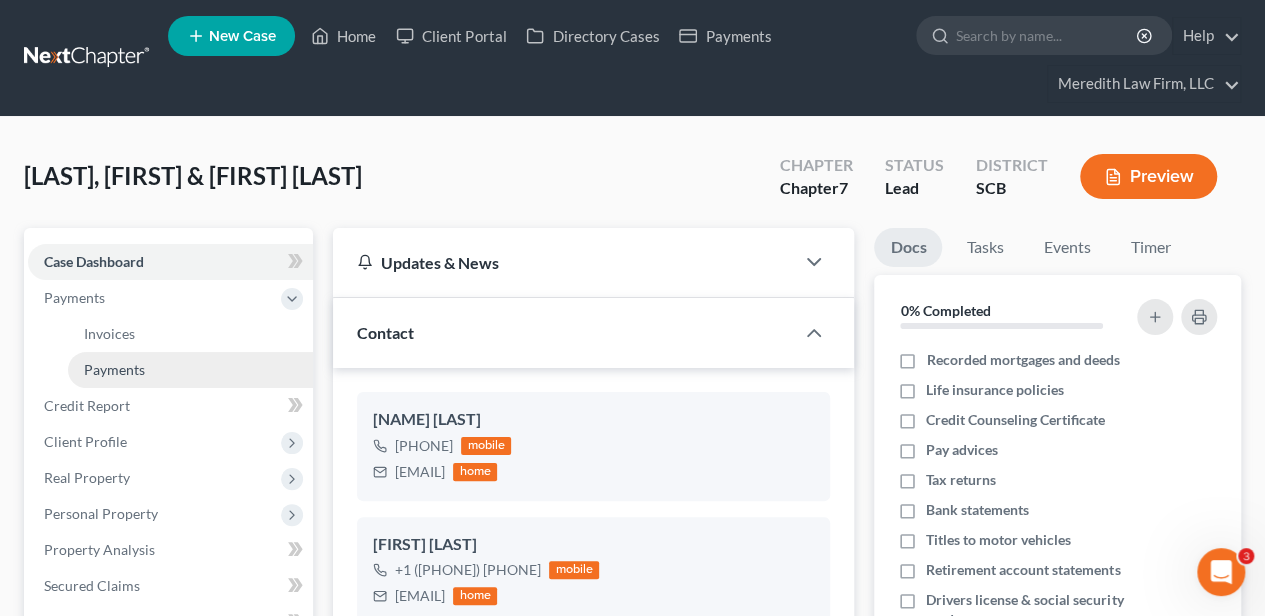 click on "Payments" at bounding box center [114, 369] 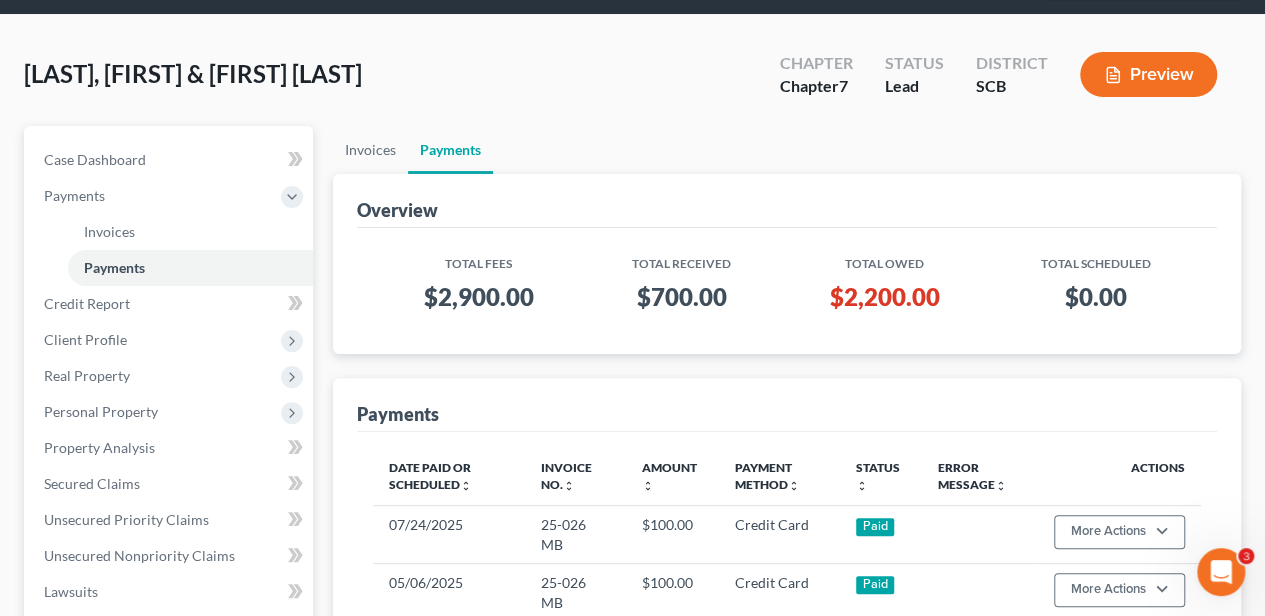 scroll, scrollTop: 133, scrollLeft: 0, axis: vertical 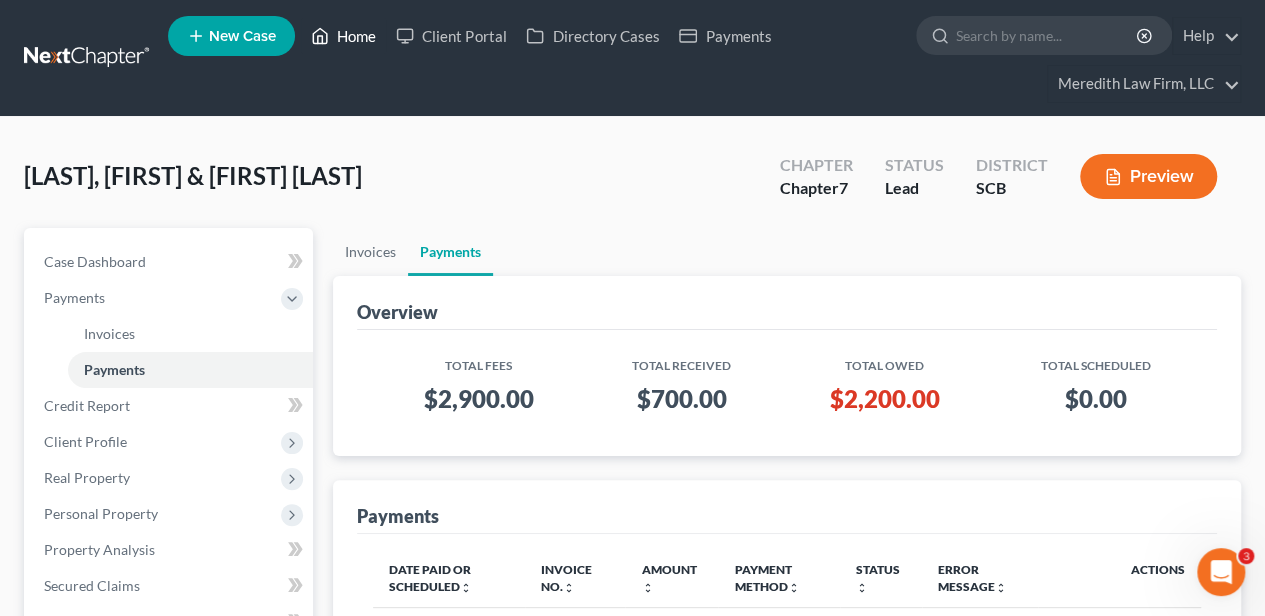 drag, startPoint x: 332, startPoint y: 43, endPoint x: 378, endPoint y: 86, distance: 62.968246 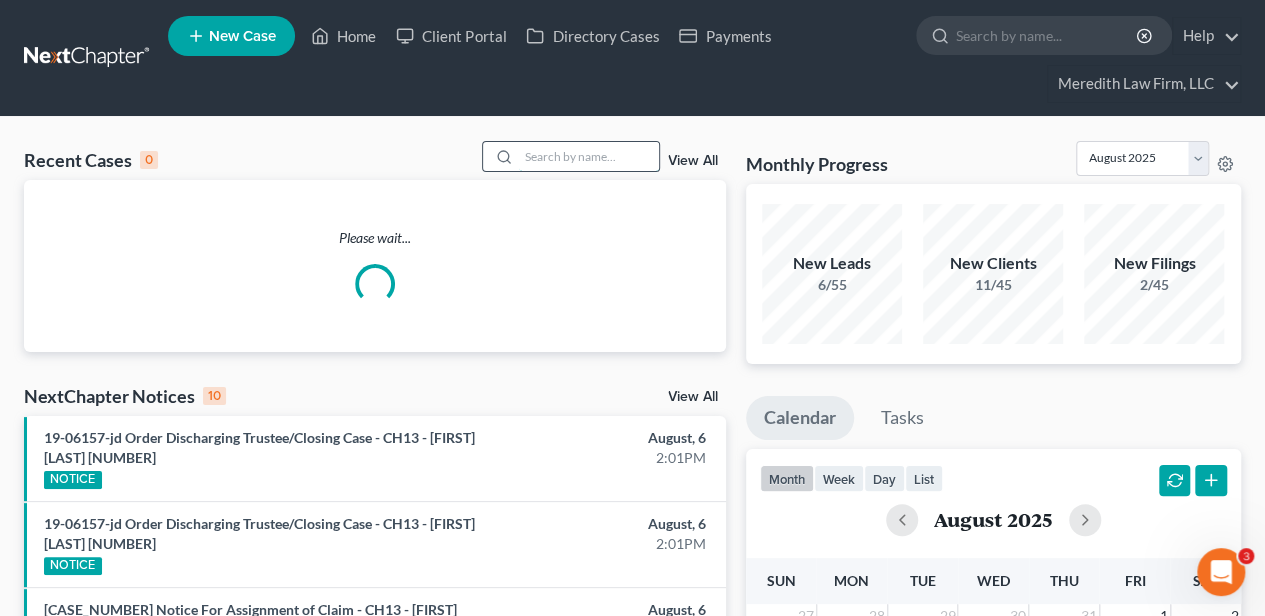 click at bounding box center (589, 156) 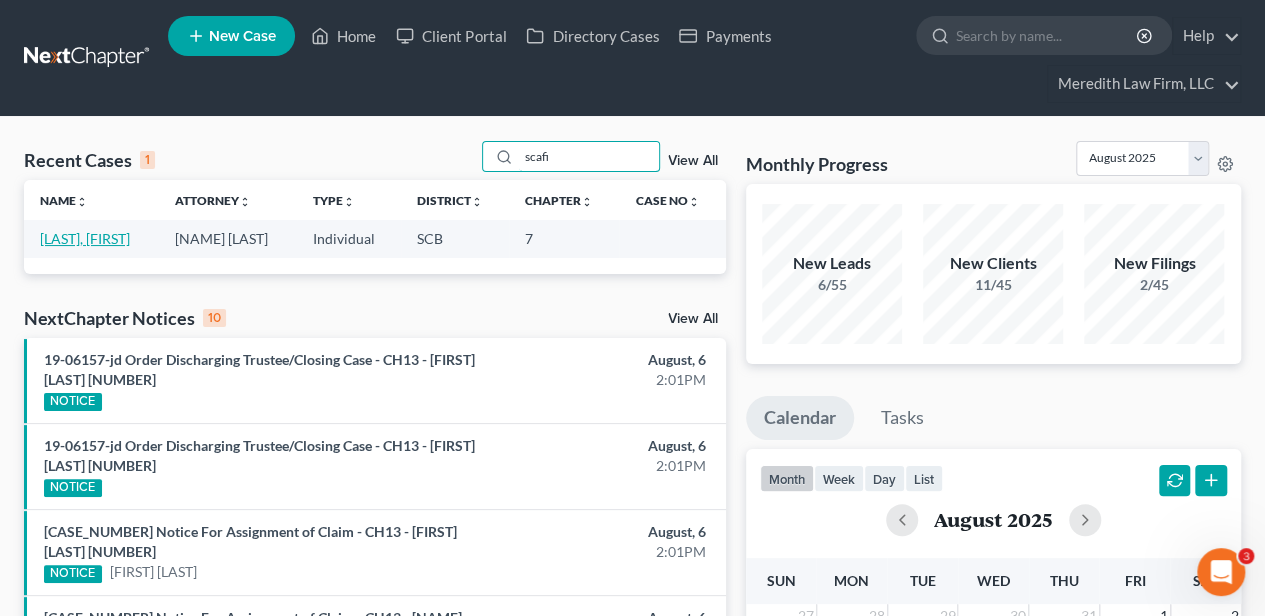 type on "scafi" 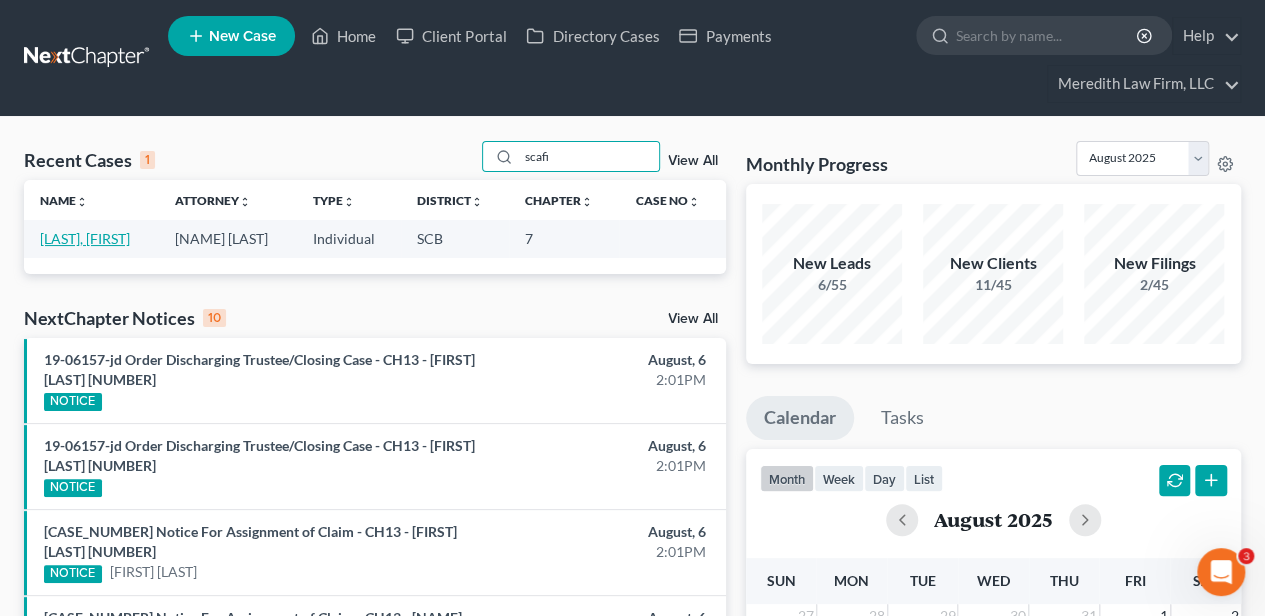 click on "[LAST], [FIRST]" at bounding box center [85, 238] 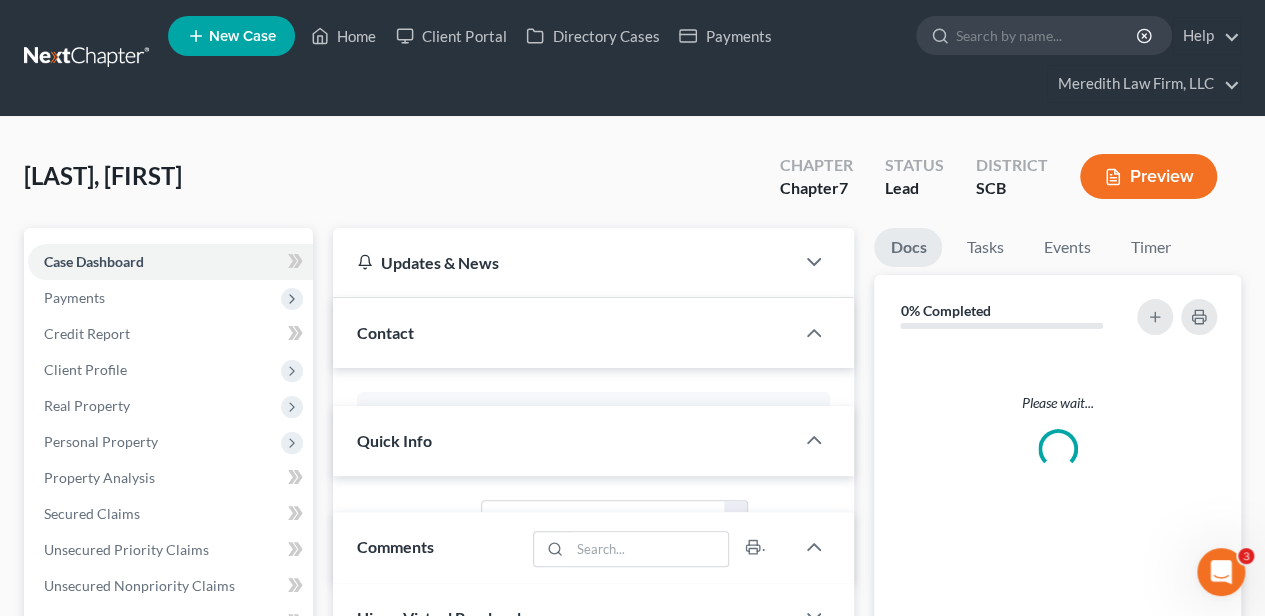 select on "2" 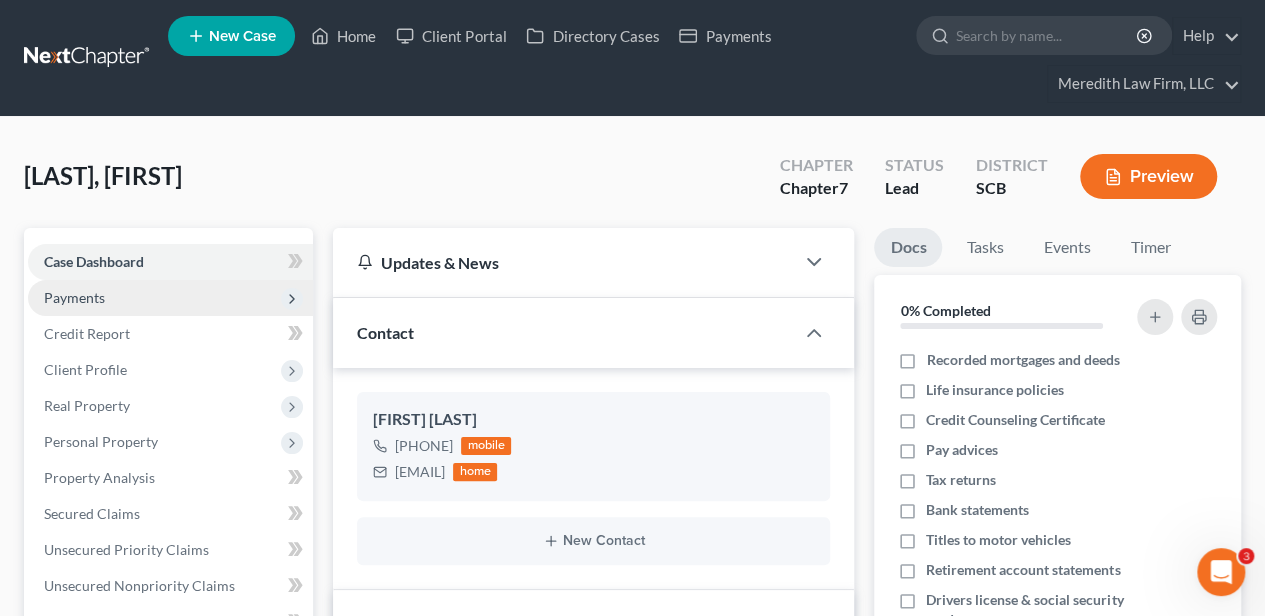 click on "Payments" at bounding box center (170, 298) 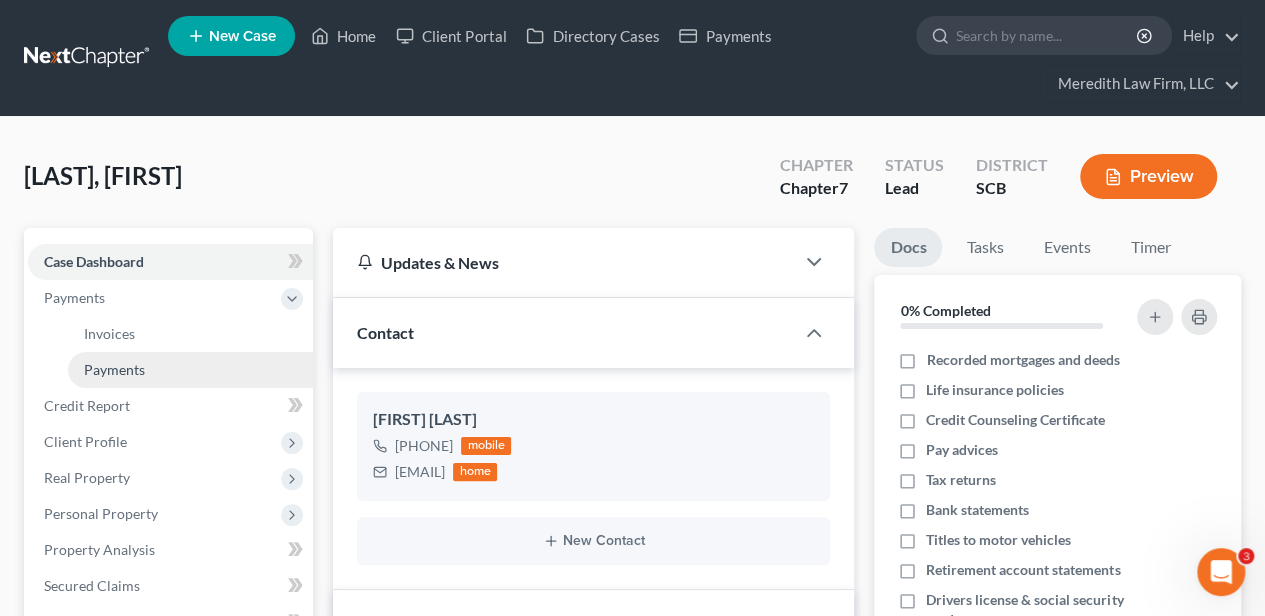 click on "Payments" at bounding box center [114, 369] 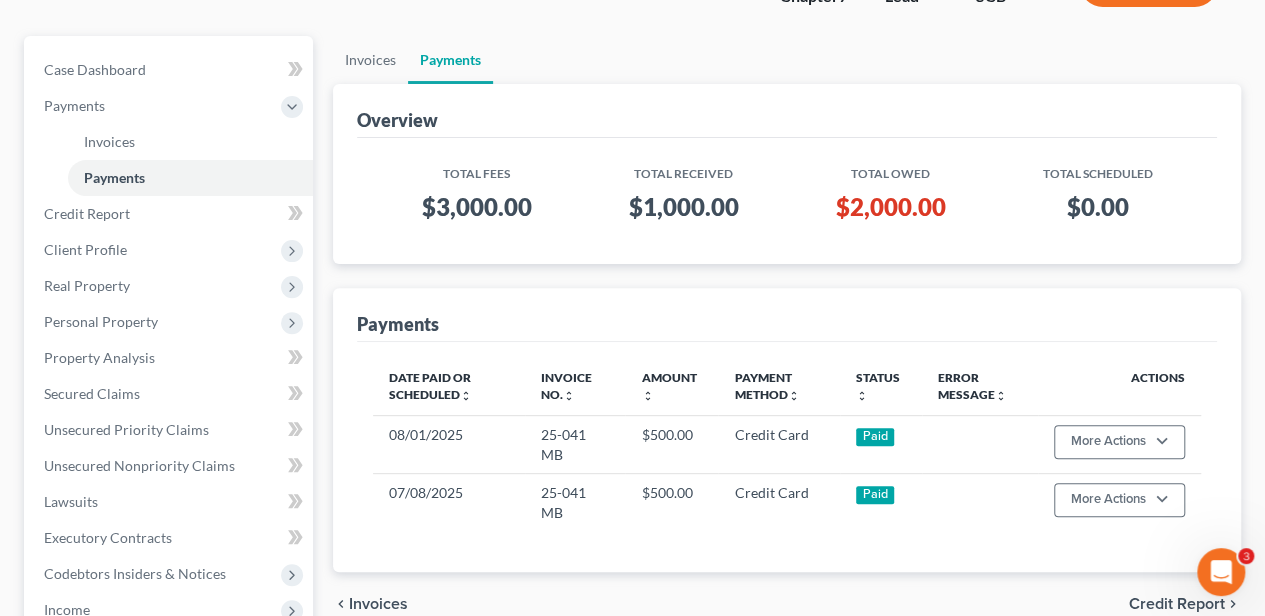 scroll, scrollTop: 200, scrollLeft: 0, axis: vertical 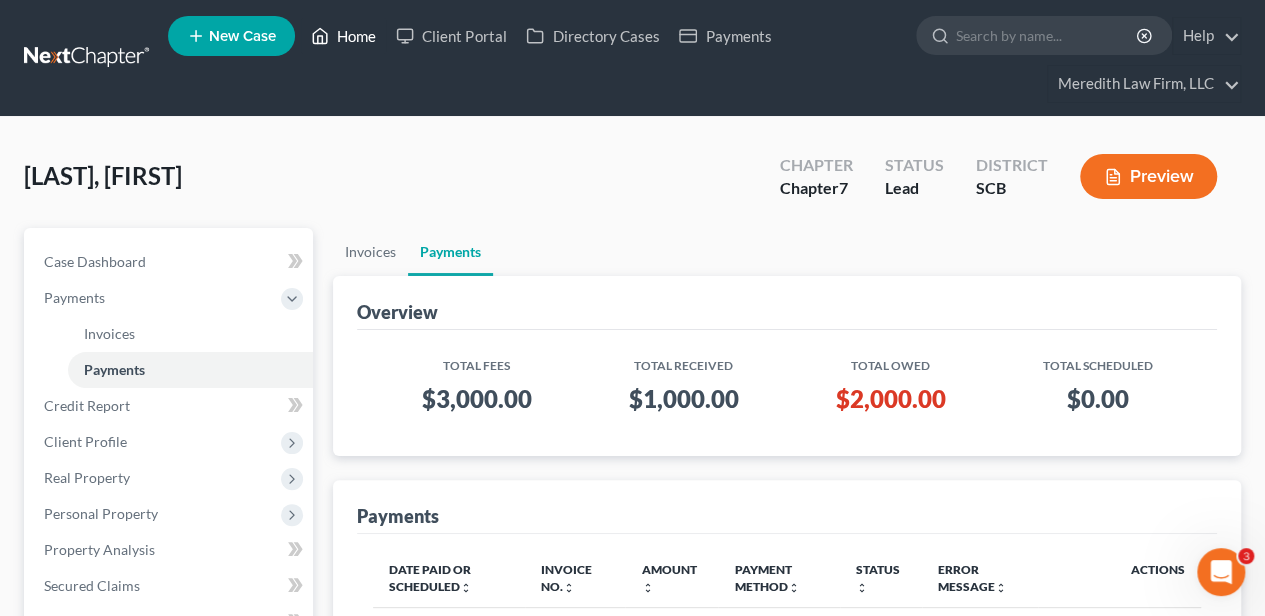 drag, startPoint x: 363, startPoint y: 36, endPoint x: 367, endPoint y: 48, distance: 12.649111 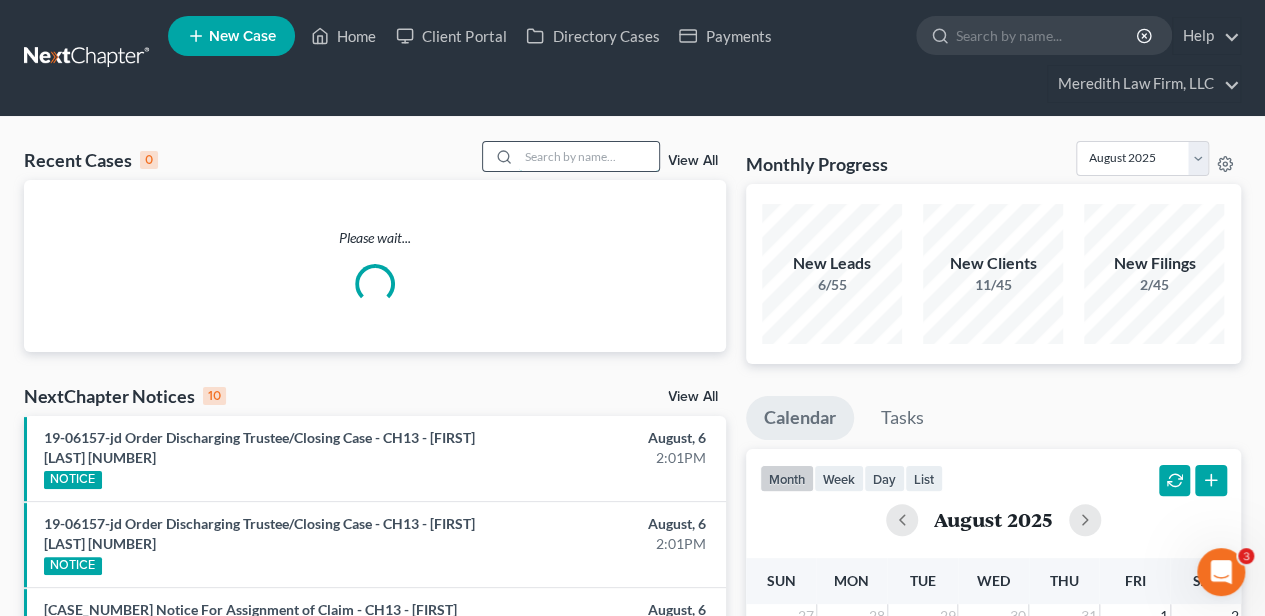 click at bounding box center (589, 156) 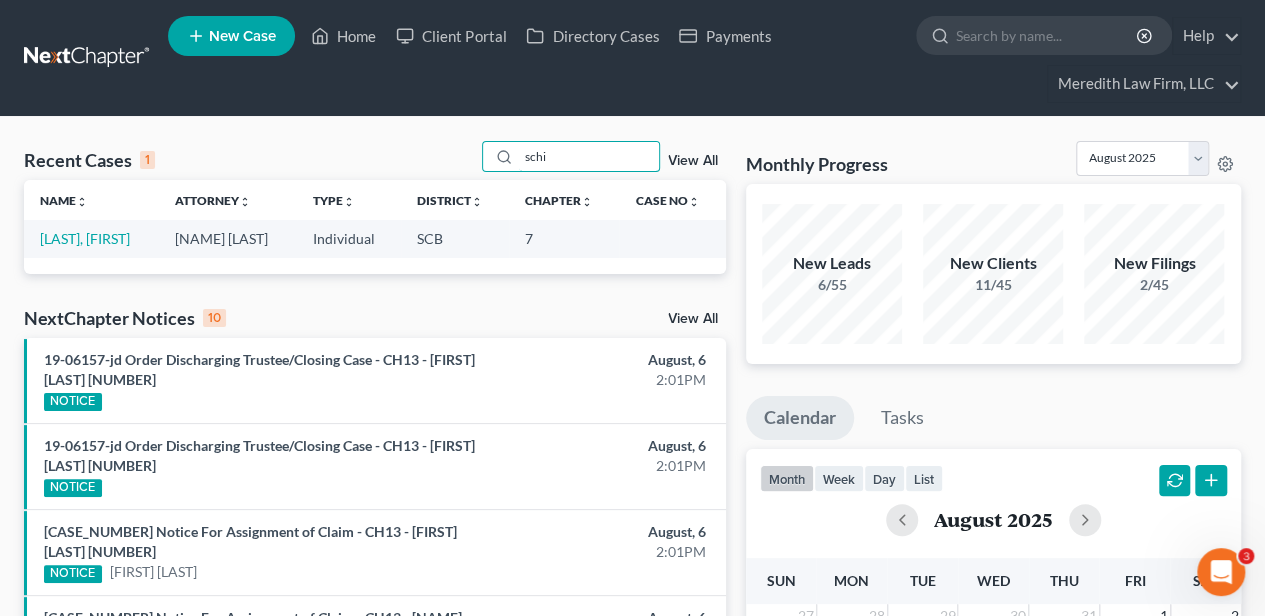 type on "schi" 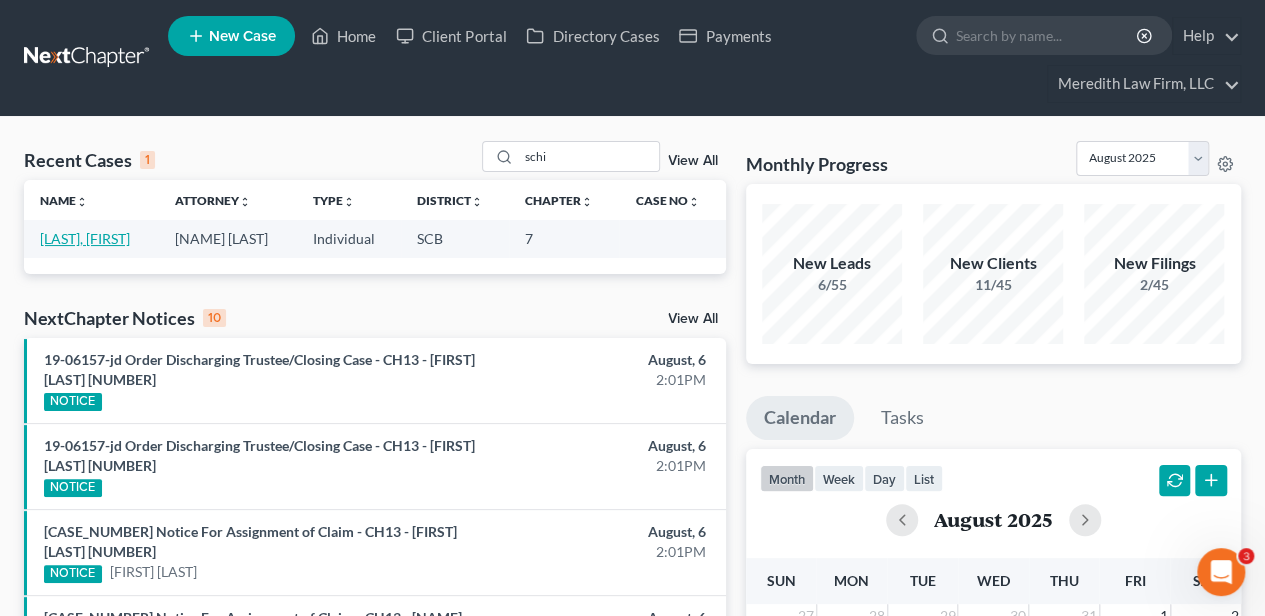 click on "[LAST], [FIRST]" at bounding box center [85, 238] 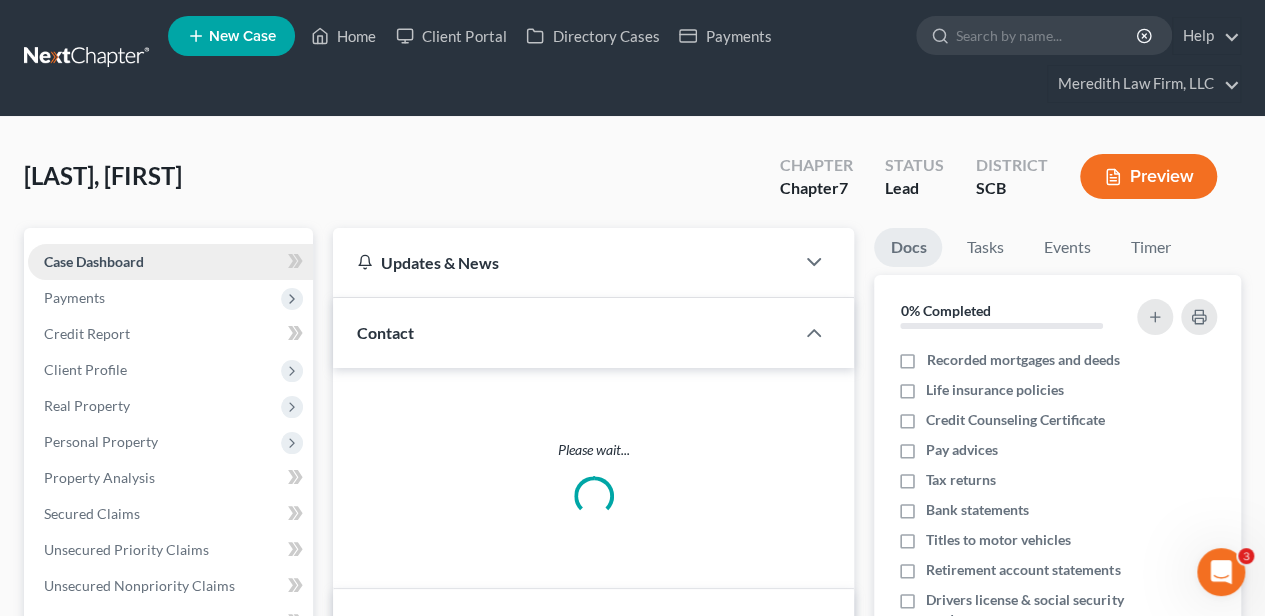 select on "2" 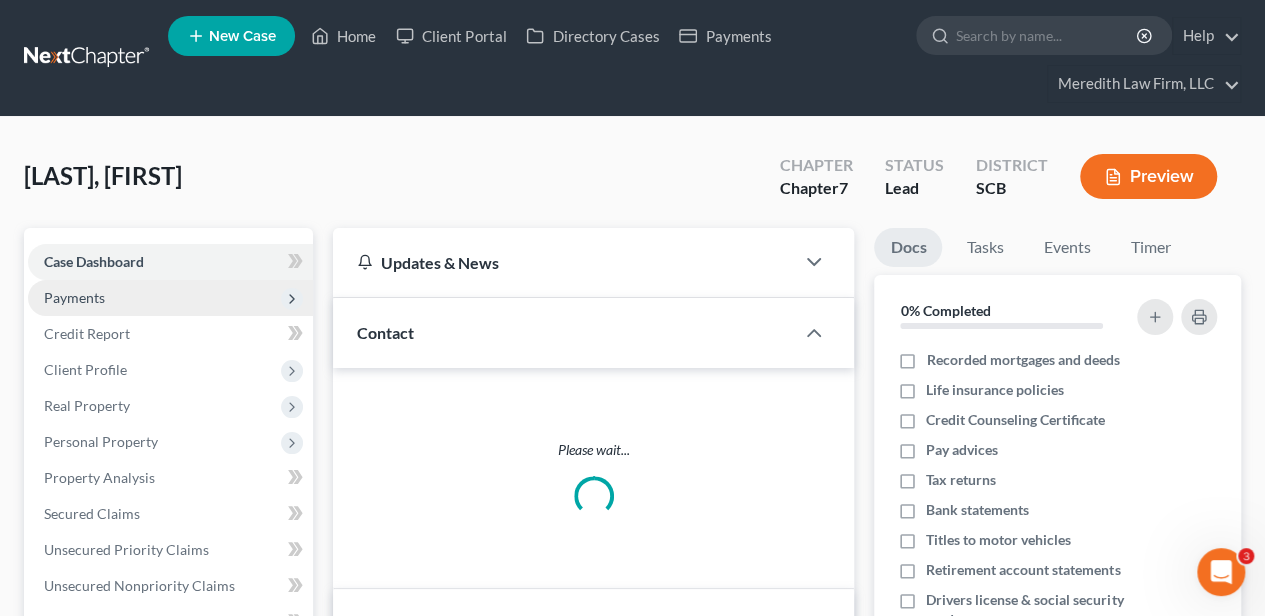 scroll, scrollTop: 321, scrollLeft: 0, axis: vertical 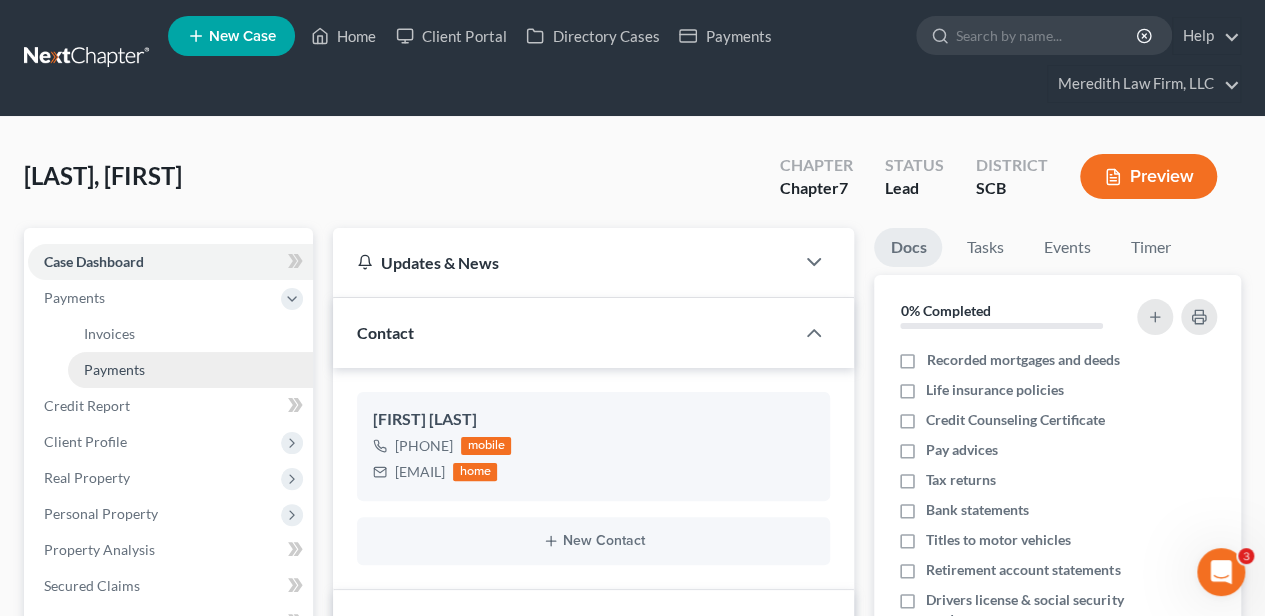 click on "Payments" at bounding box center (114, 369) 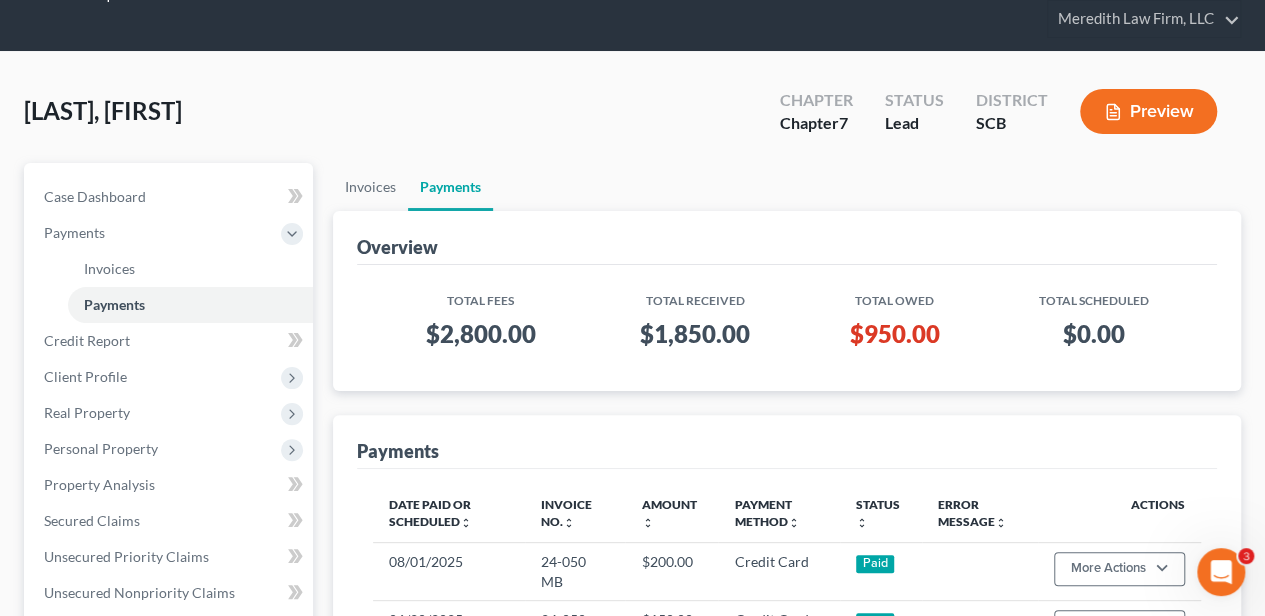 scroll, scrollTop: 66, scrollLeft: 0, axis: vertical 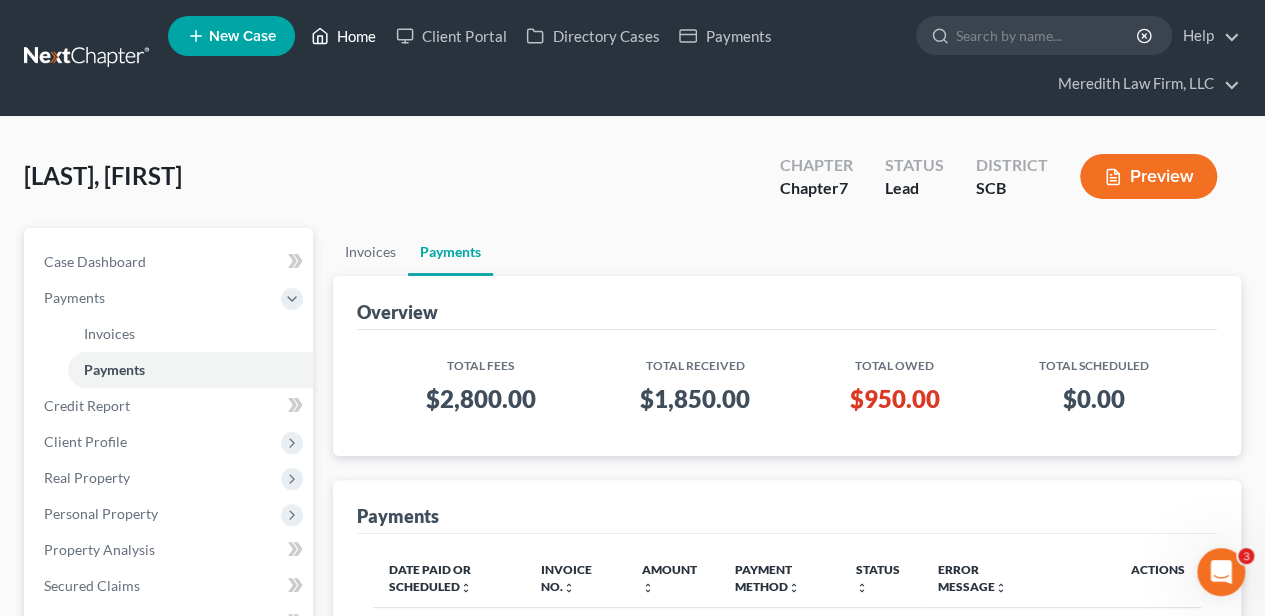 click on "Home" at bounding box center [343, 36] 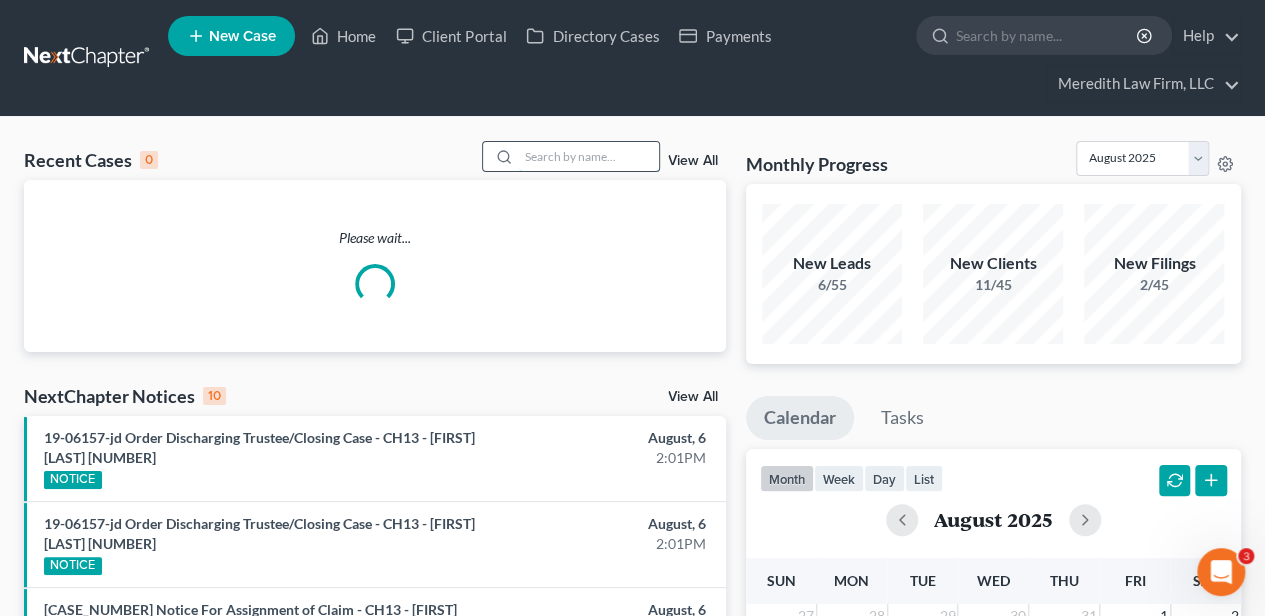click at bounding box center [589, 156] 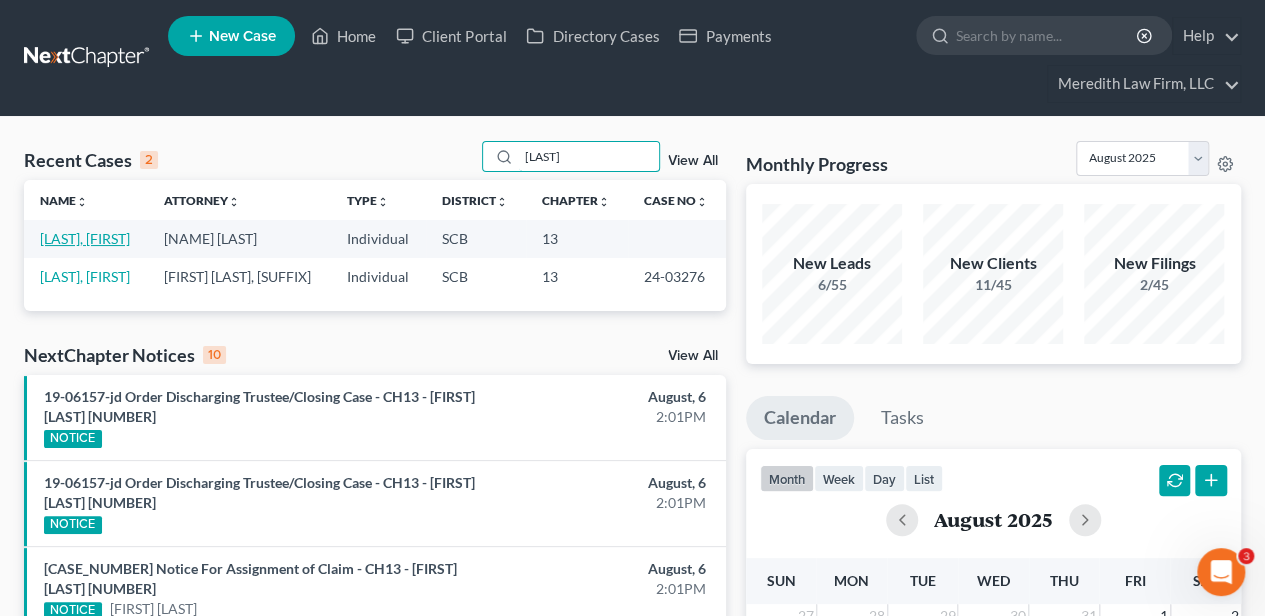 type on "[LAST]" 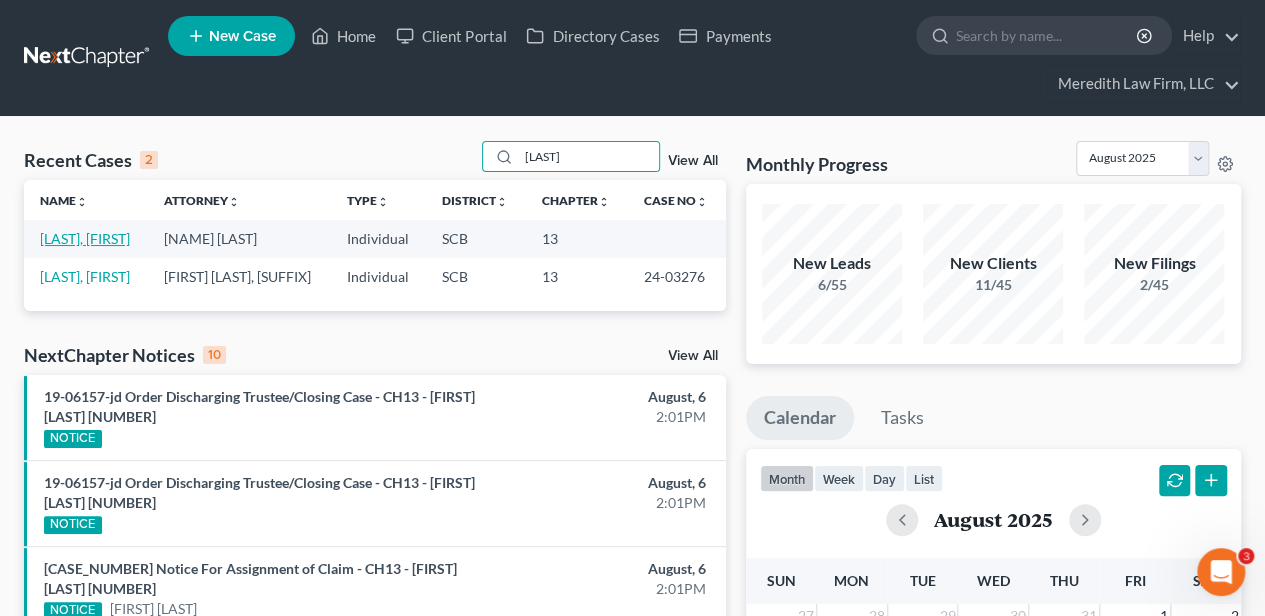 click on "[LAST], [FIRST]" at bounding box center (85, 238) 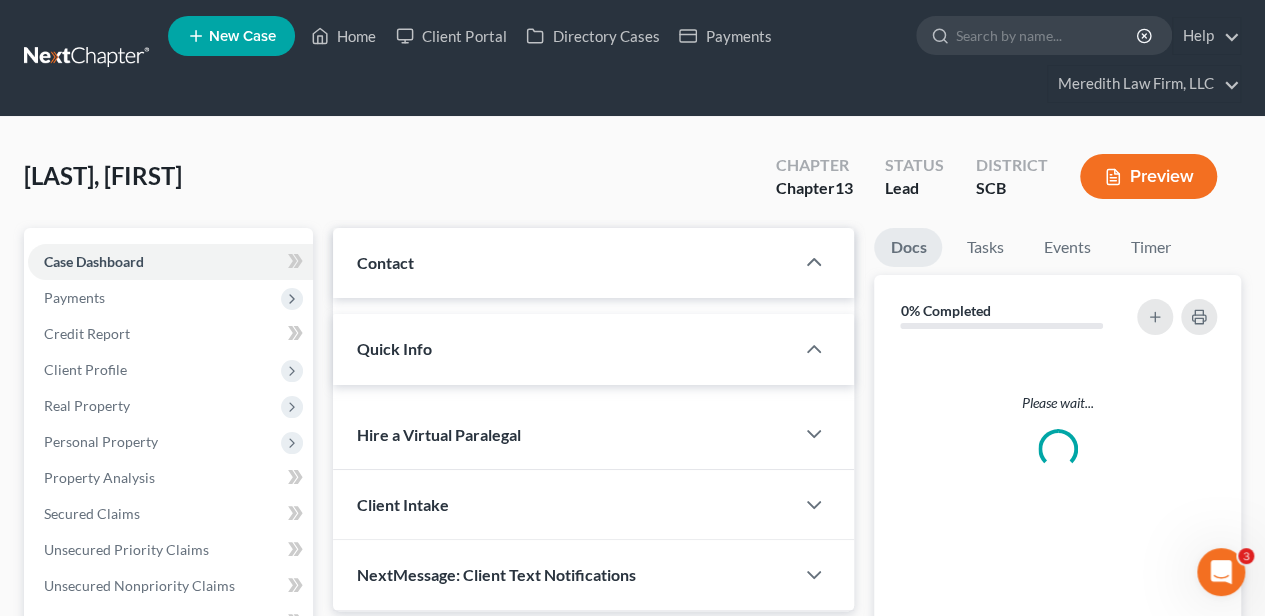 select on "2" 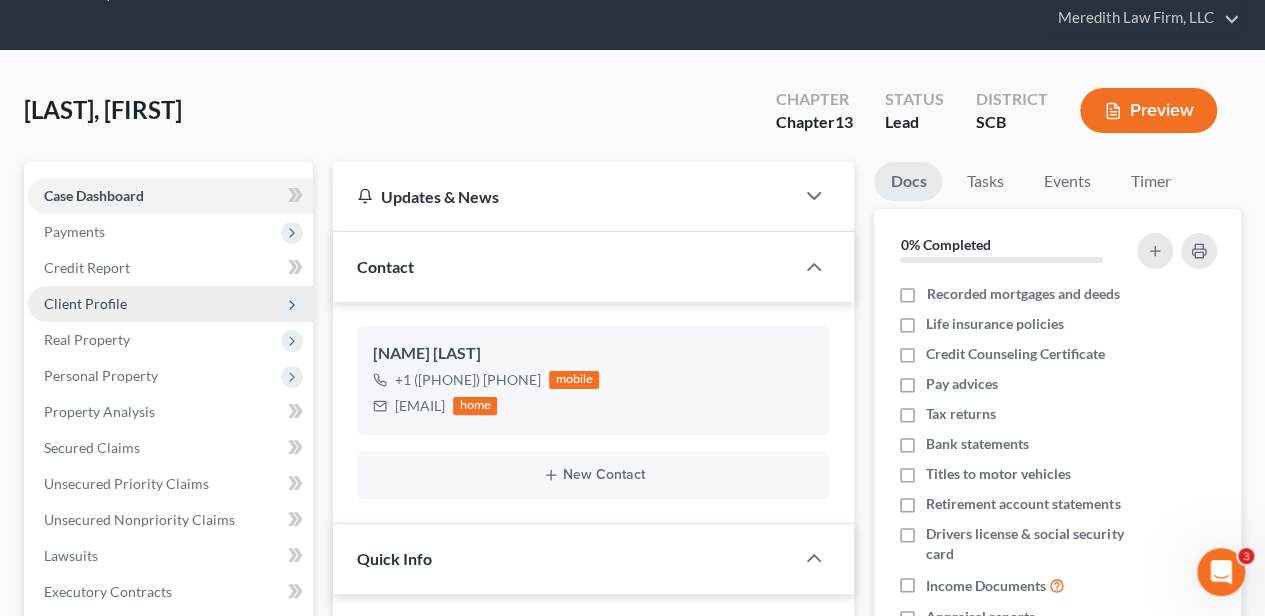 scroll, scrollTop: 133, scrollLeft: 0, axis: vertical 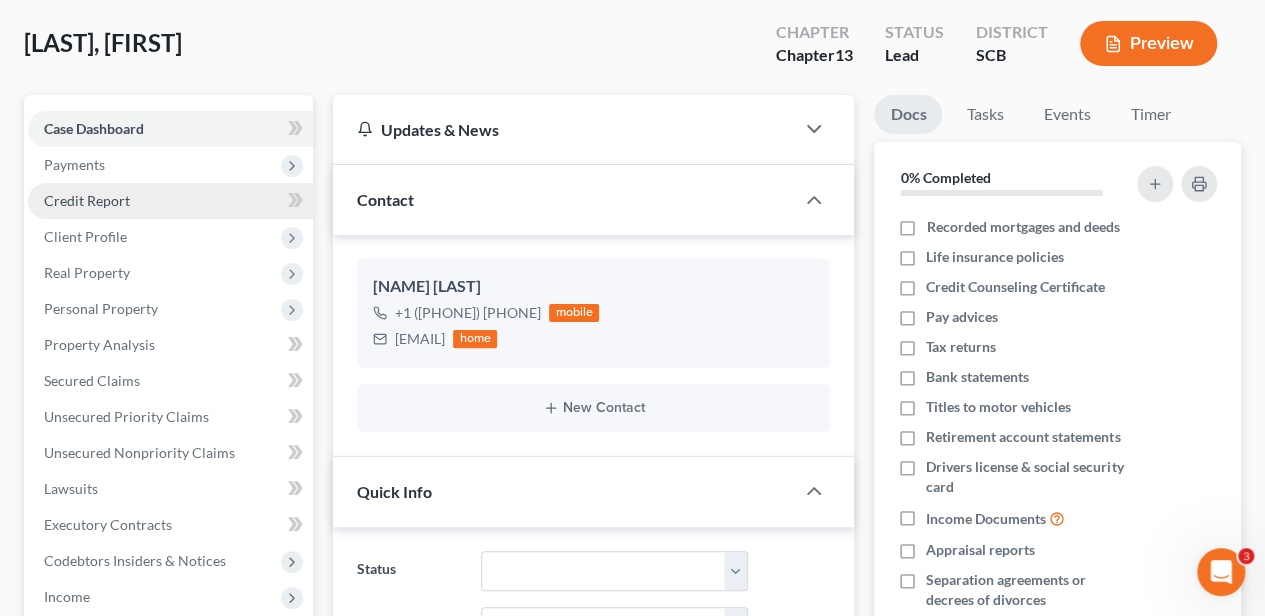 click on "Payments" at bounding box center (170, 165) 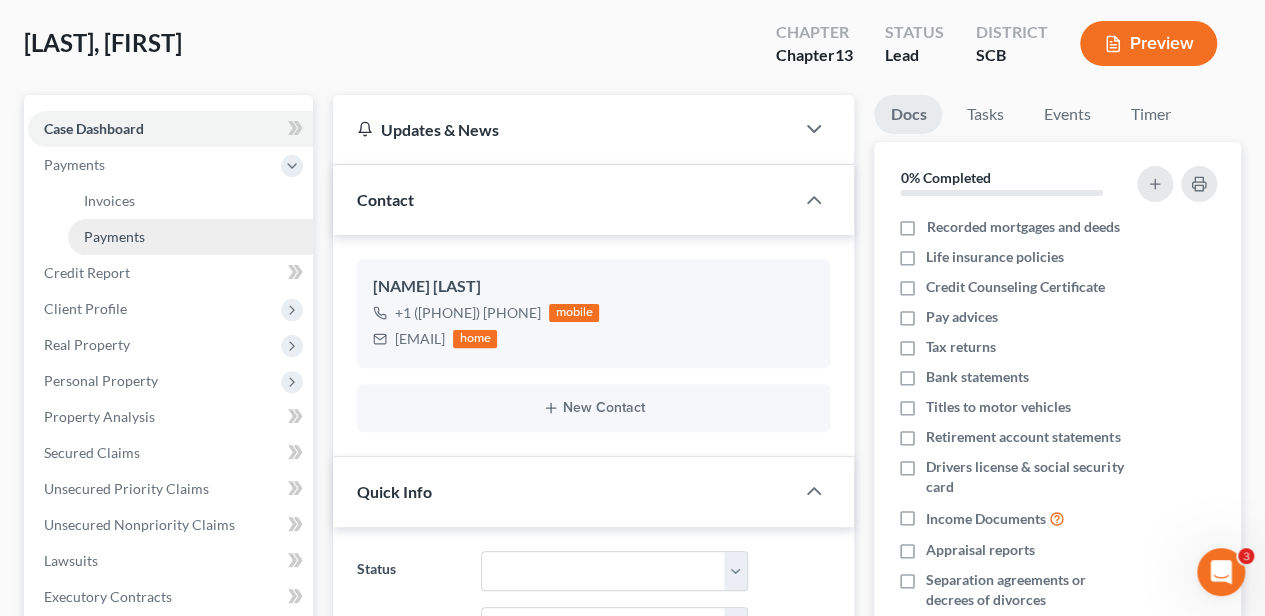 click on "Payments" at bounding box center [114, 236] 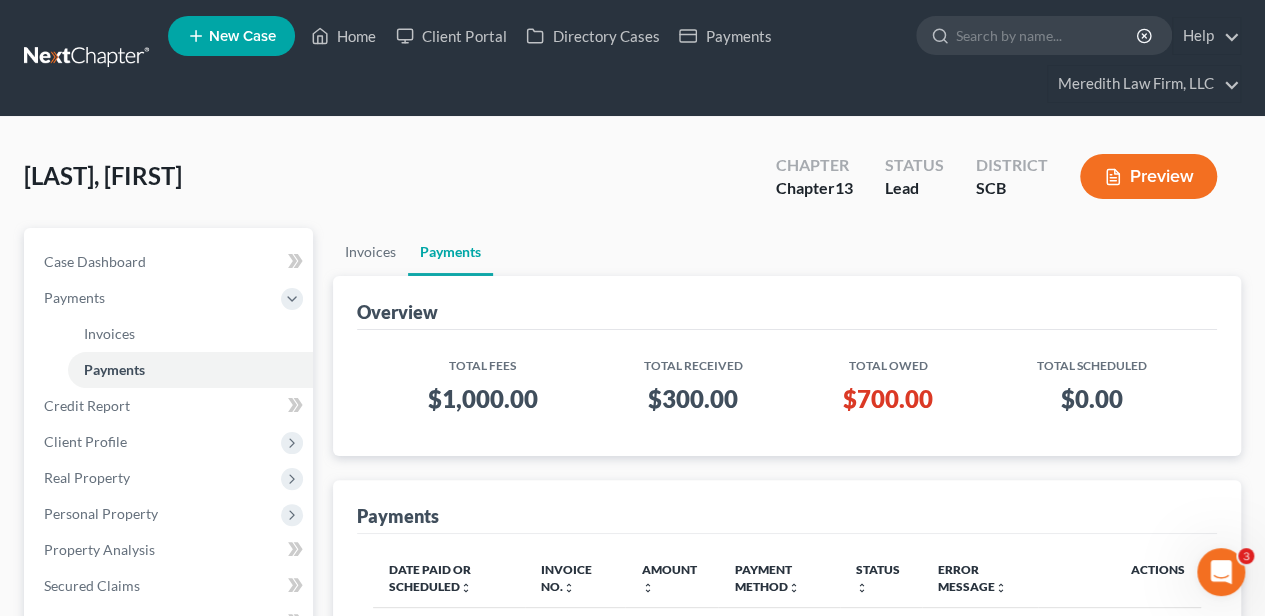 scroll, scrollTop: 66, scrollLeft: 0, axis: vertical 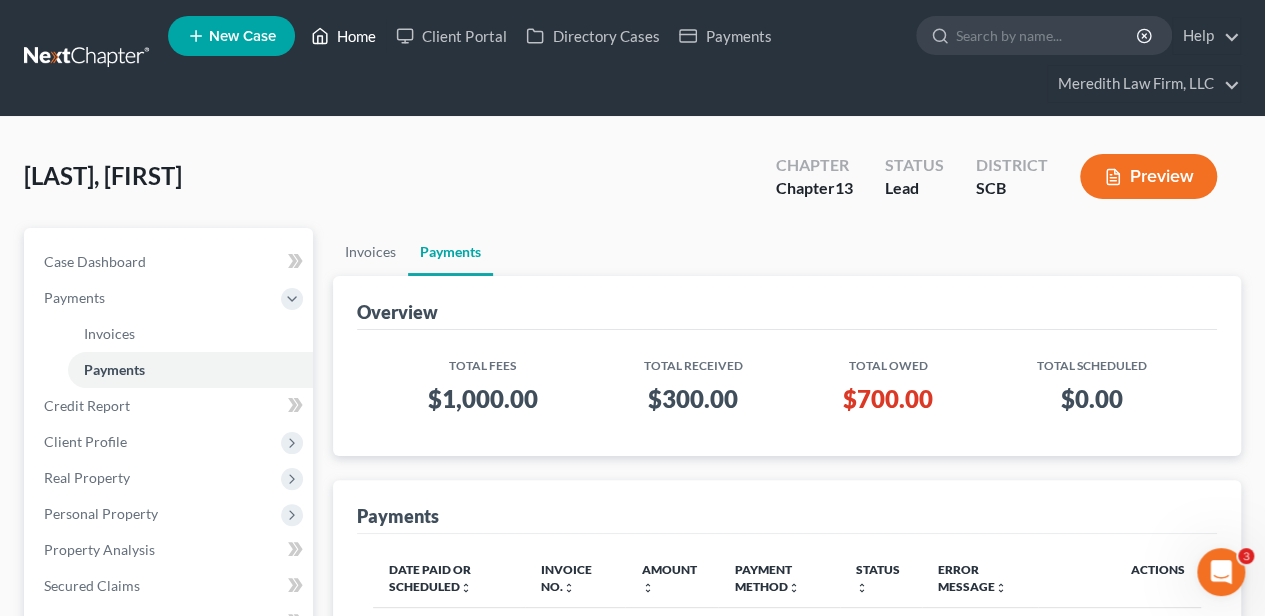 click on "Home" at bounding box center [343, 36] 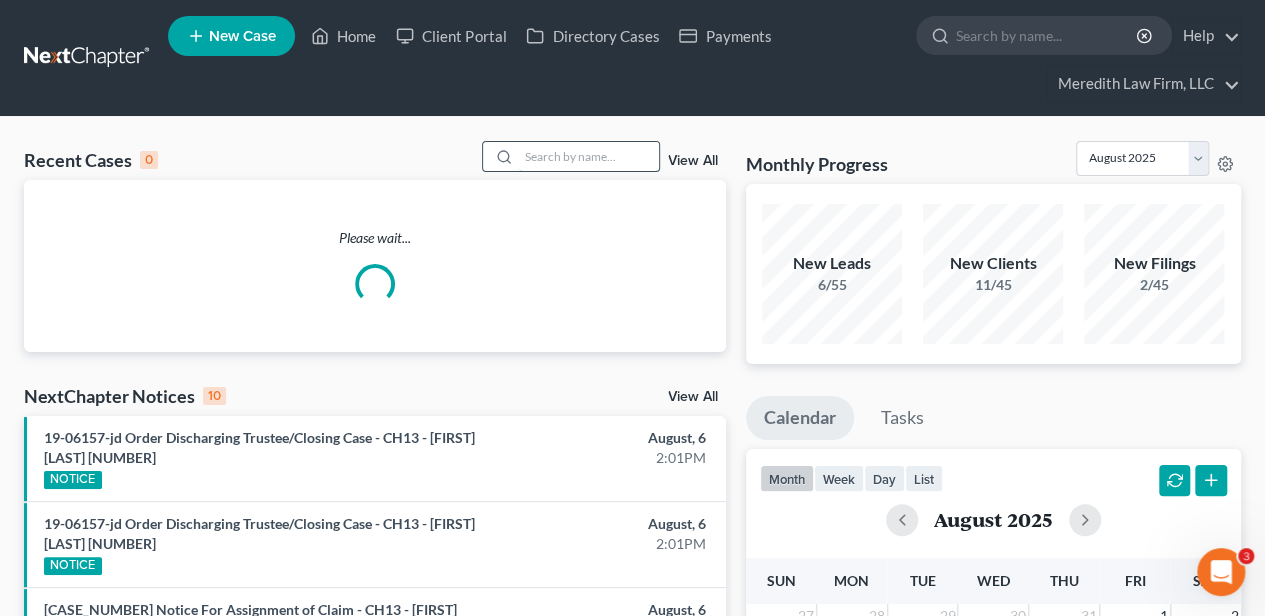 click at bounding box center (589, 156) 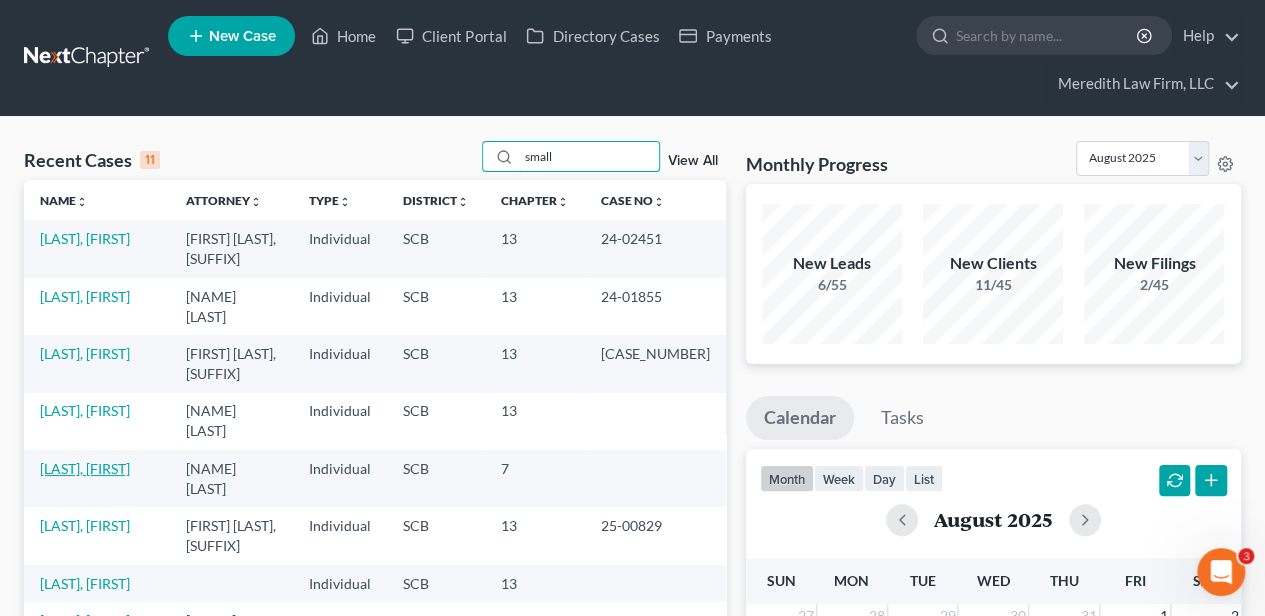 type on "small" 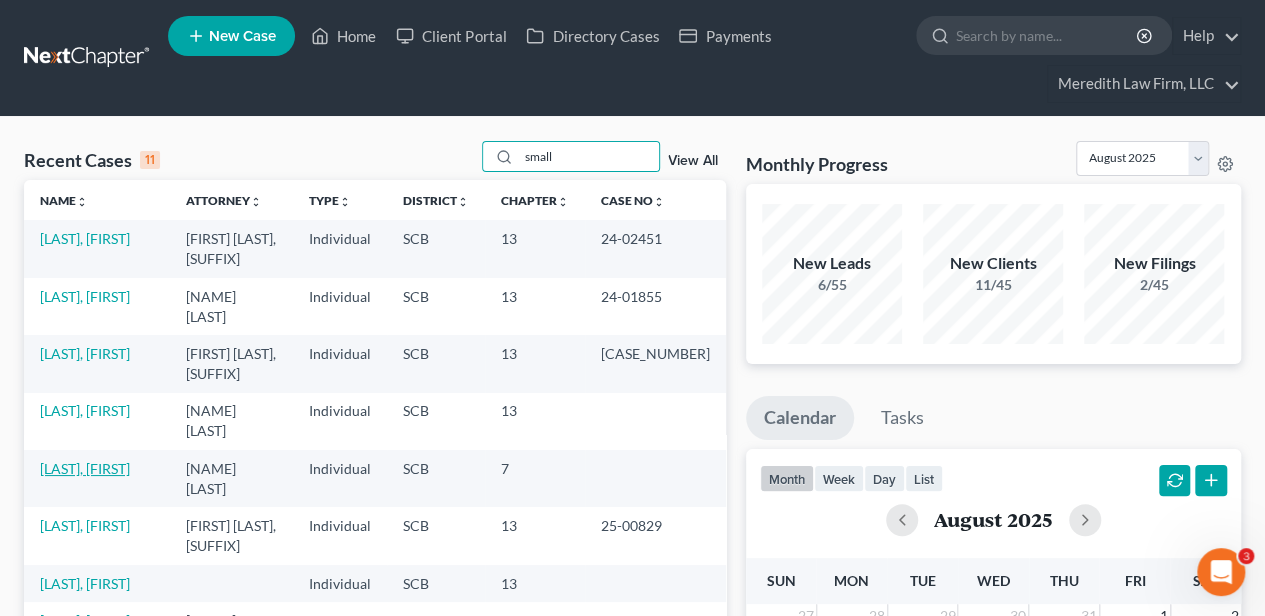 click on "[LAST], [FIRST]" at bounding box center (85, 468) 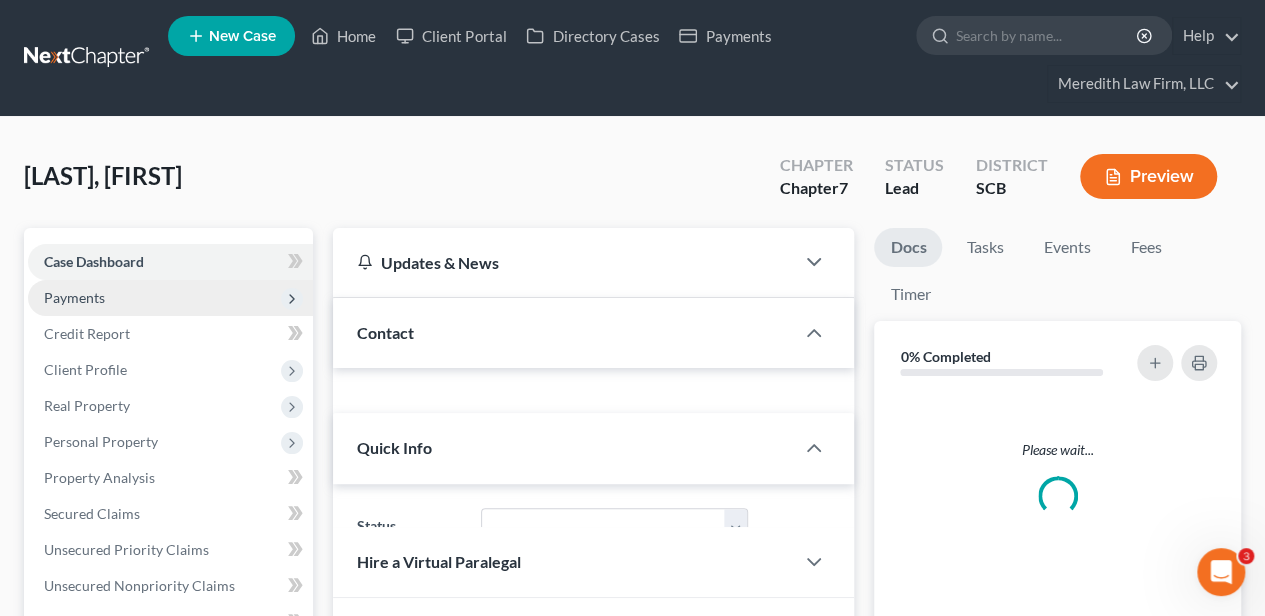 select on "2" 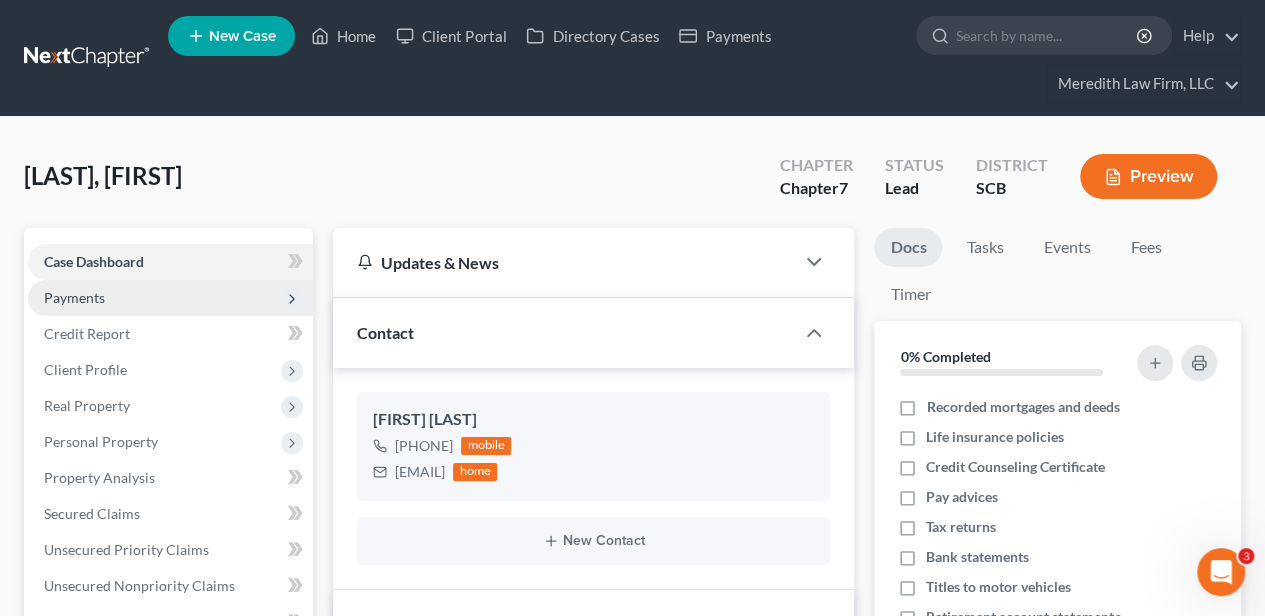 scroll, scrollTop: 597, scrollLeft: 0, axis: vertical 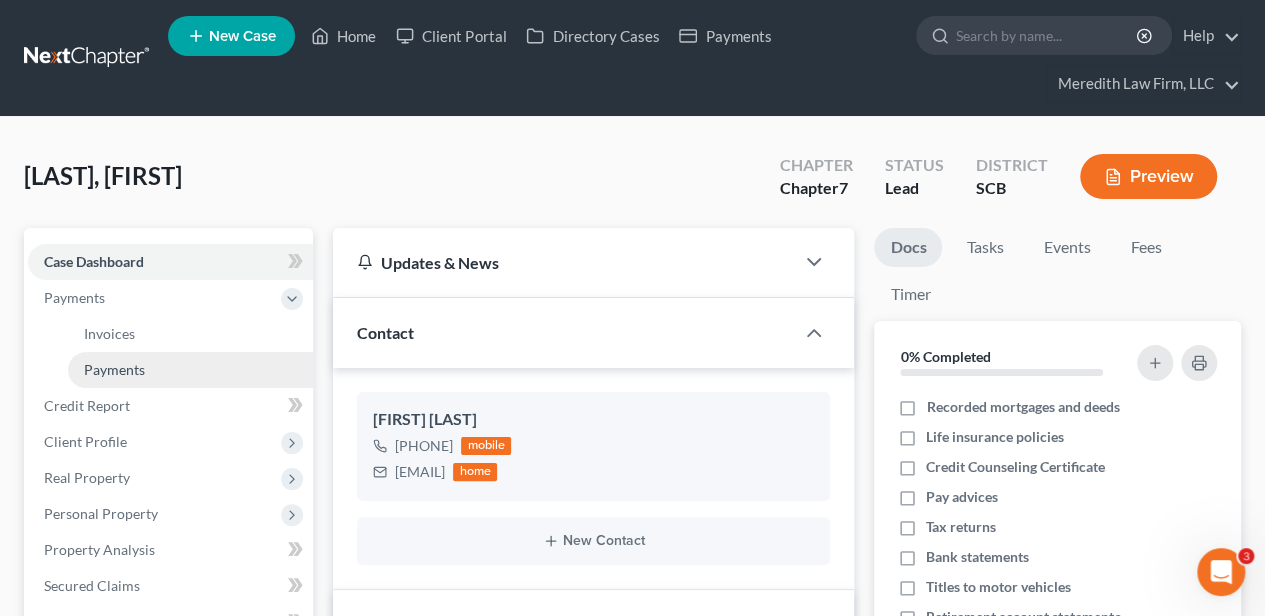 click on "Payments" at bounding box center [114, 369] 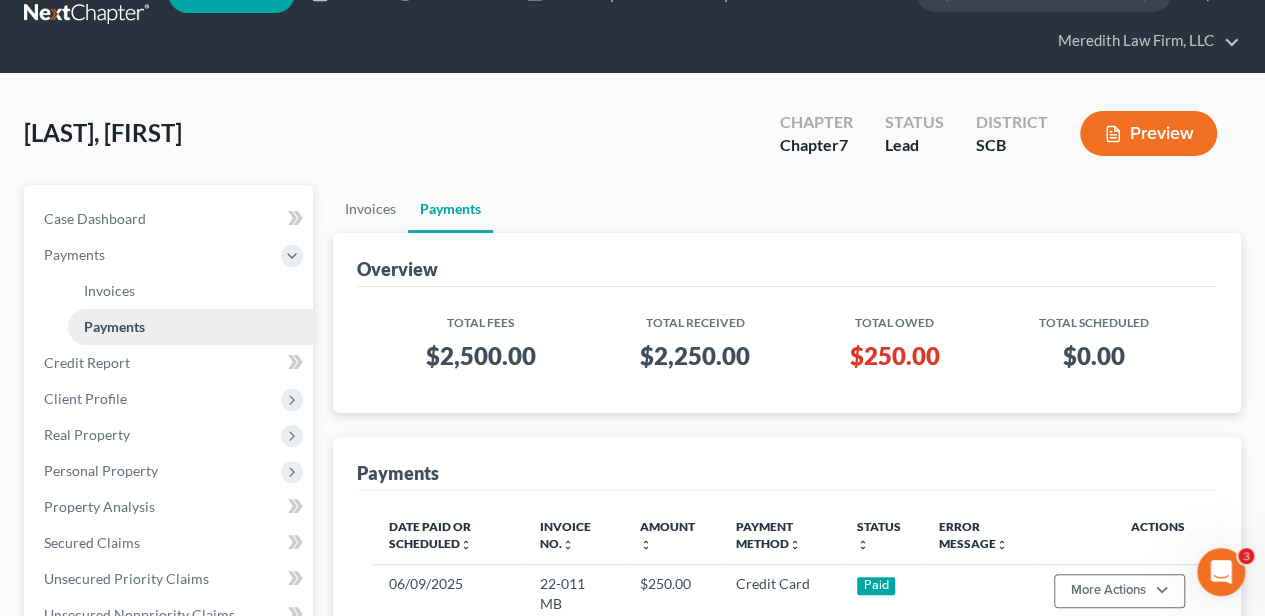 scroll, scrollTop: 66, scrollLeft: 0, axis: vertical 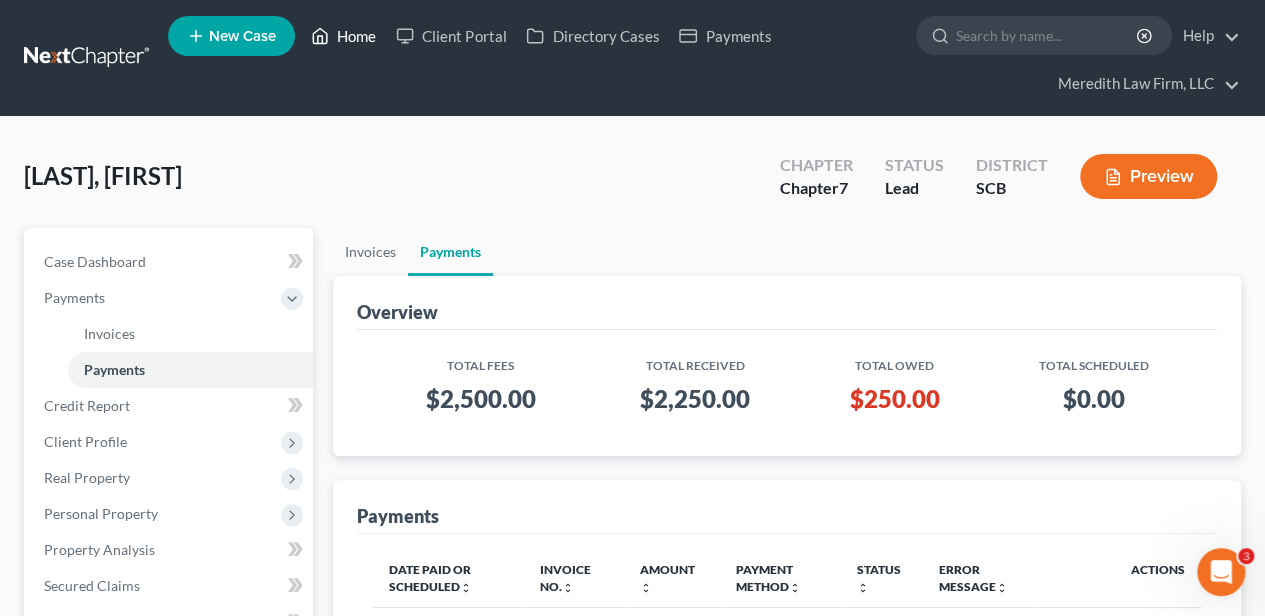 click on "Home" at bounding box center [343, 36] 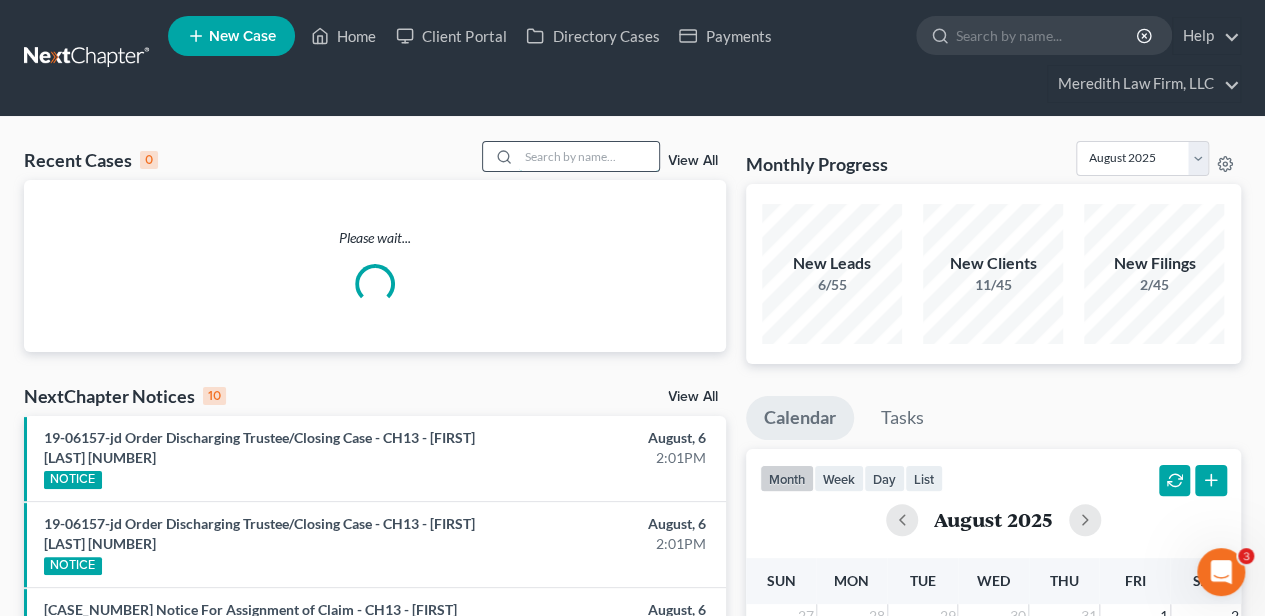 click at bounding box center (589, 156) 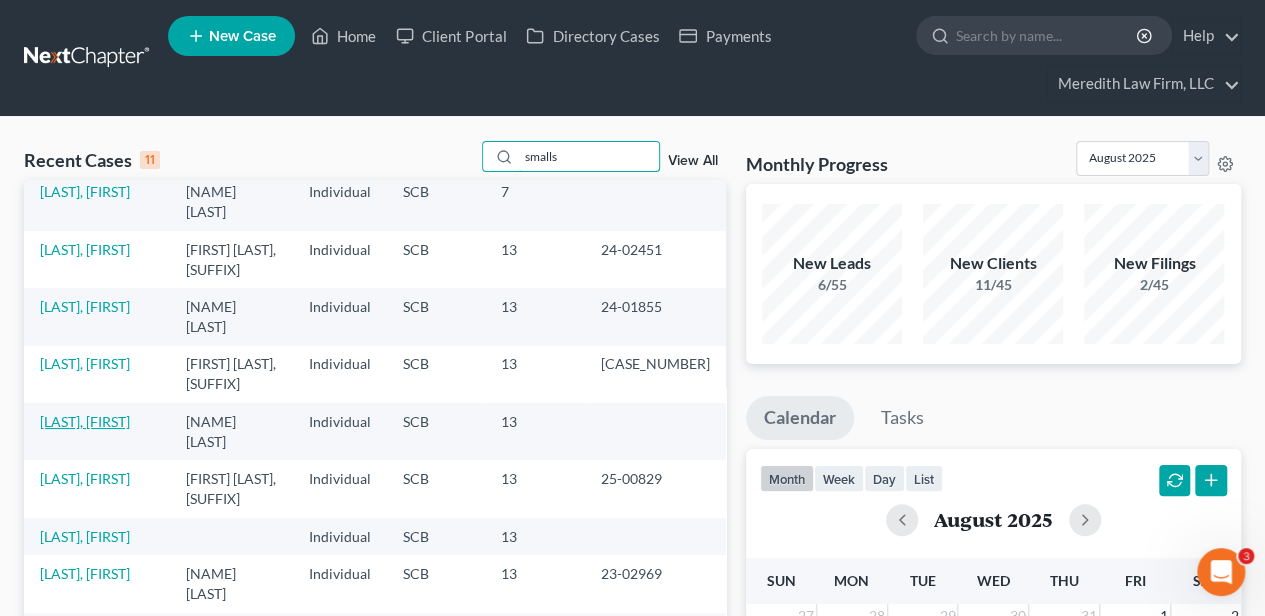 scroll, scrollTop: 66, scrollLeft: 0, axis: vertical 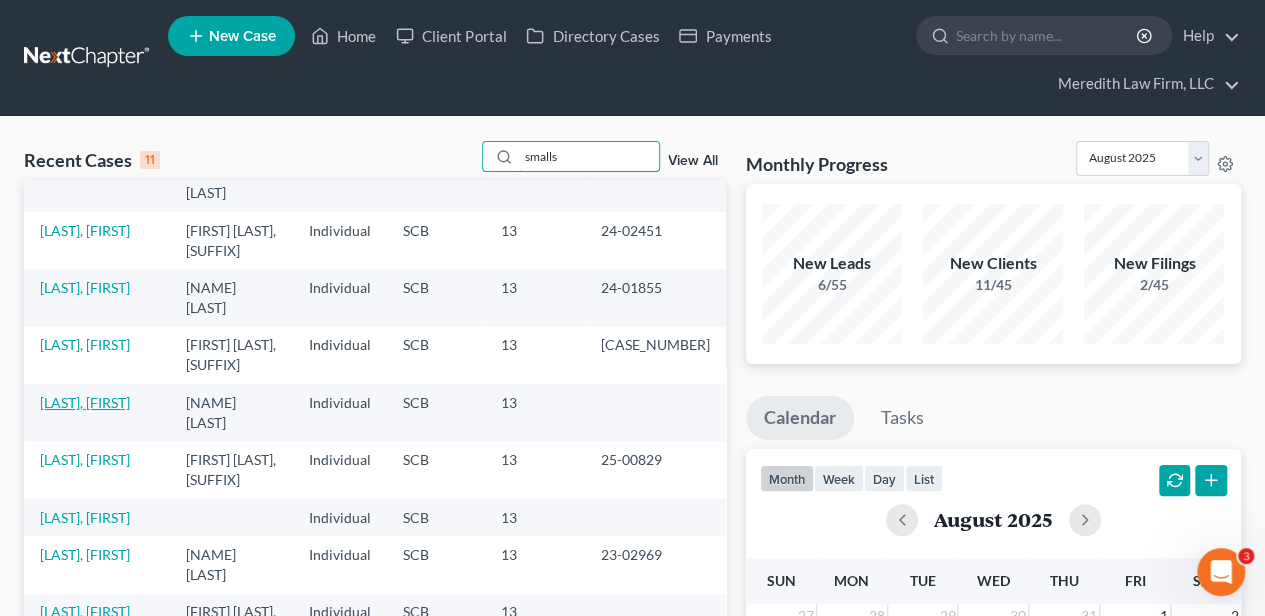 type on "smalls" 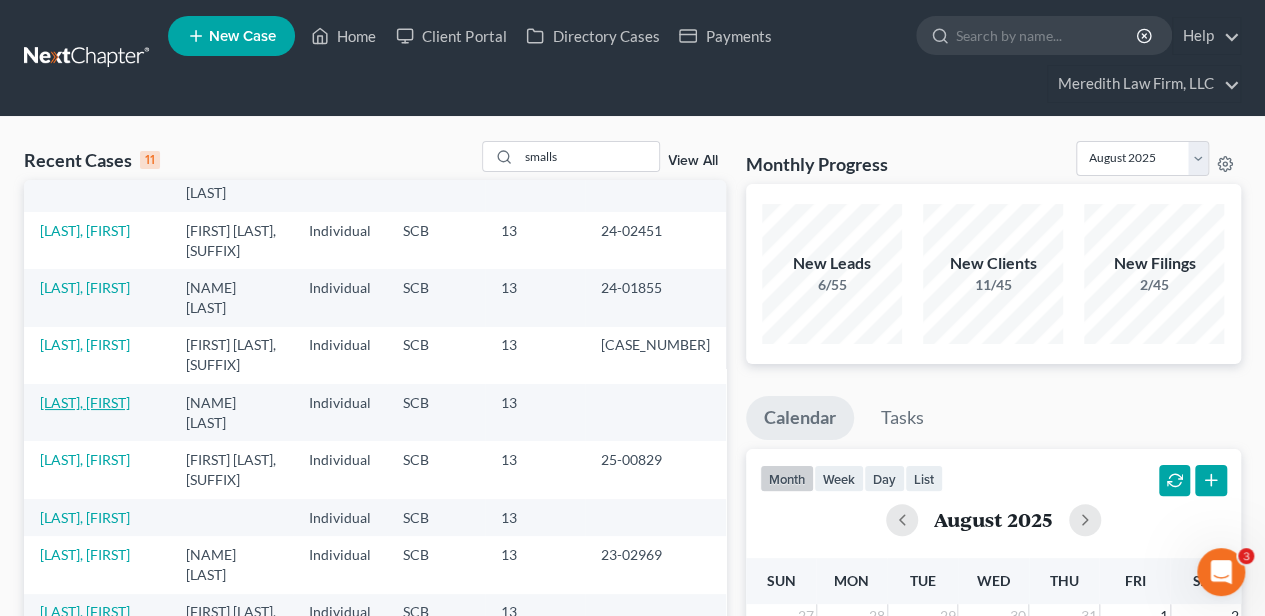 click on "[LAST], [FIRST]" at bounding box center (85, 402) 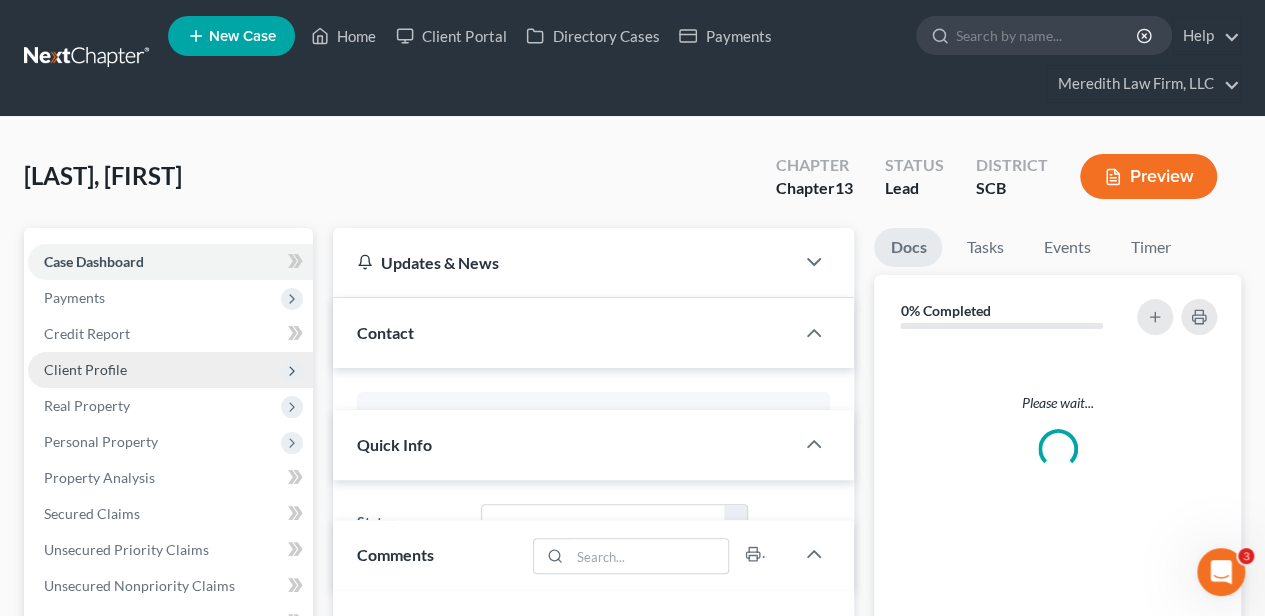 select on "2" 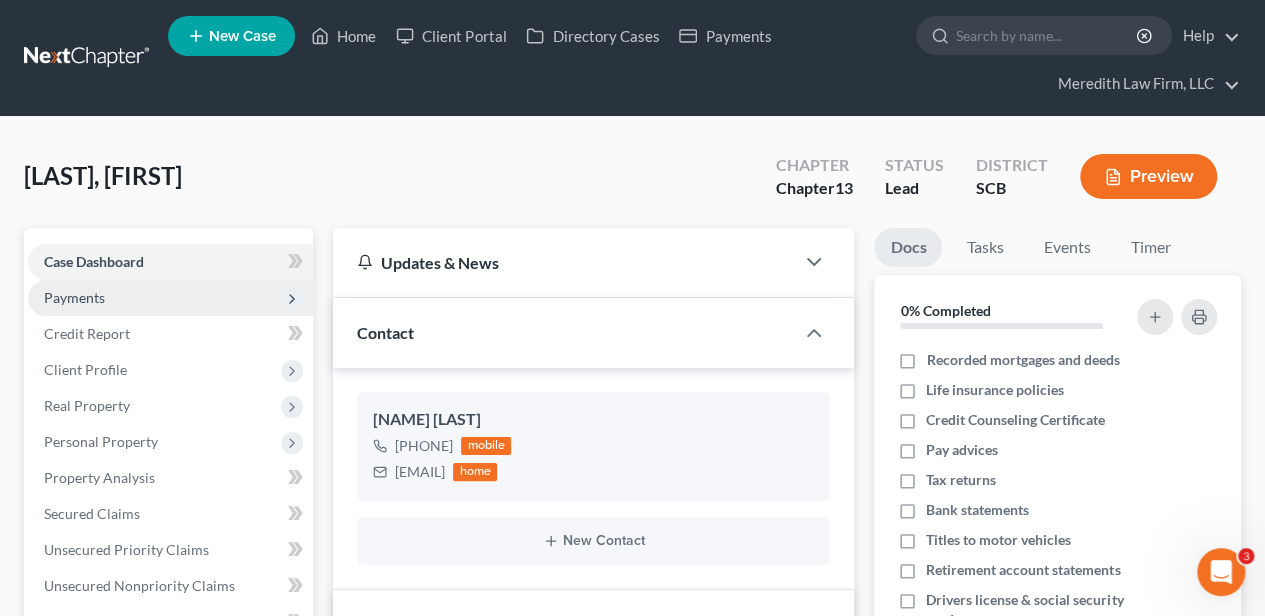 click on "Payments" at bounding box center [74, 297] 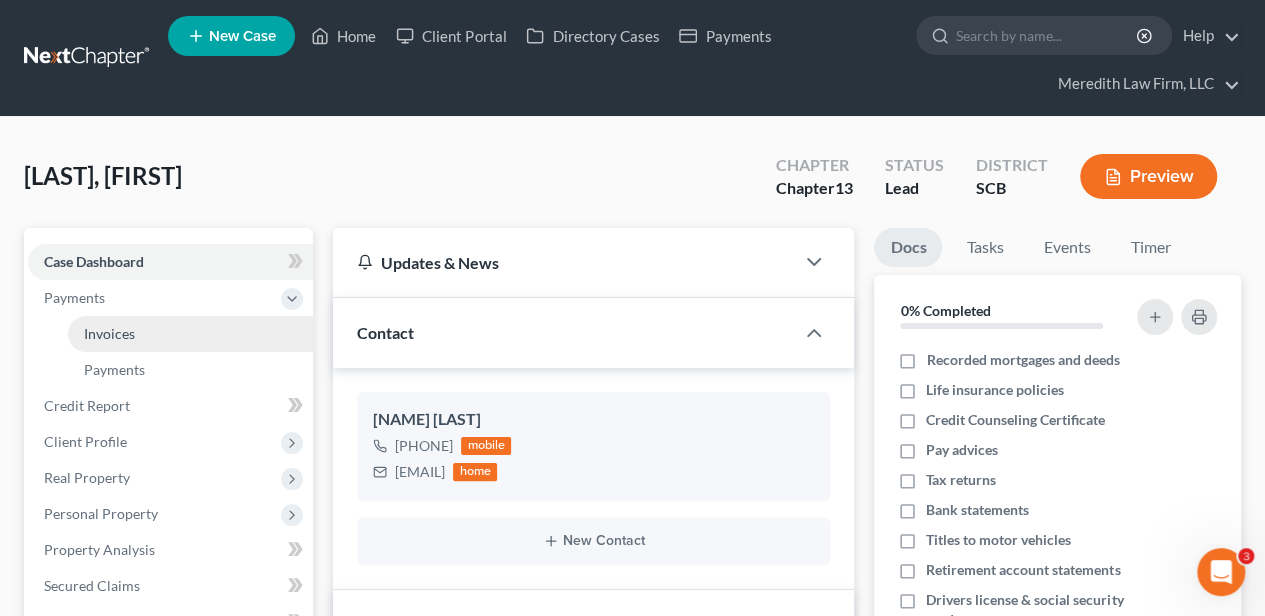 click on "Invoices" at bounding box center [109, 333] 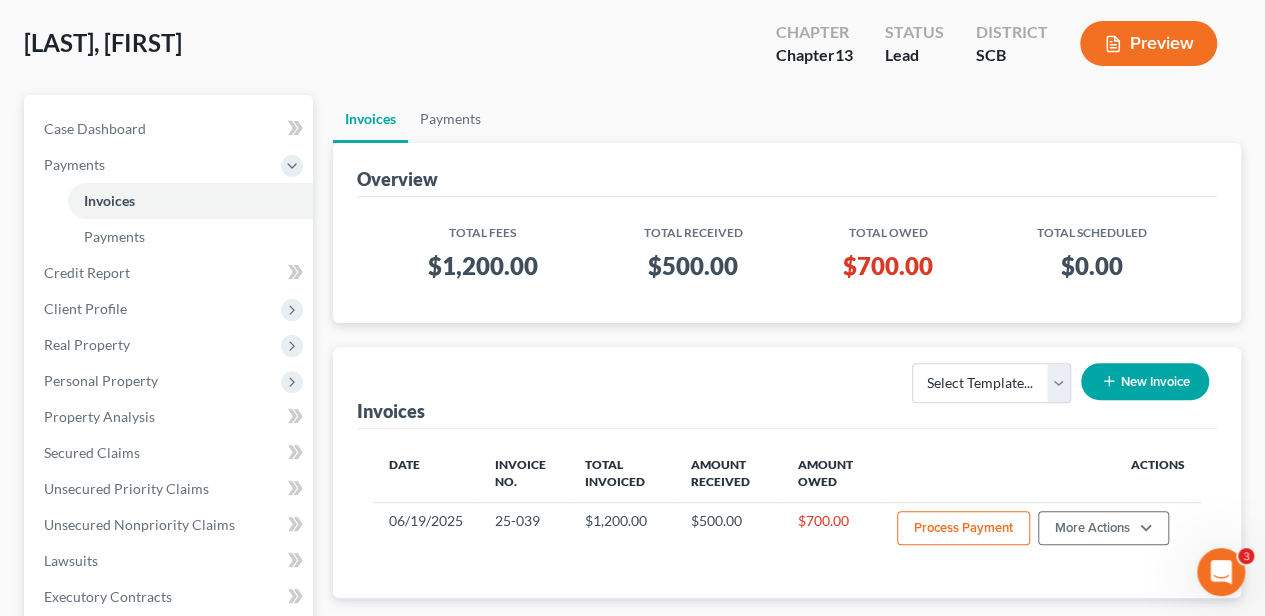 scroll, scrollTop: 200, scrollLeft: 0, axis: vertical 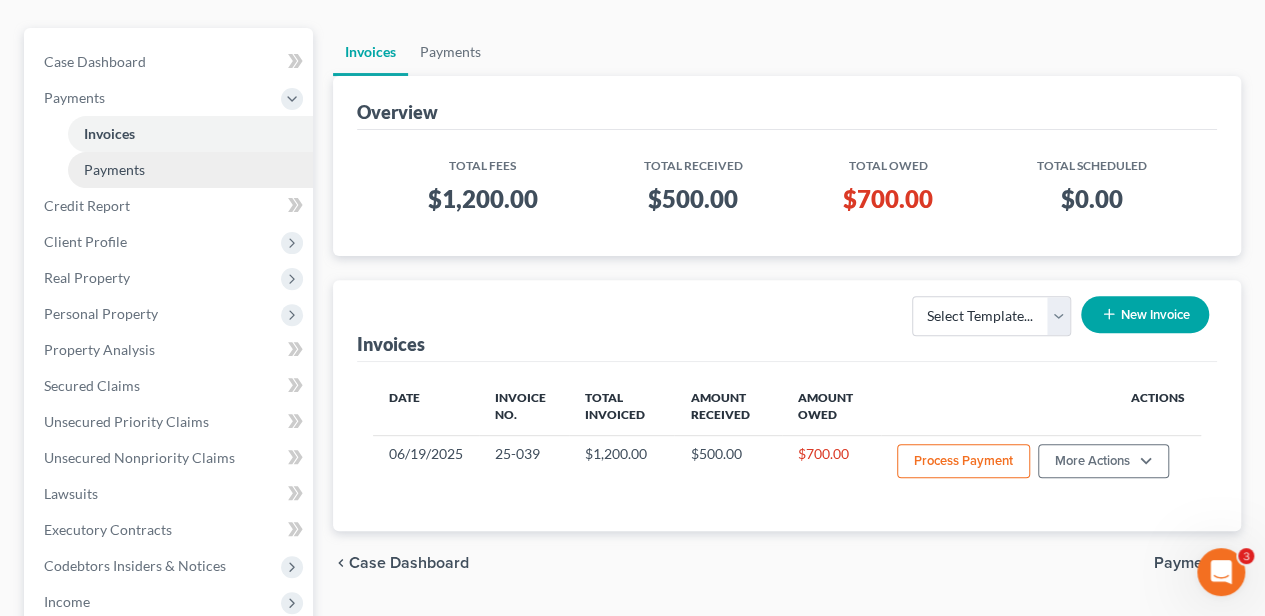 click on "Payments" at bounding box center (114, 169) 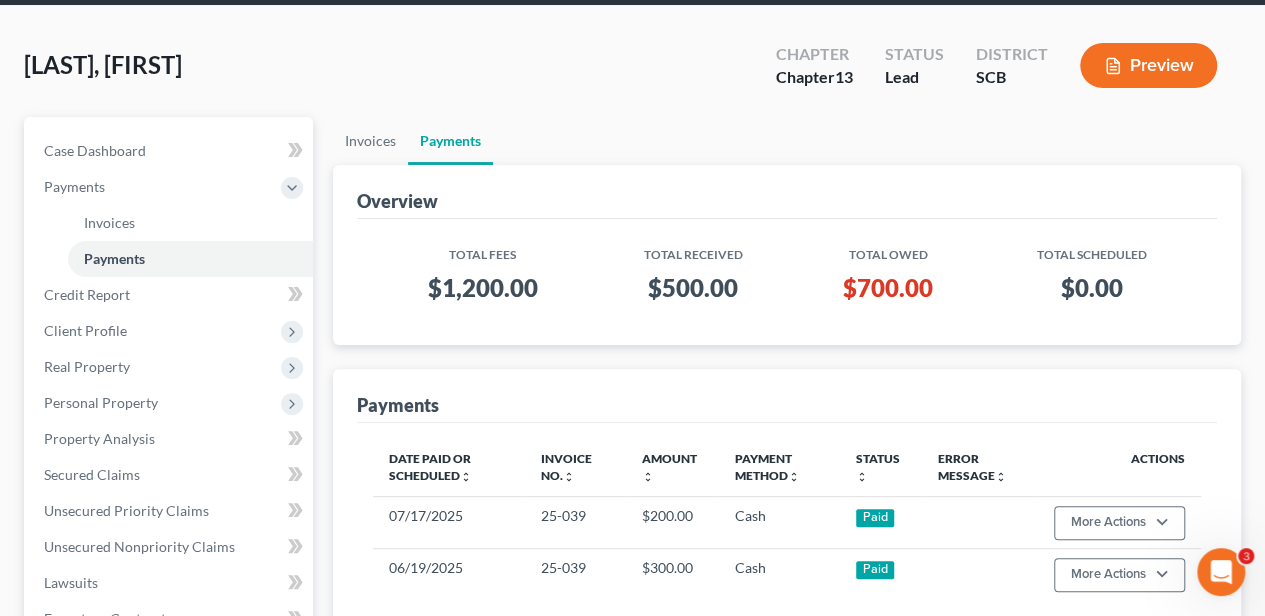 scroll, scrollTop: 133, scrollLeft: 0, axis: vertical 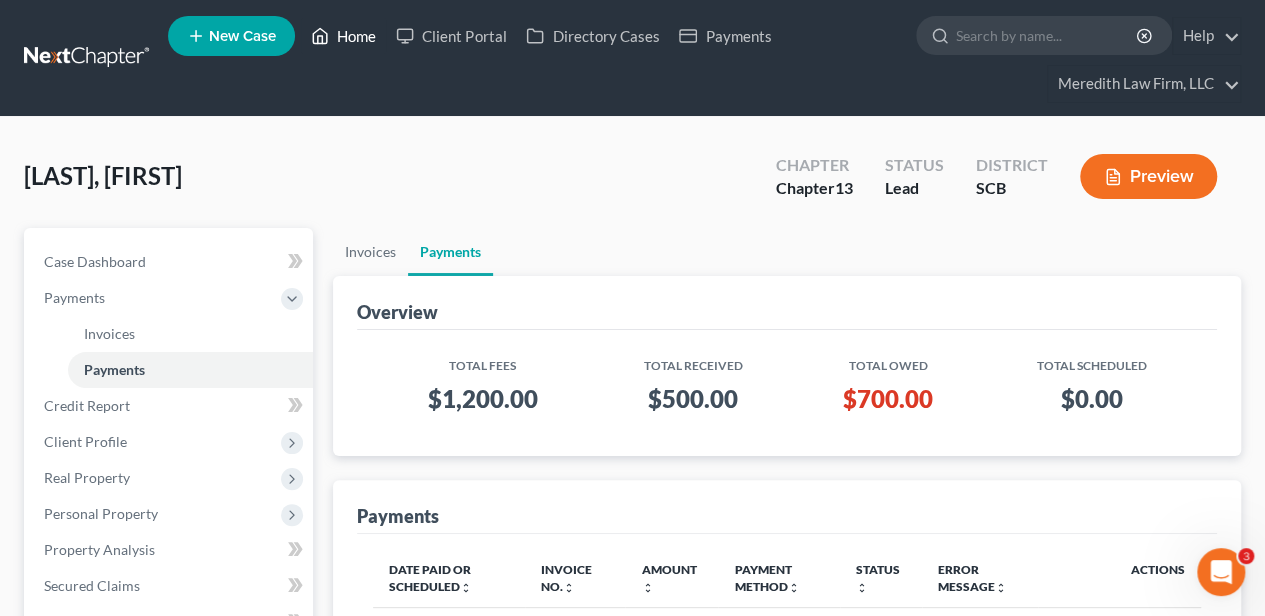 drag, startPoint x: 326, startPoint y: 41, endPoint x: 368, endPoint y: 81, distance: 58 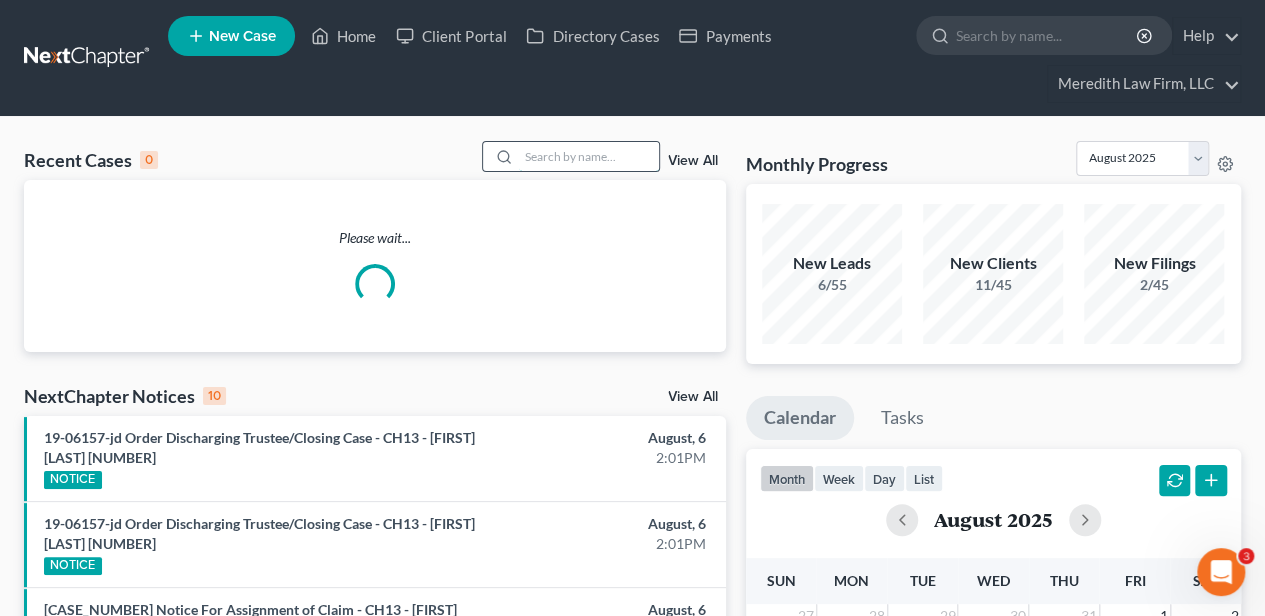 click at bounding box center [589, 156] 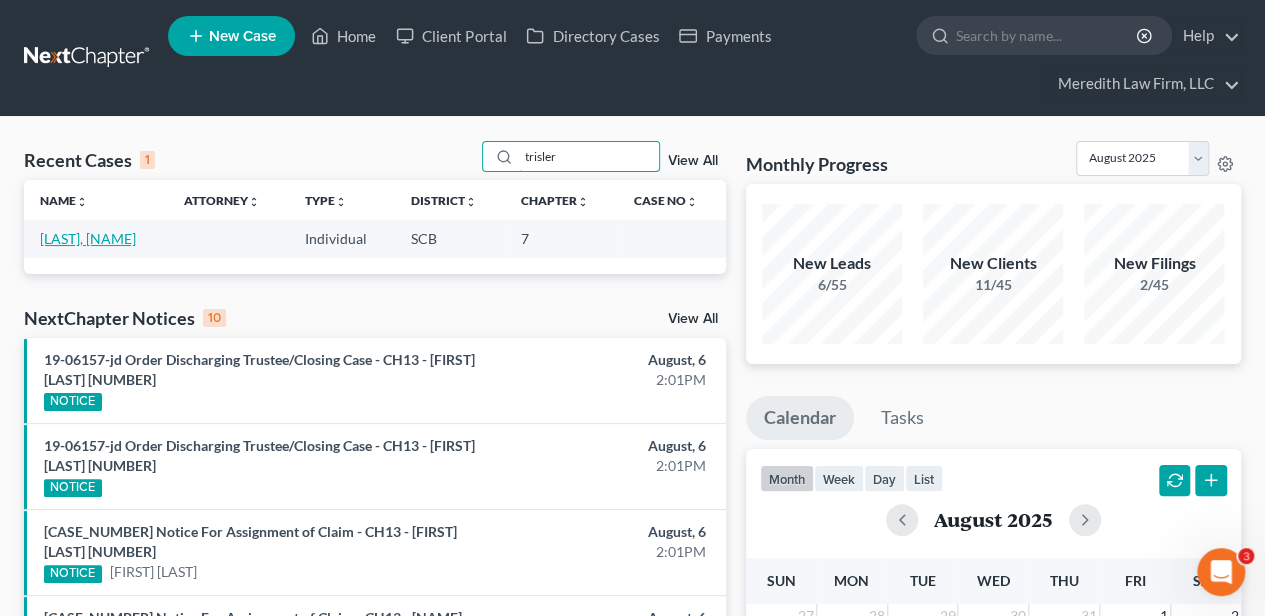 type on "trisler" 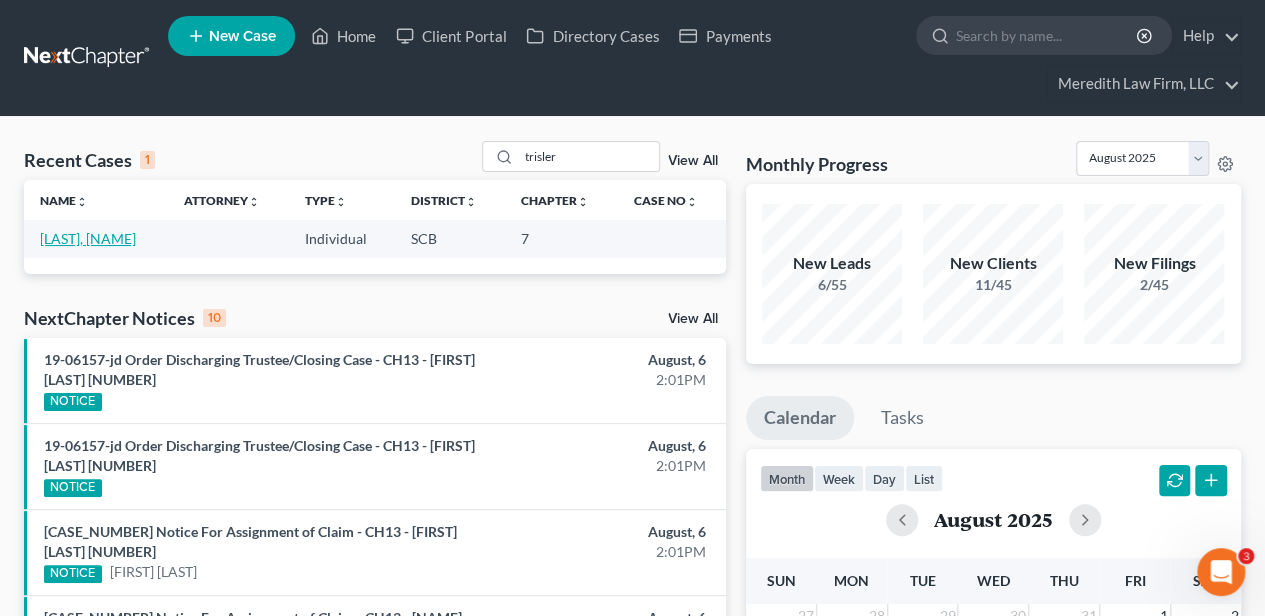 click on "[LAST], [NAME]" at bounding box center [88, 238] 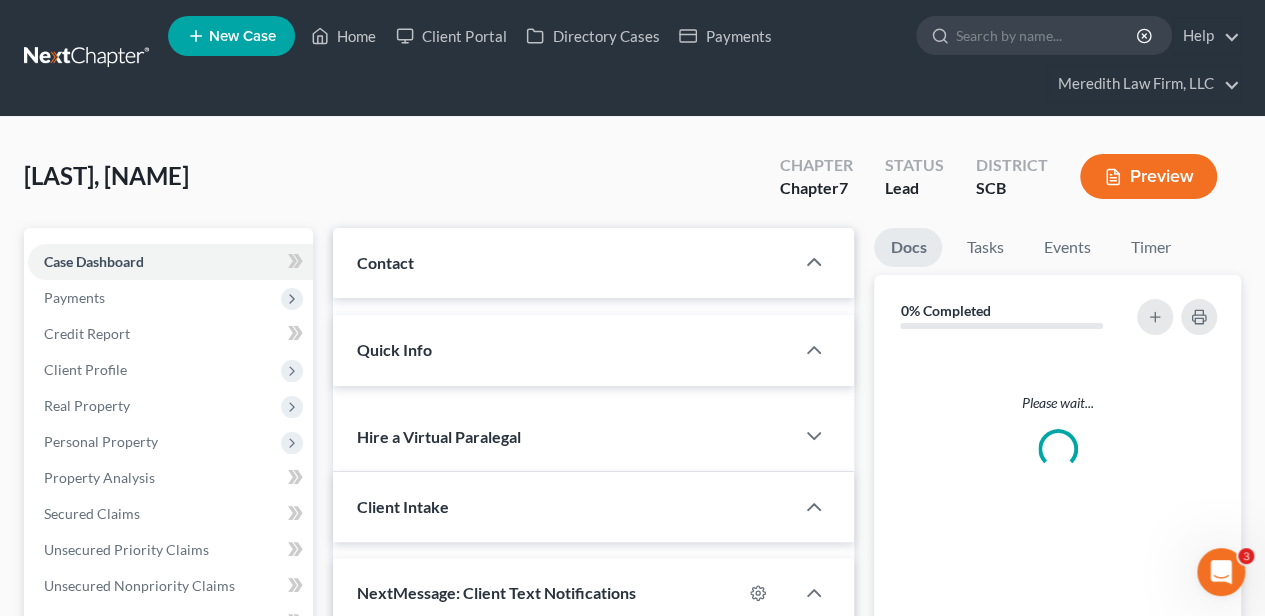 select on "2" 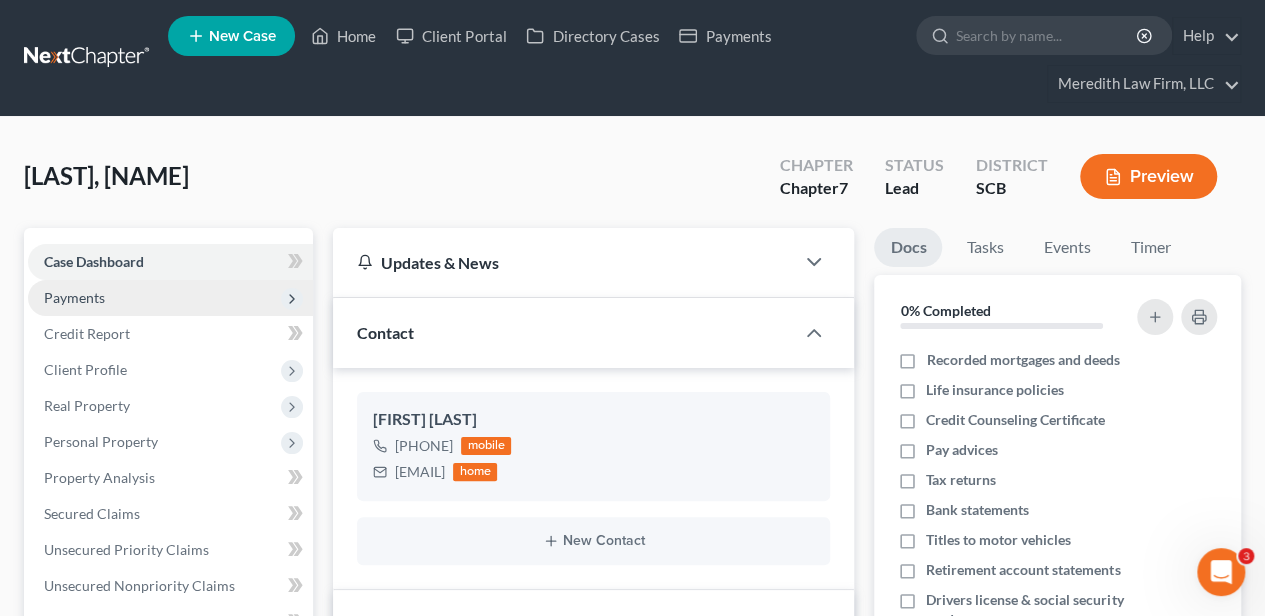 click on "Payments" at bounding box center (74, 297) 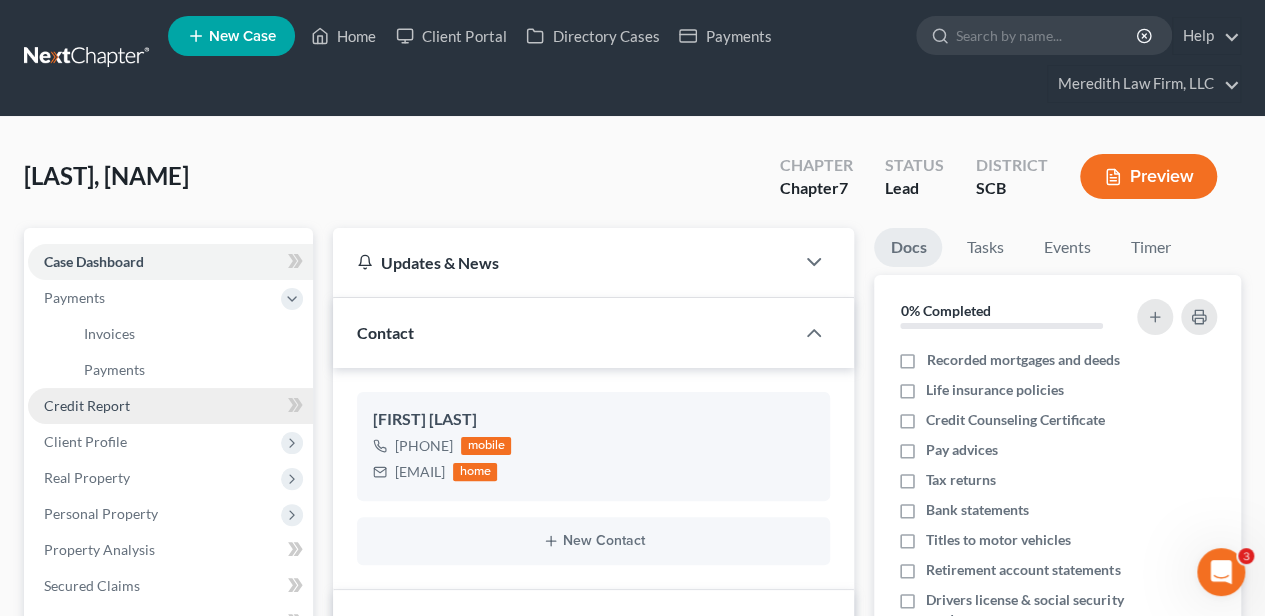 scroll, scrollTop: 218, scrollLeft: 0, axis: vertical 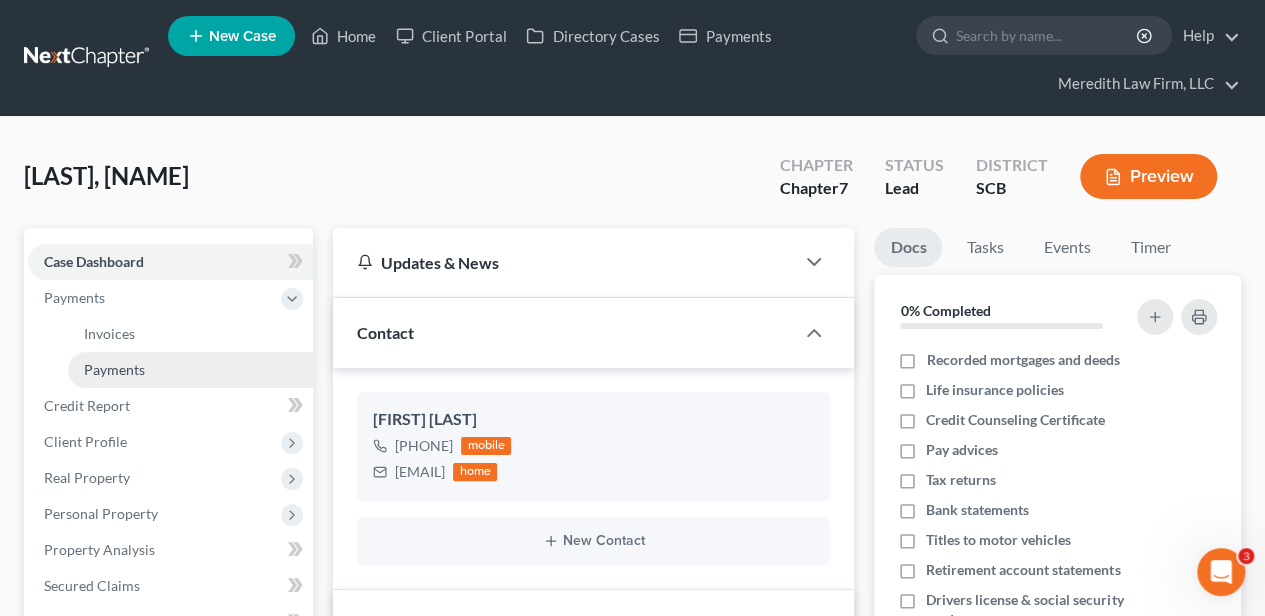 click on "Payments" at bounding box center [114, 369] 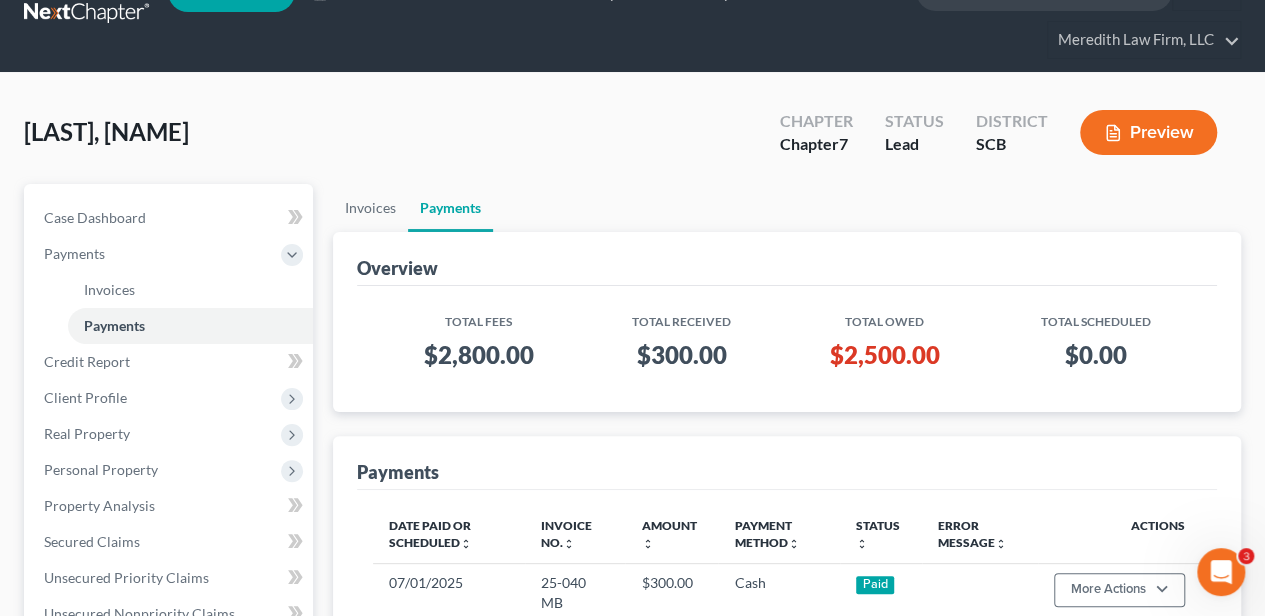 scroll, scrollTop: 66, scrollLeft: 0, axis: vertical 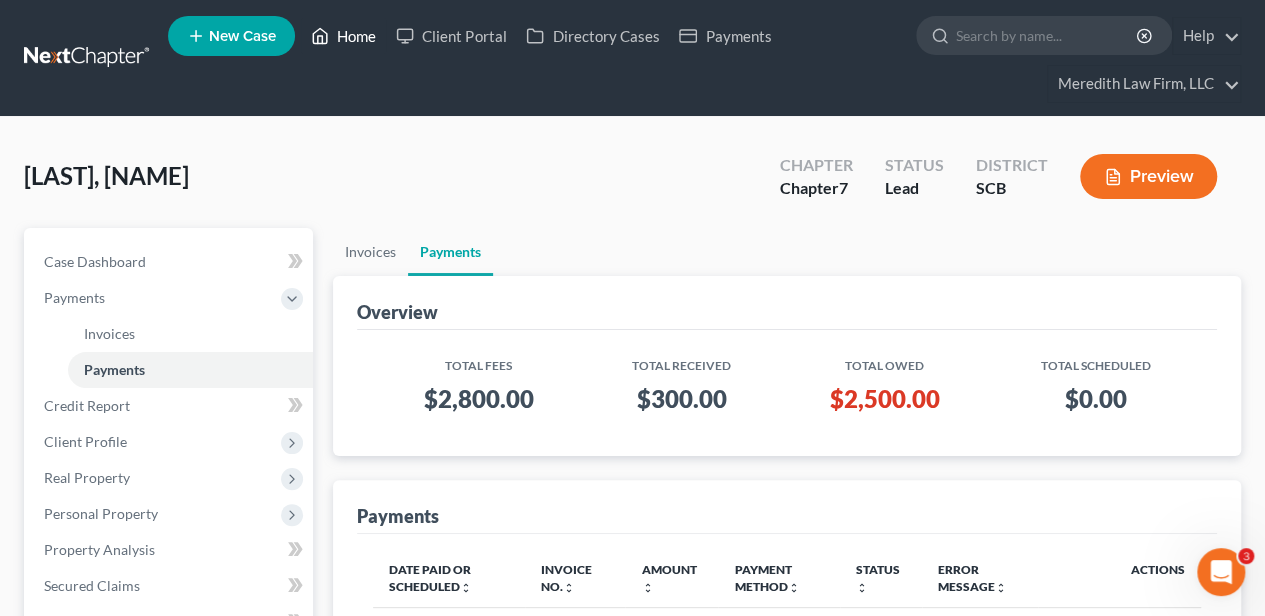drag, startPoint x: 350, startPoint y: 38, endPoint x: 253, endPoint y: 14, distance: 99.92497 